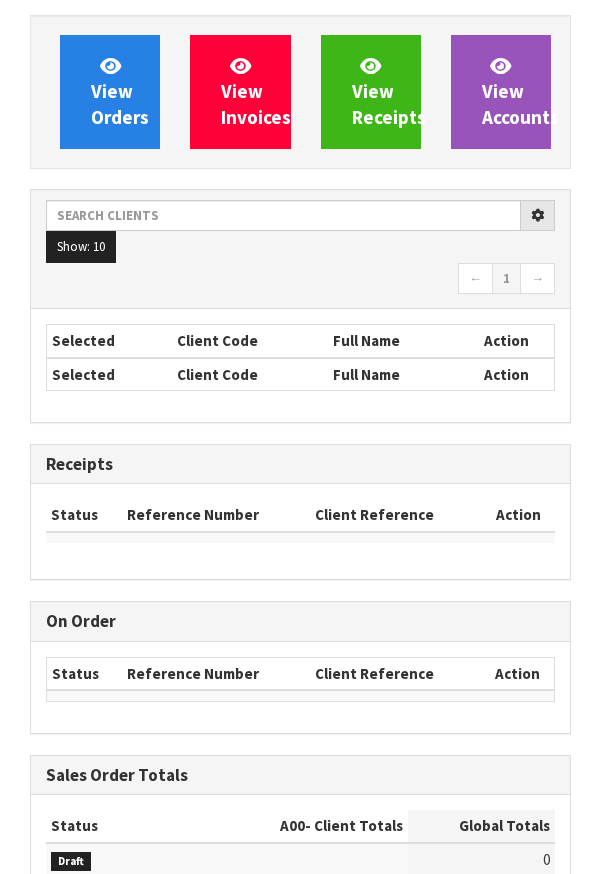 scroll, scrollTop: 0, scrollLeft: 0, axis: both 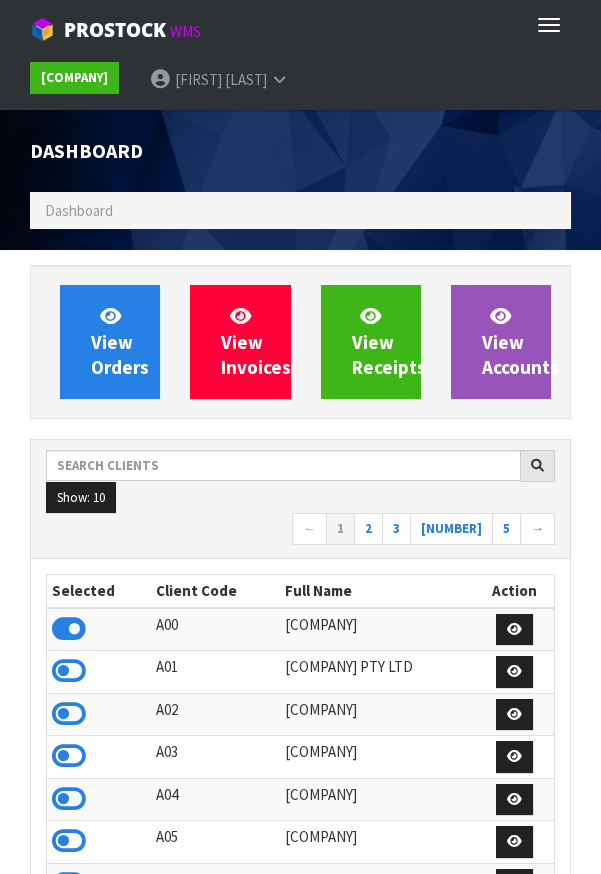 click on "View
Orders
View
Invoices
View
Receipts
View
Accounts
Show: 10
5
10
25" at bounding box center [300, 1054] 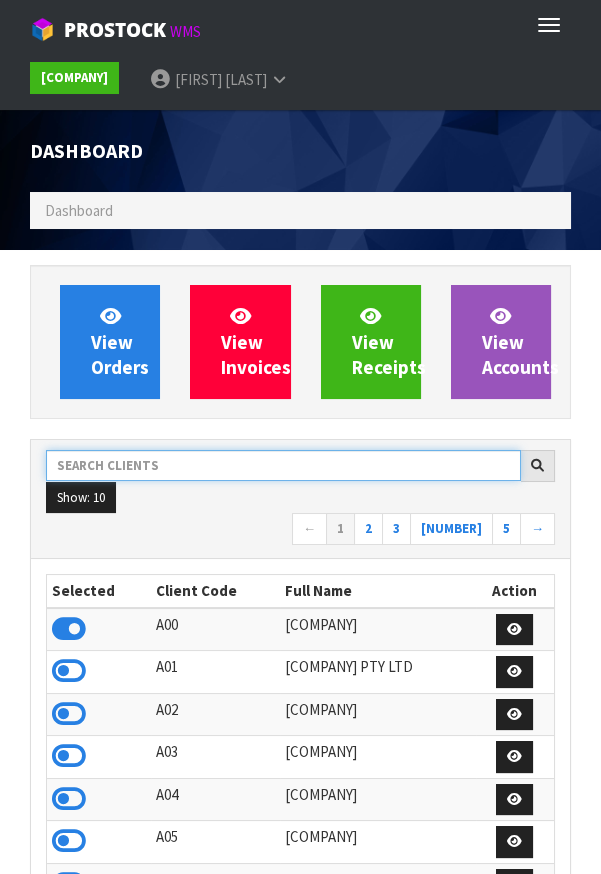 click at bounding box center (283, 465) 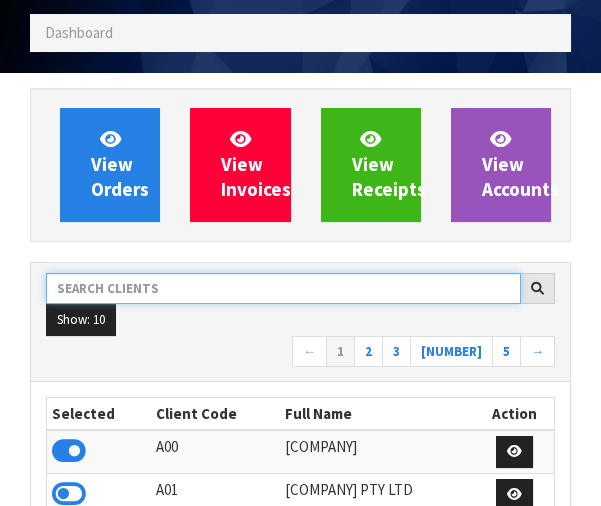scroll, scrollTop: 188, scrollLeft: 0, axis: vertical 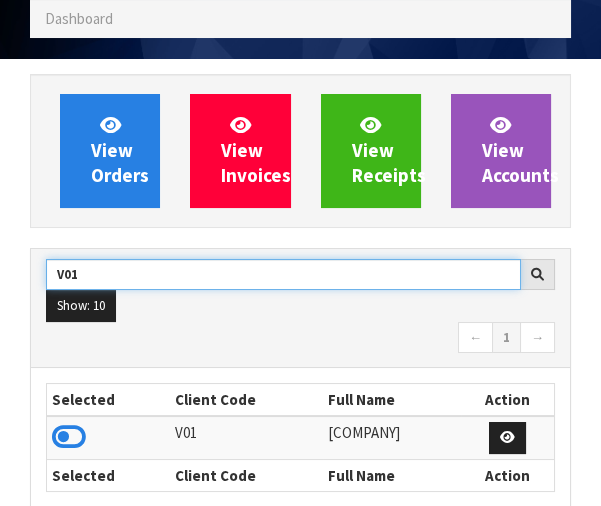 type on "V01" 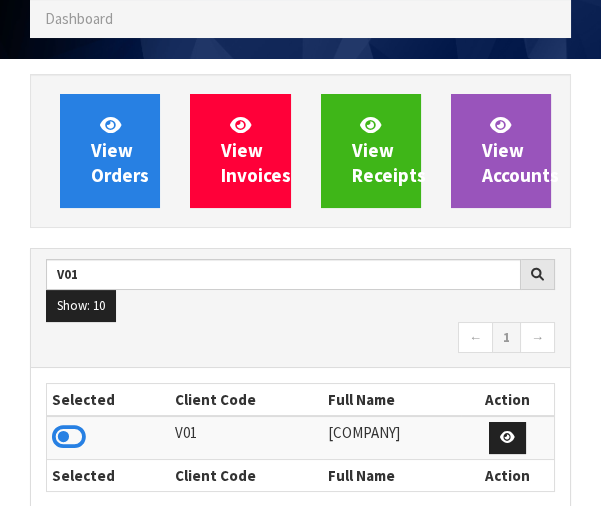 click at bounding box center (69, 437) 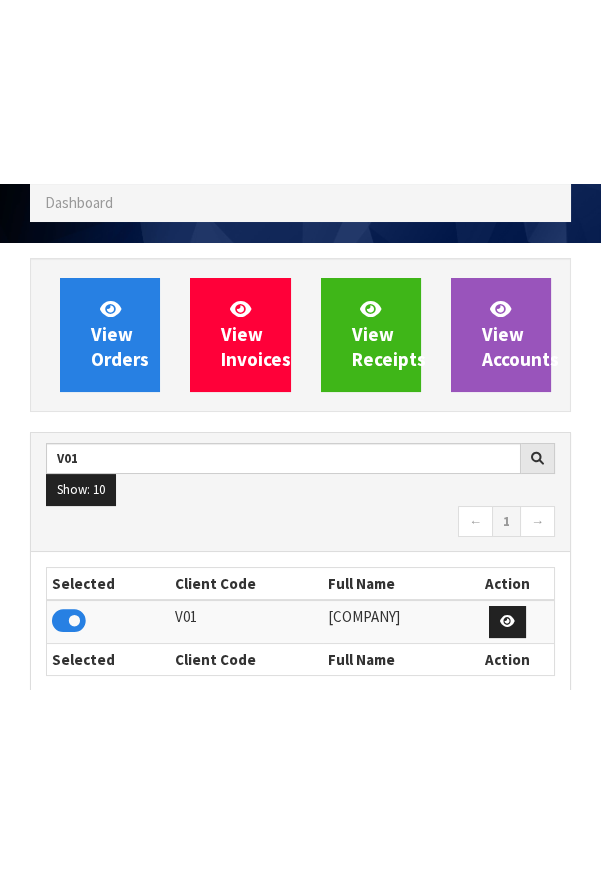 scroll, scrollTop: 192, scrollLeft: 0, axis: vertical 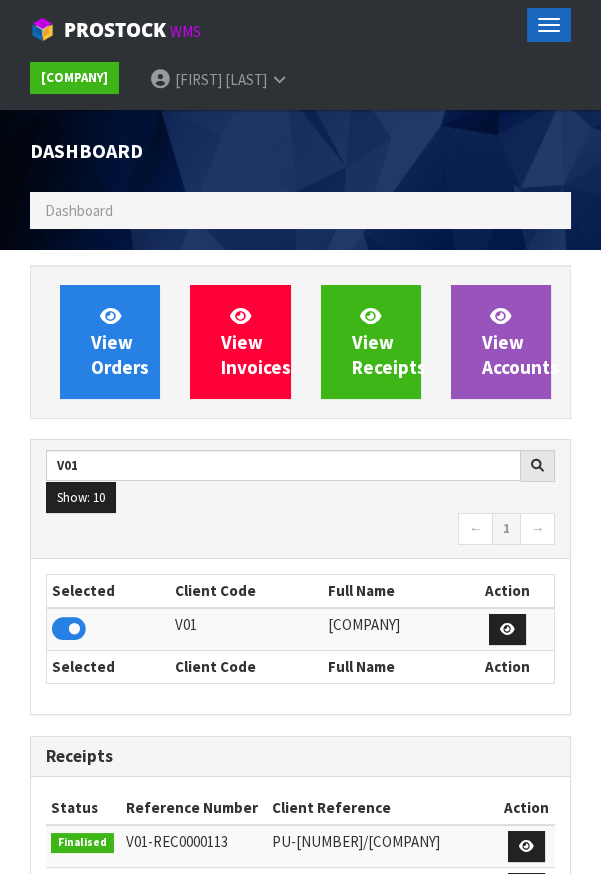 click at bounding box center (549, 31) 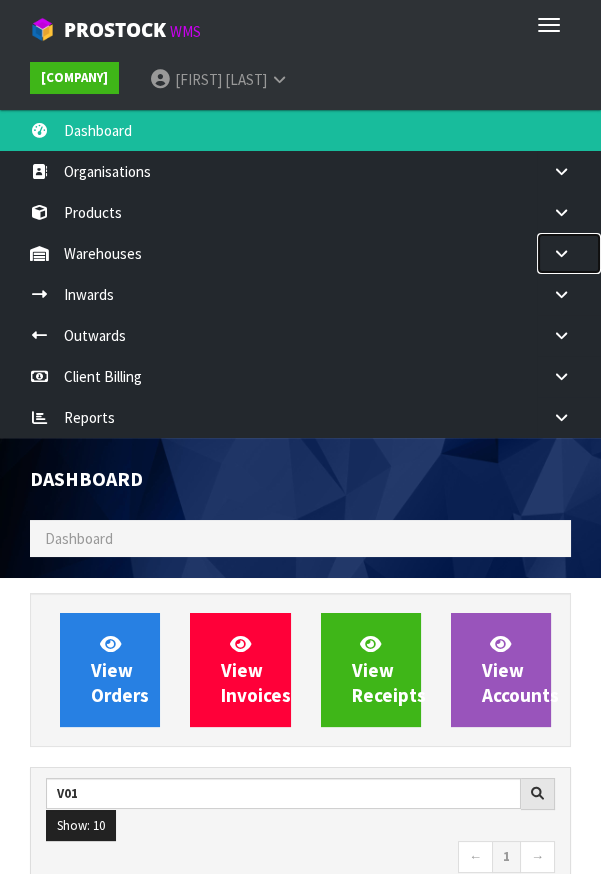 click at bounding box center [569, 171] 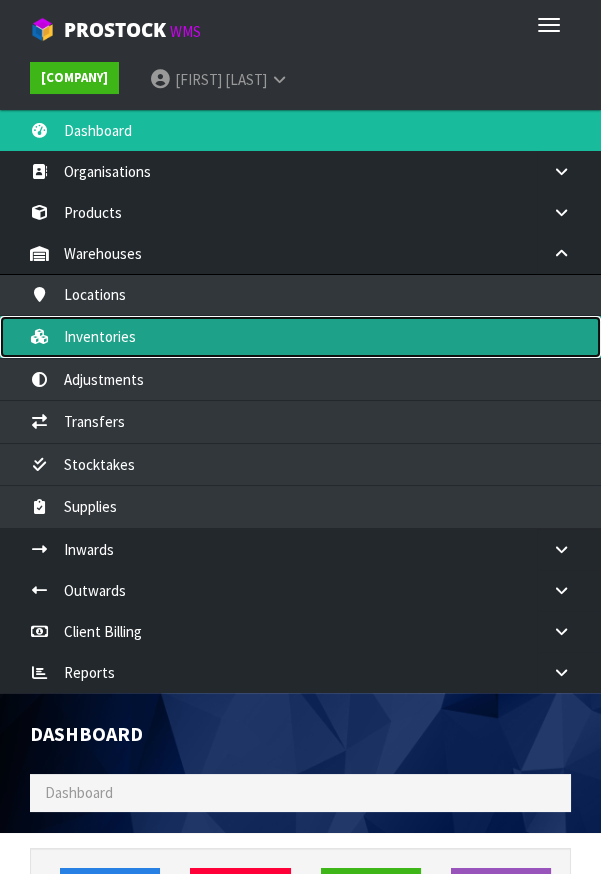 click on "Inventories" at bounding box center [300, 336] 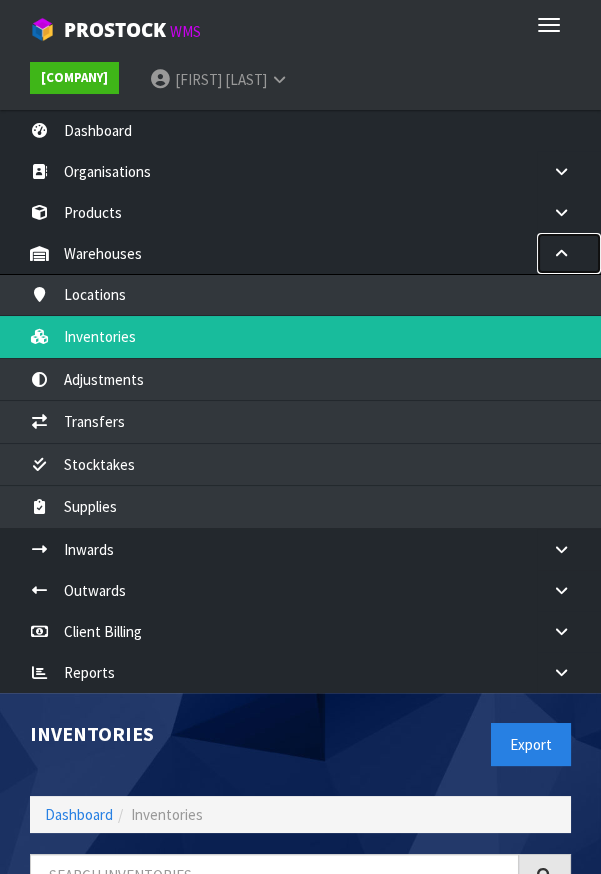 click at bounding box center [561, 253] 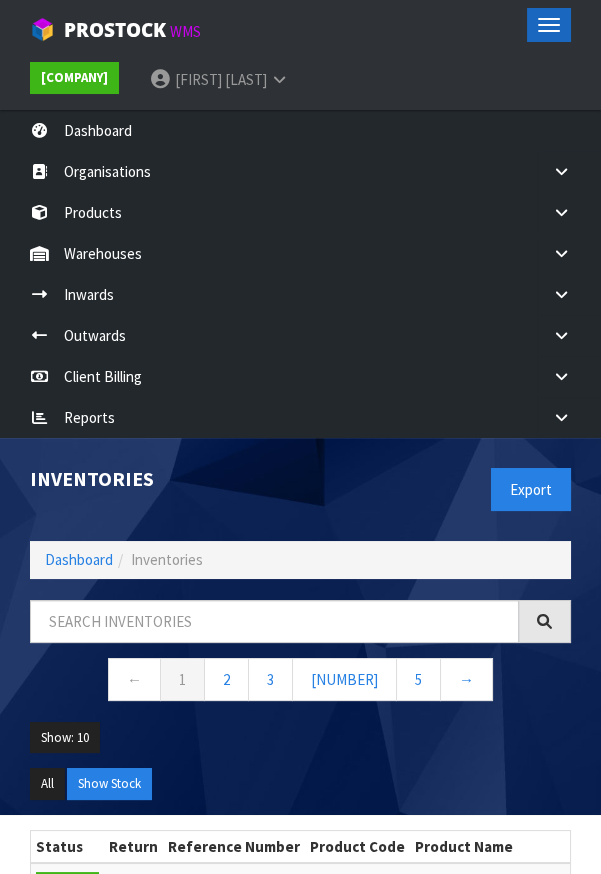 click at bounding box center (549, 31) 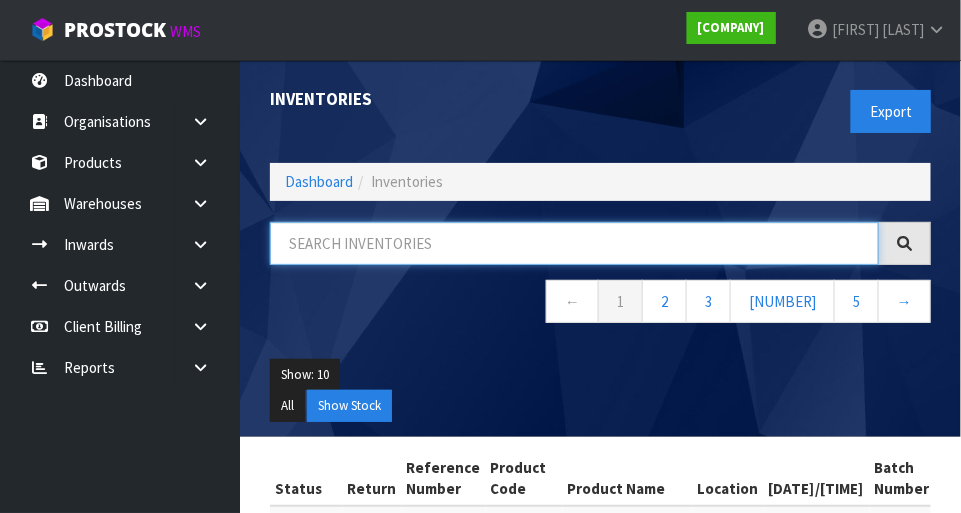 click at bounding box center (574, 243) 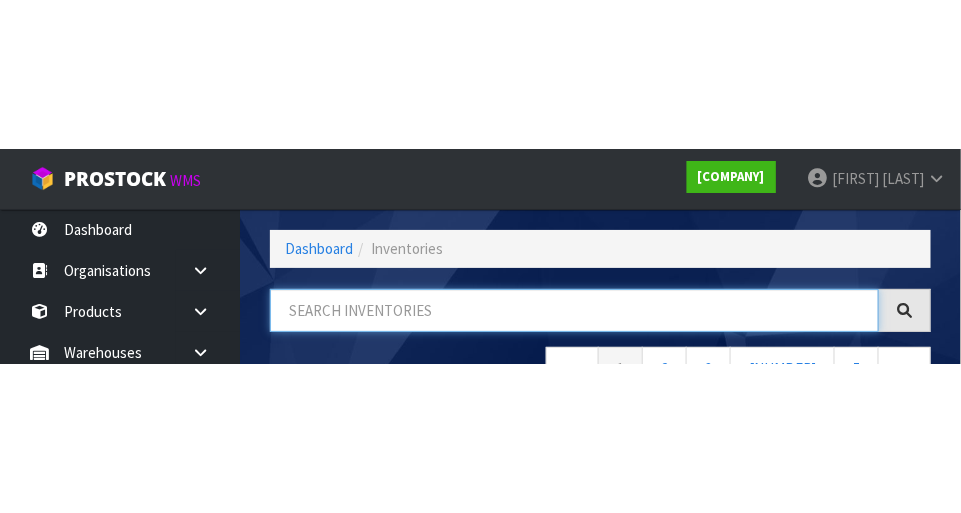 scroll, scrollTop: 135, scrollLeft: 0, axis: vertical 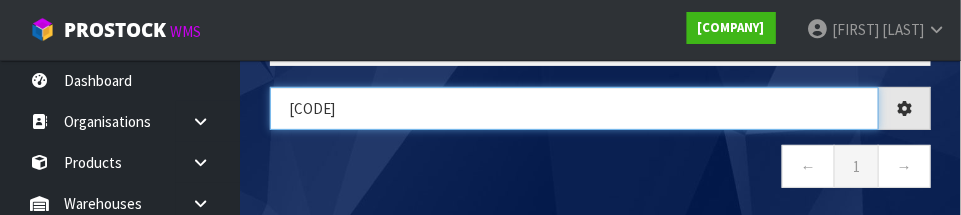 type on "42-29-2-A" 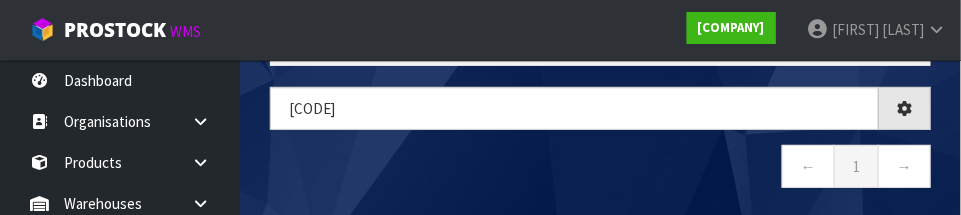 click on "←
1
→" at bounding box center (600, 169) 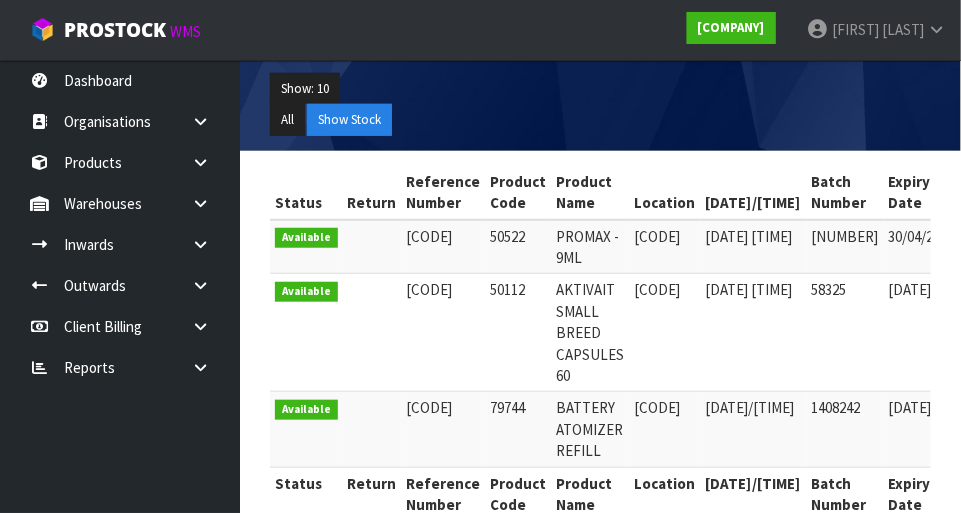 scroll, scrollTop: 327, scrollLeft: 0, axis: vertical 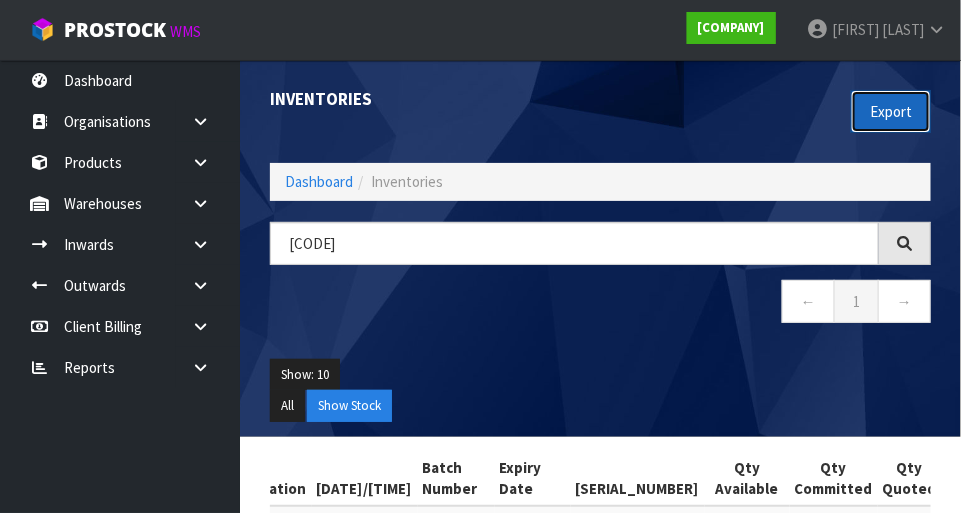 click on "Export" at bounding box center [891, 111] 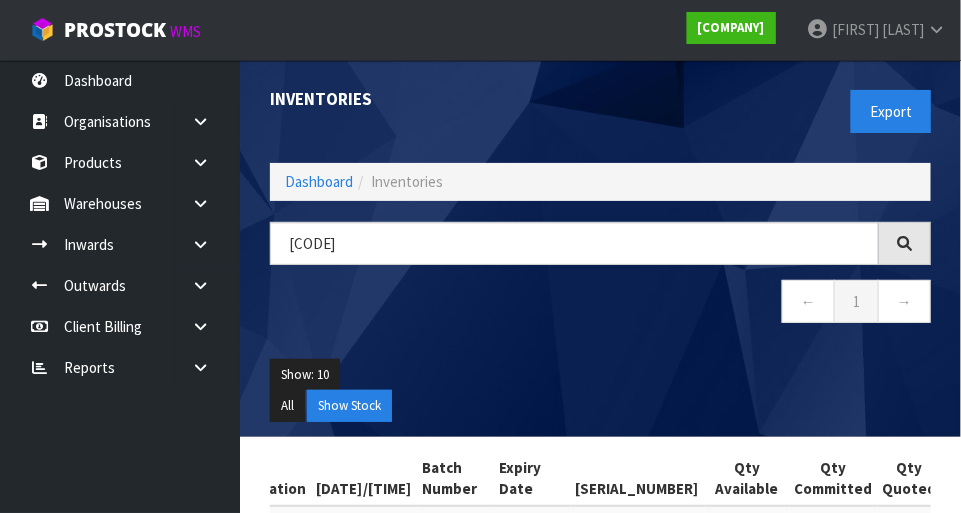 click at bounding box center (200, 121) 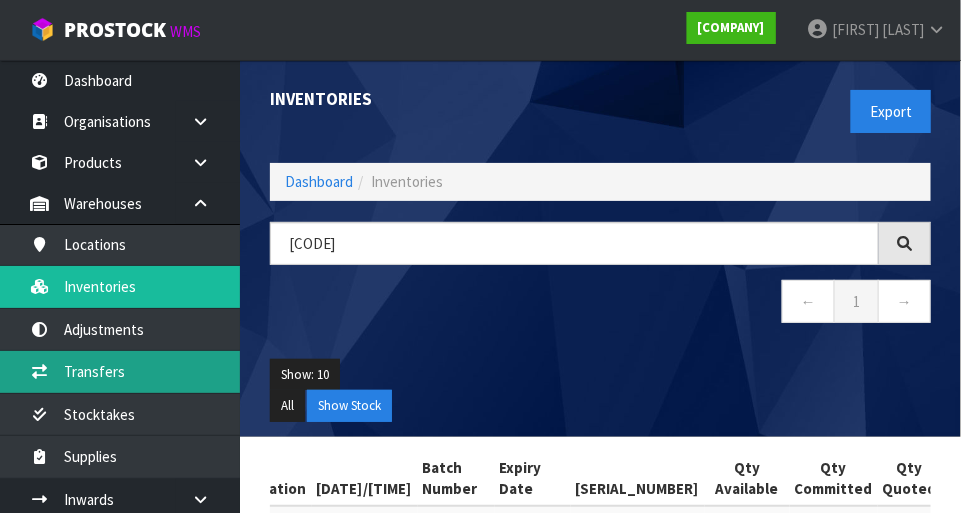 click on "Transfers" at bounding box center [120, 371] 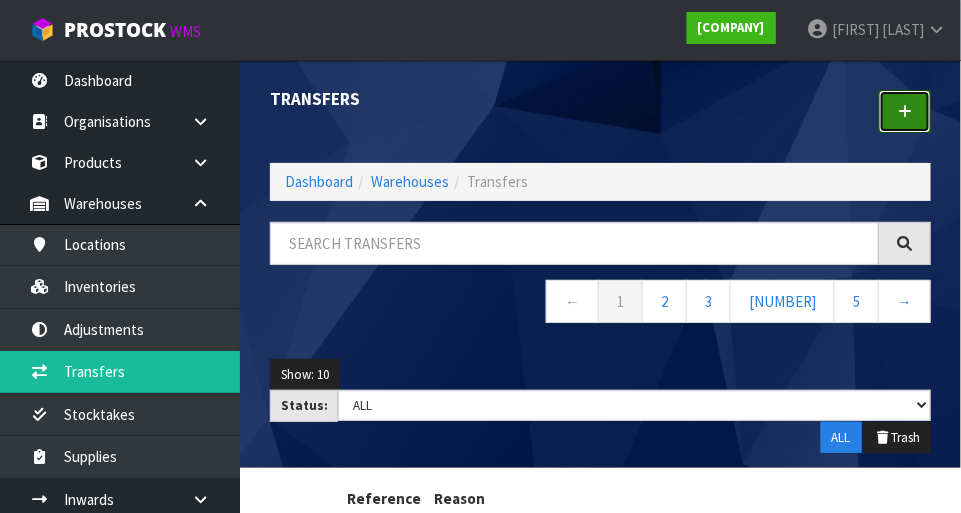 click at bounding box center (905, 111) 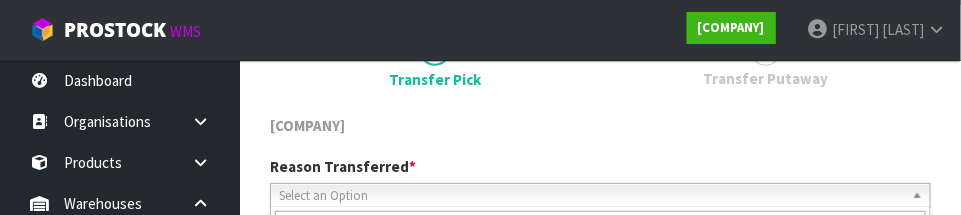scroll, scrollTop: 296, scrollLeft: 0, axis: vertical 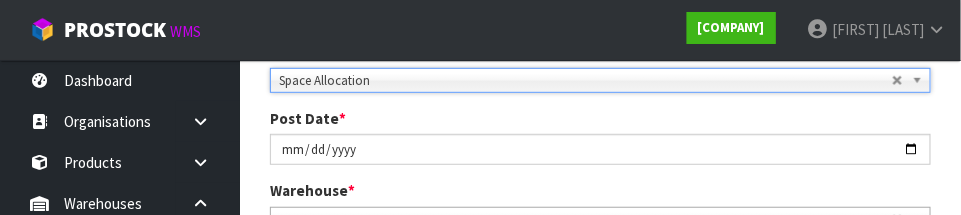 click on "Post Date  *
2025-07-02" at bounding box center [600, 136] 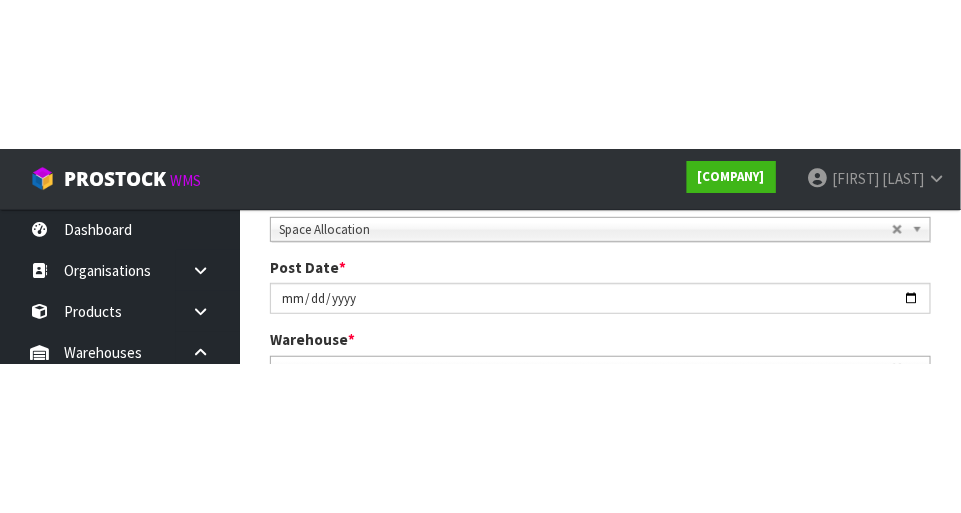 scroll, scrollTop: 306, scrollLeft: 0, axis: vertical 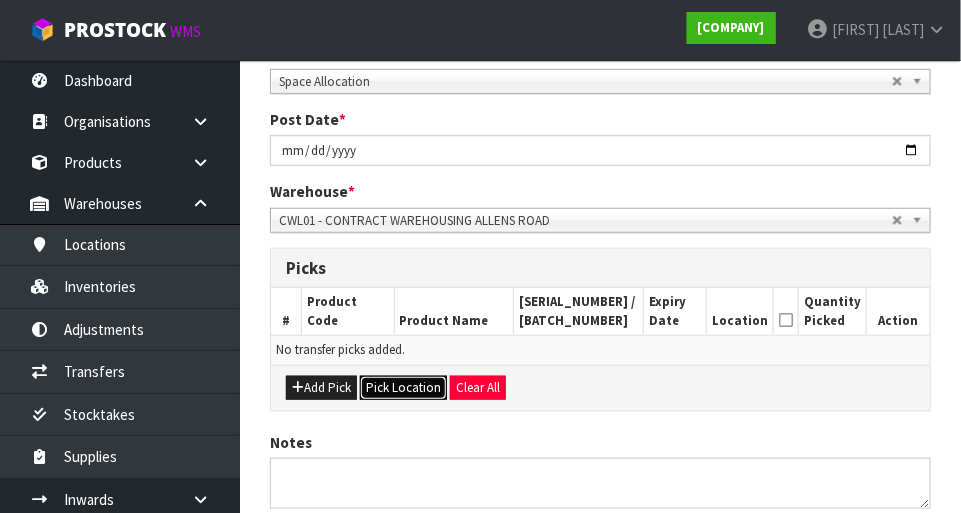 click on "Pick Location" at bounding box center [403, 388] 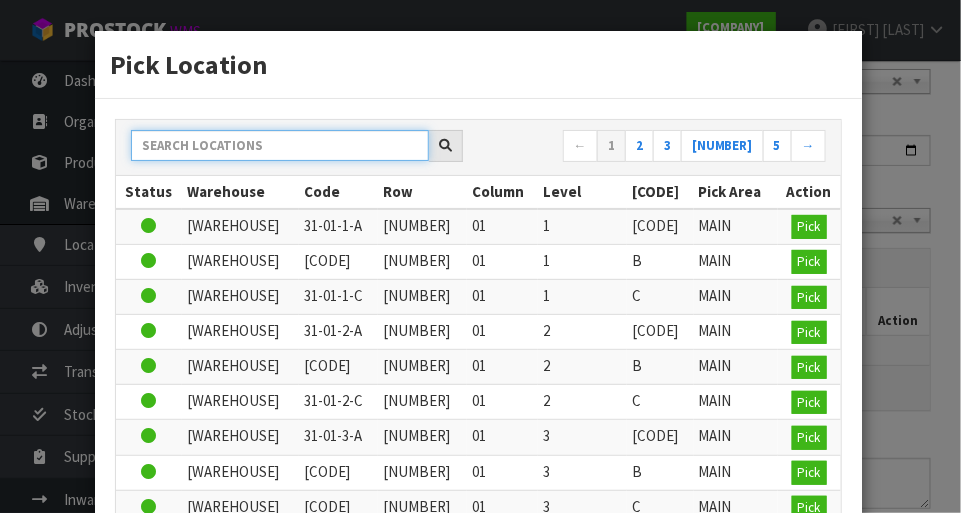 click at bounding box center [280, 145] 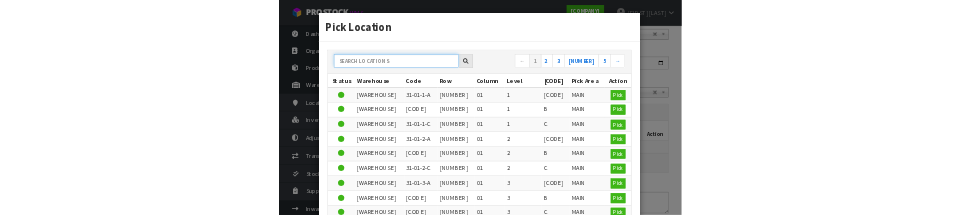 scroll, scrollTop: 296, scrollLeft: 0, axis: vertical 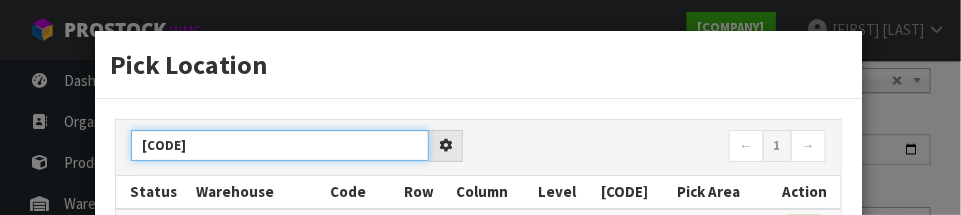 type on "42-29-2-A" 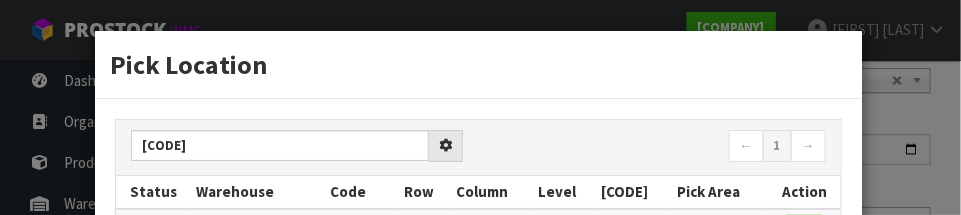 click on "←
1
→" at bounding box center (659, 147) 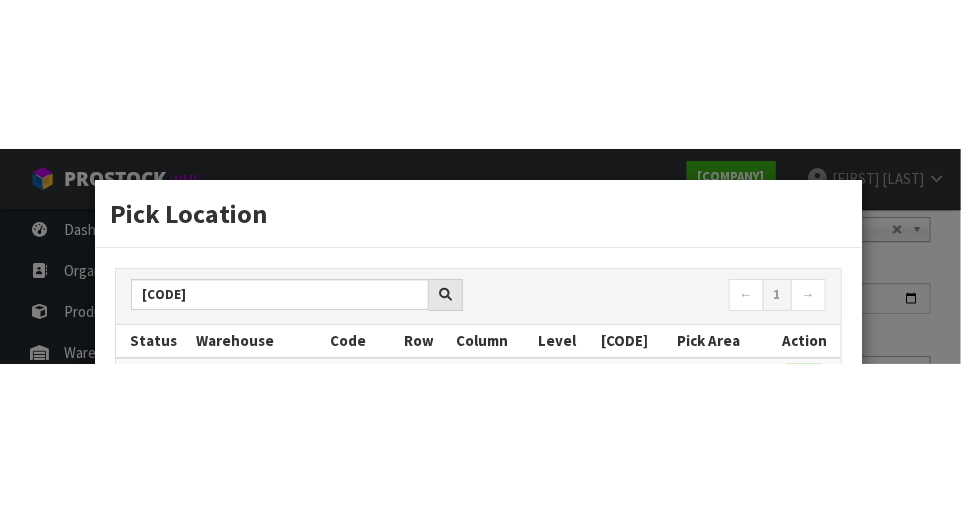 scroll, scrollTop: 306, scrollLeft: 0, axis: vertical 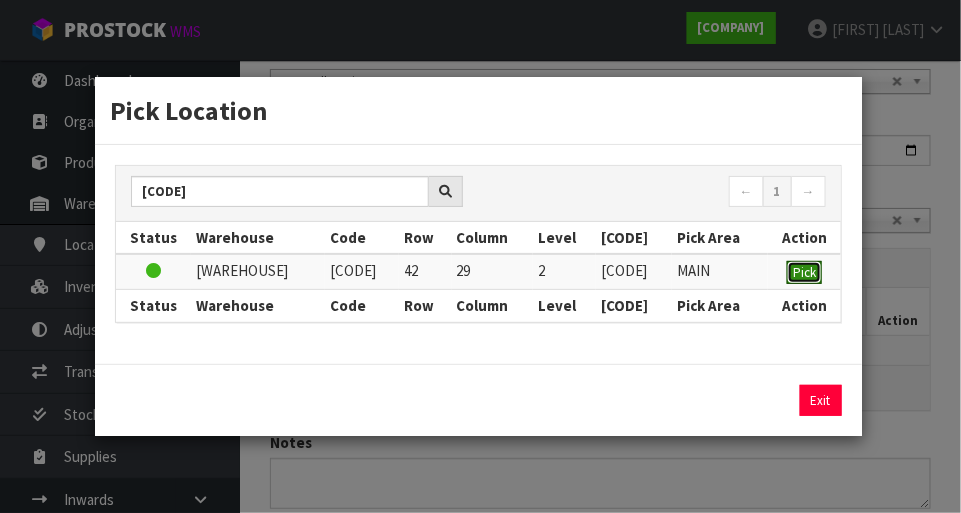 click on "Pick" at bounding box center [804, 272] 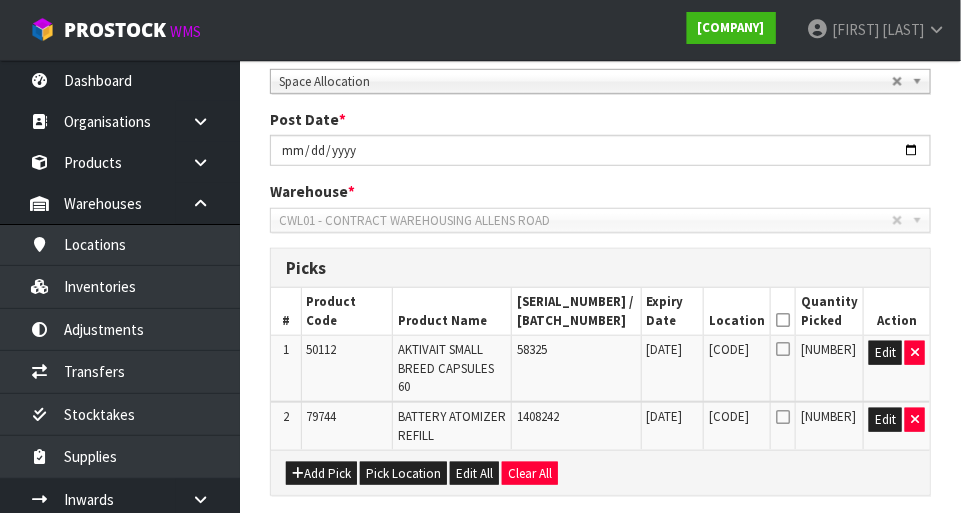 click at bounding box center [783, 320] 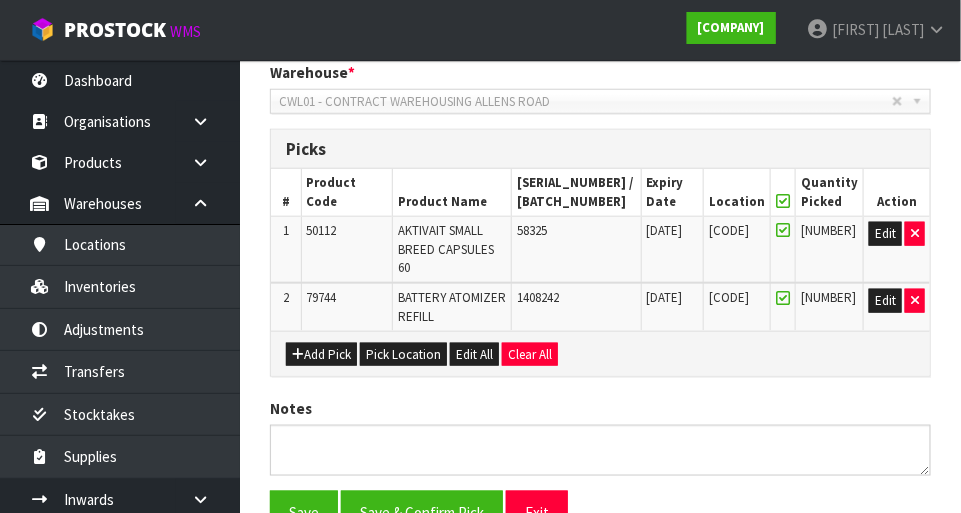 scroll, scrollTop: 434, scrollLeft: 0, axis: vertical 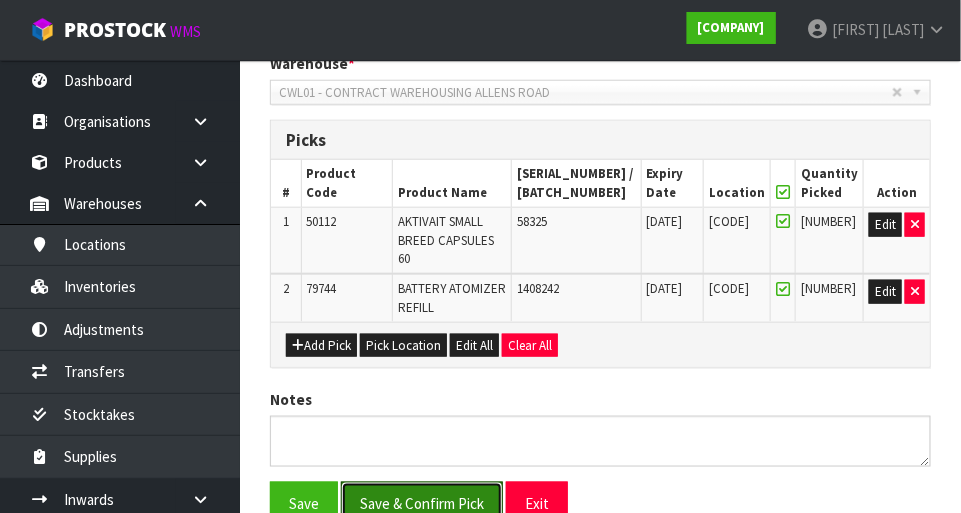 click on "Save & Confirm Pick" at bounding box center (422, 503) 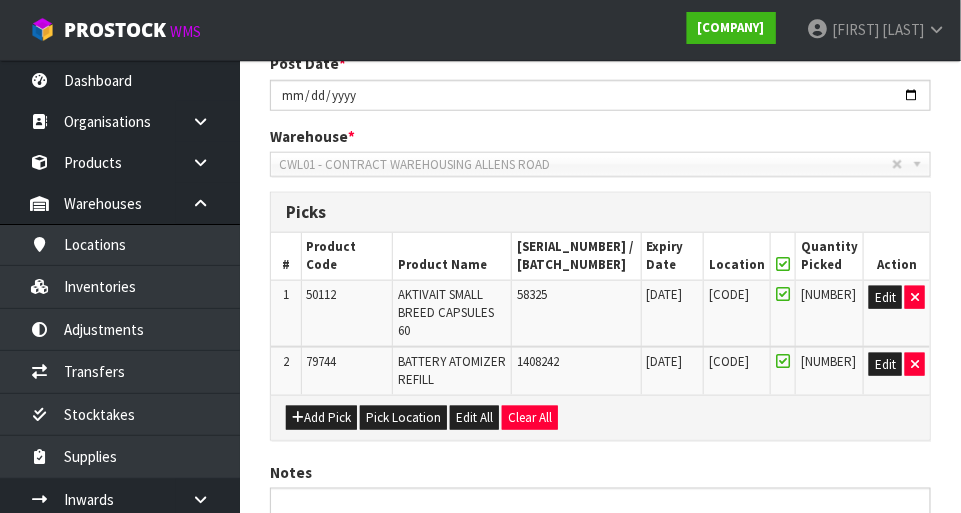 scroll, scrollTop: 0, scrollLeft: 0, axis: both 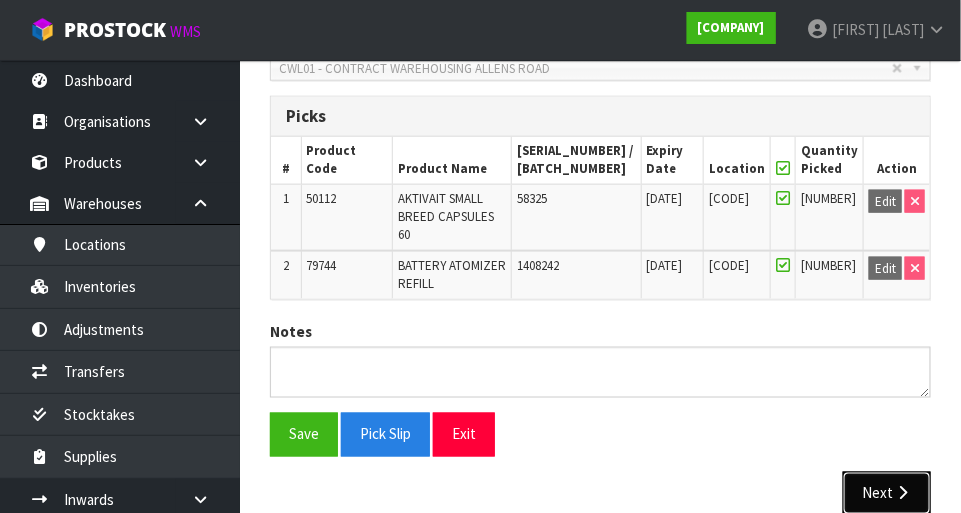 click at bounding box center (902, 493) 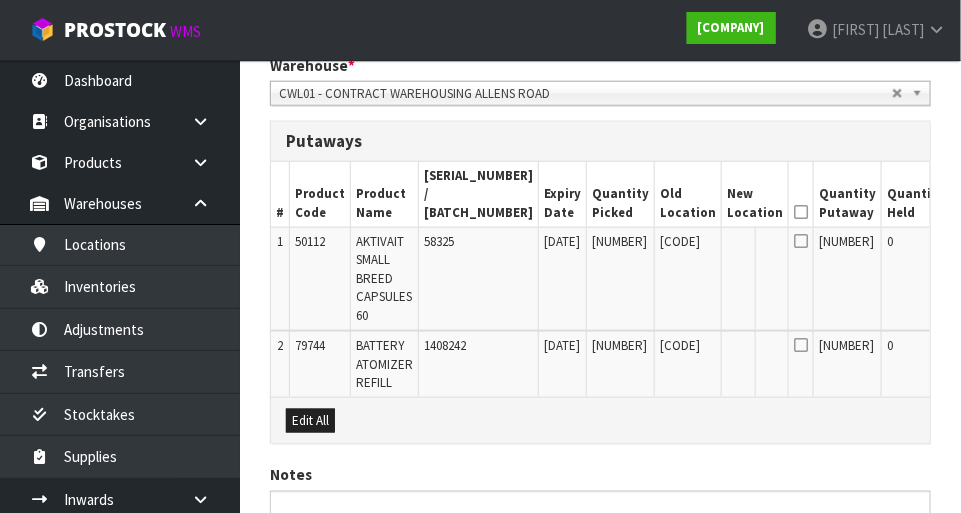 scroll, scrollTop: 507, scrollLeft: 0, axis: vertical 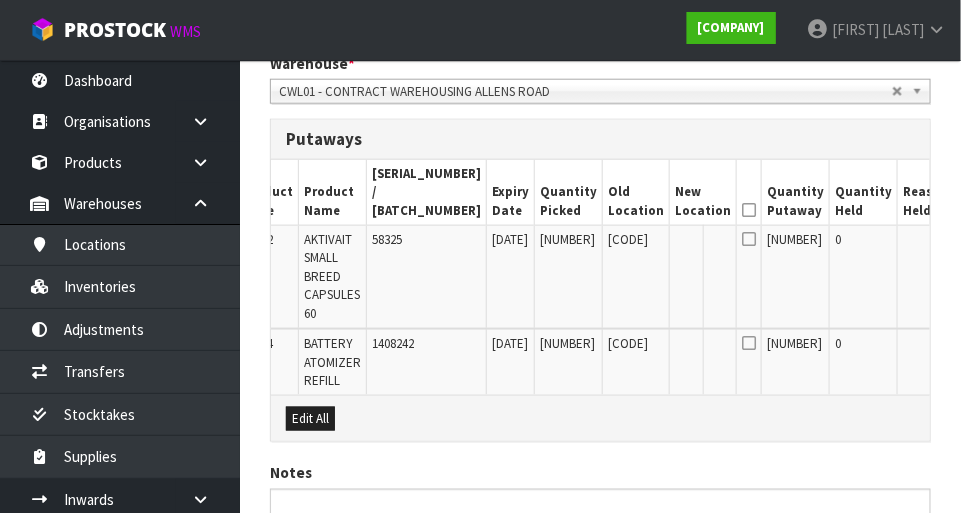 click on "Edit" at bounding box center [975, 243] 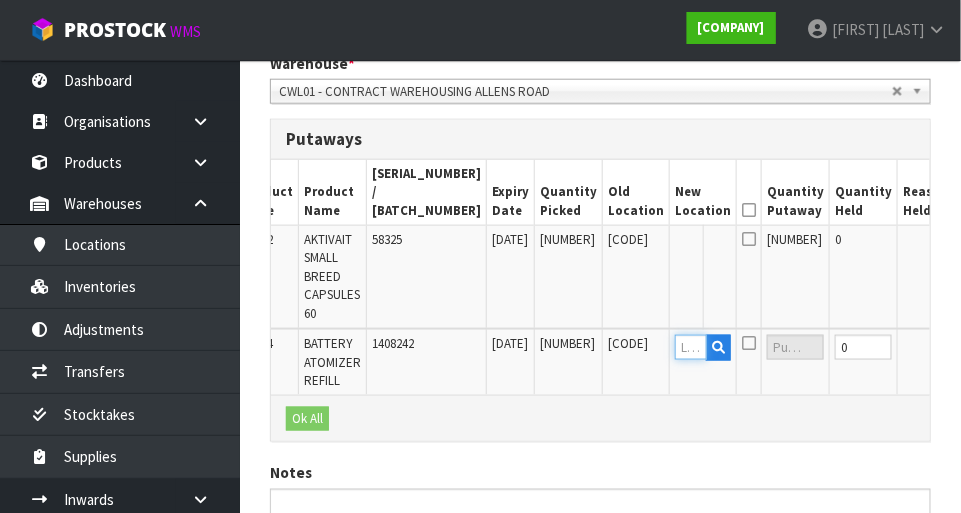 click at bounding box center [691, 347] 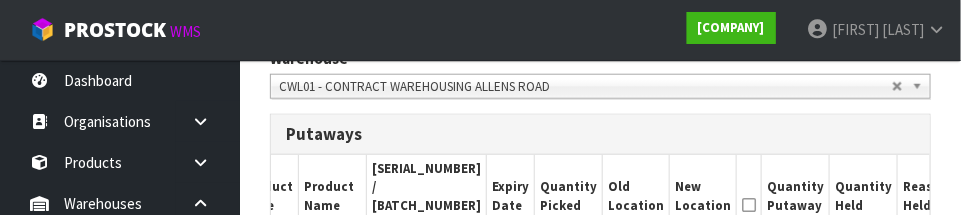 scroll, scrollTop: 754, scrollLeft: 0, axis: vertical 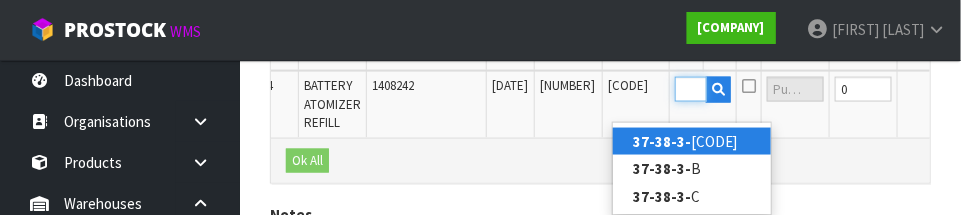 type on "37-38-3-A" 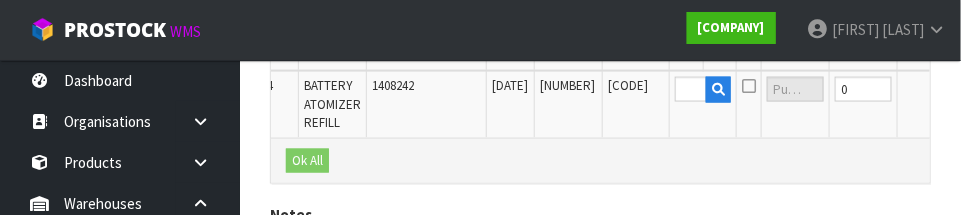 click on "OK" at bounding box center [976, 89] 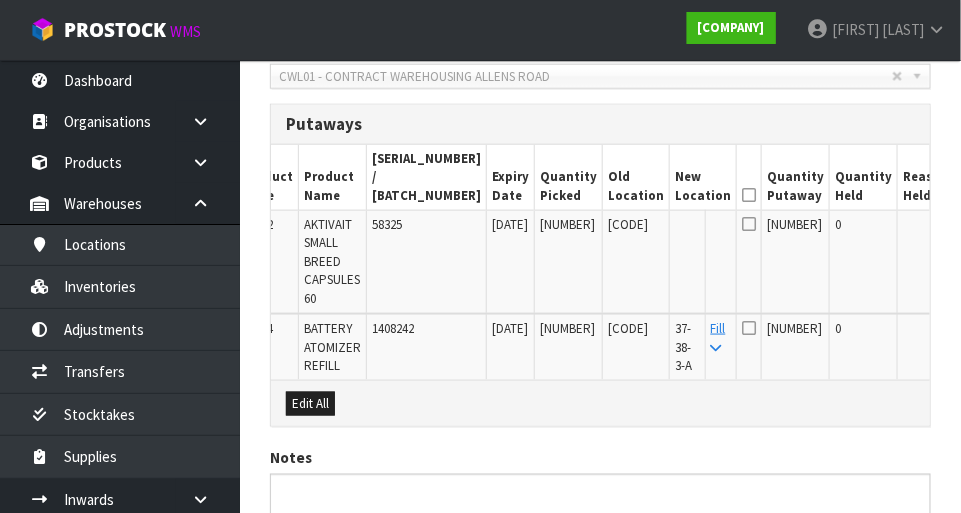 scroll, scrollTop: 524, scrollLeft: 0, axis: vertical 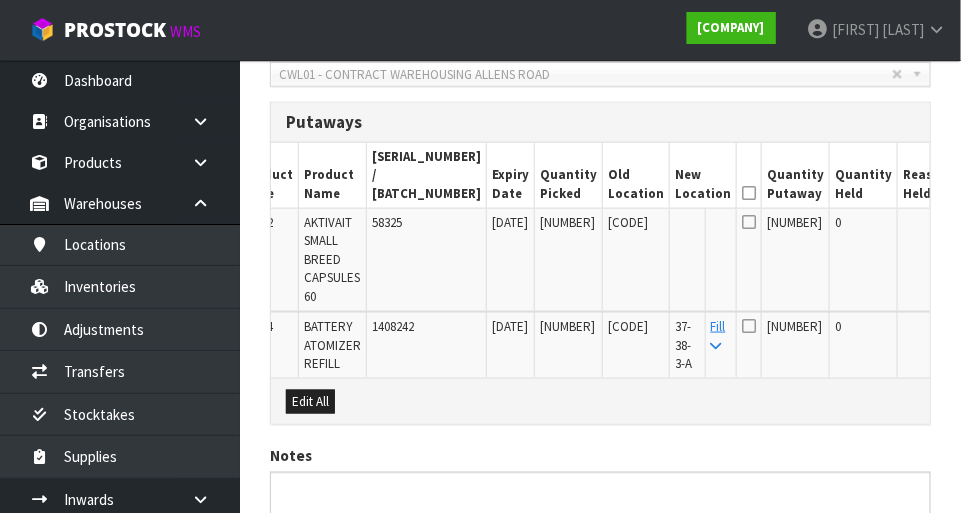 click at bounding box center [749, 222] 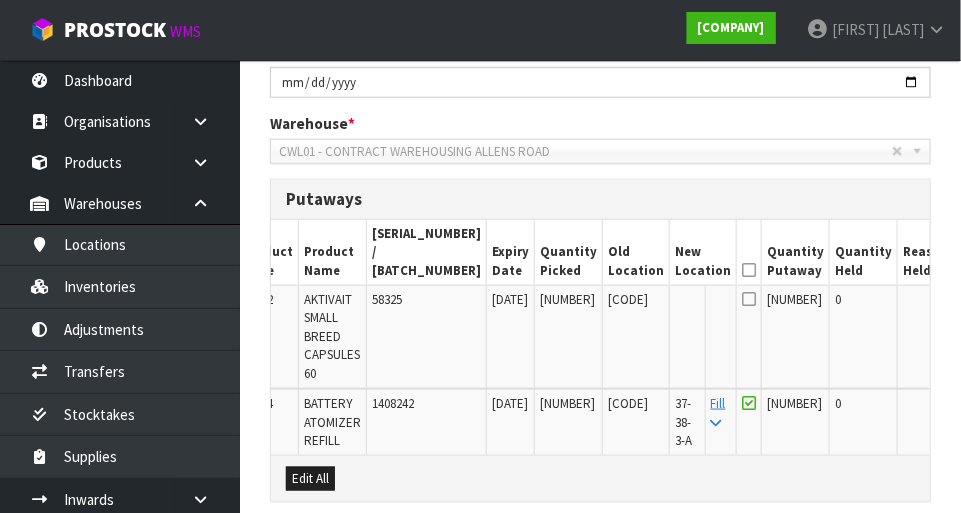 scroll, scrollTop: 439, scrollLeft: 0, axis: vertical 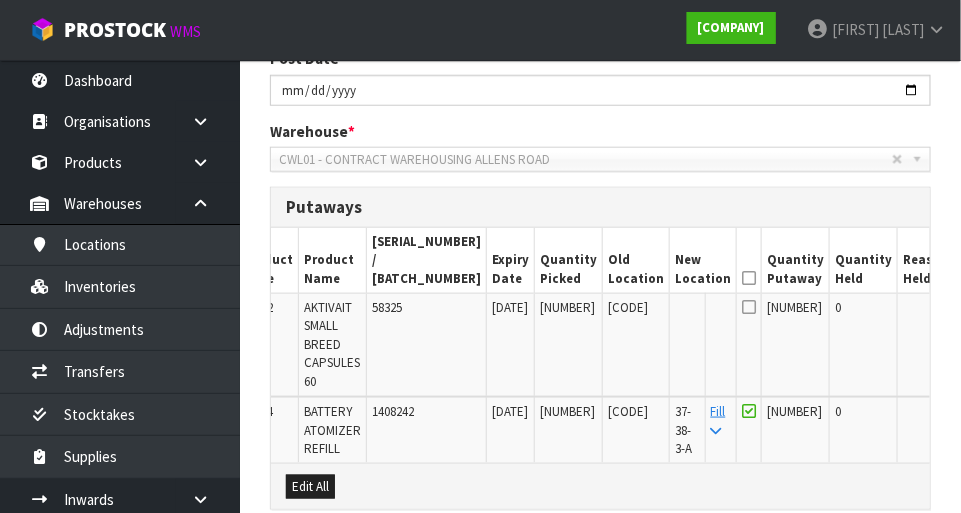 click on "Edit" at bounding box center [975, 311] 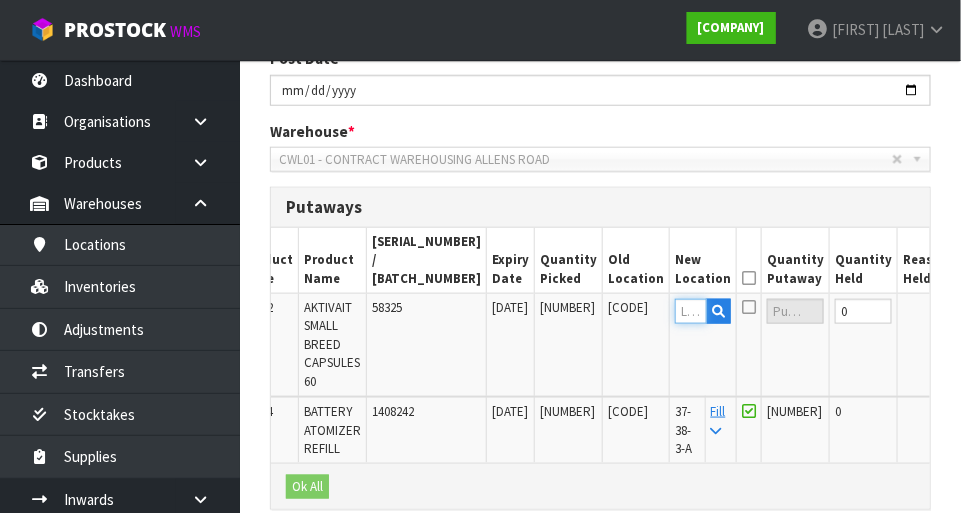 click at bounding box center [691, 311] 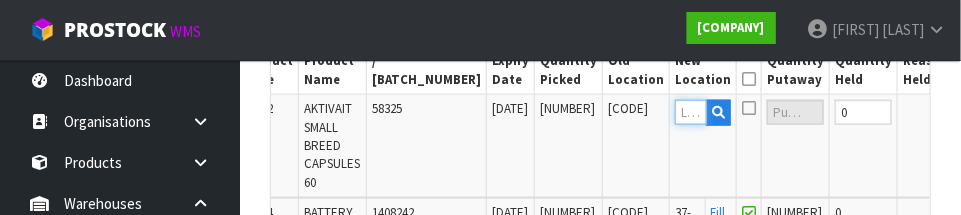 scroll, scrollTop: 650, scrollLeft: 0, axis: vertical 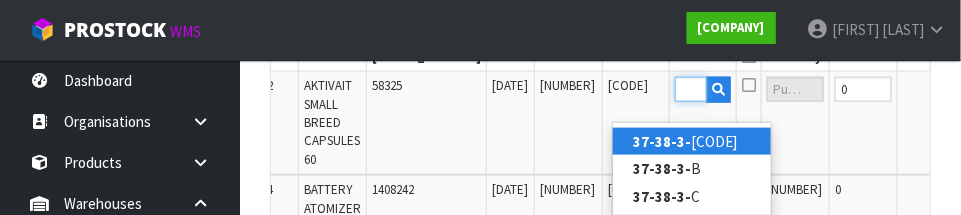 type on "37-38-3-B" 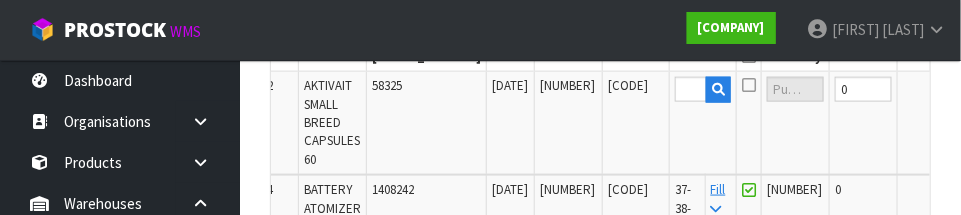 click on "OK" at bounding box center (976, 89) 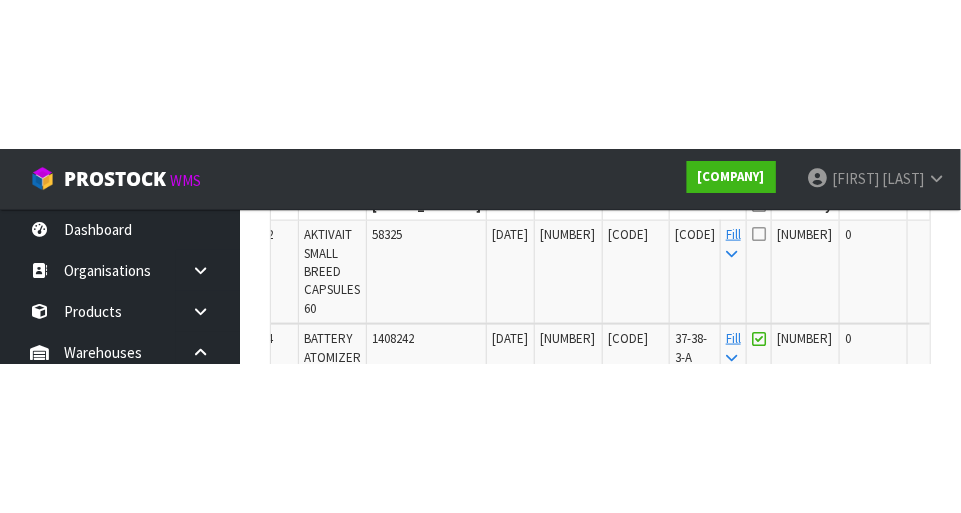 scroll, scrollTop: 660, scrollLeft: 0, axis: vertical 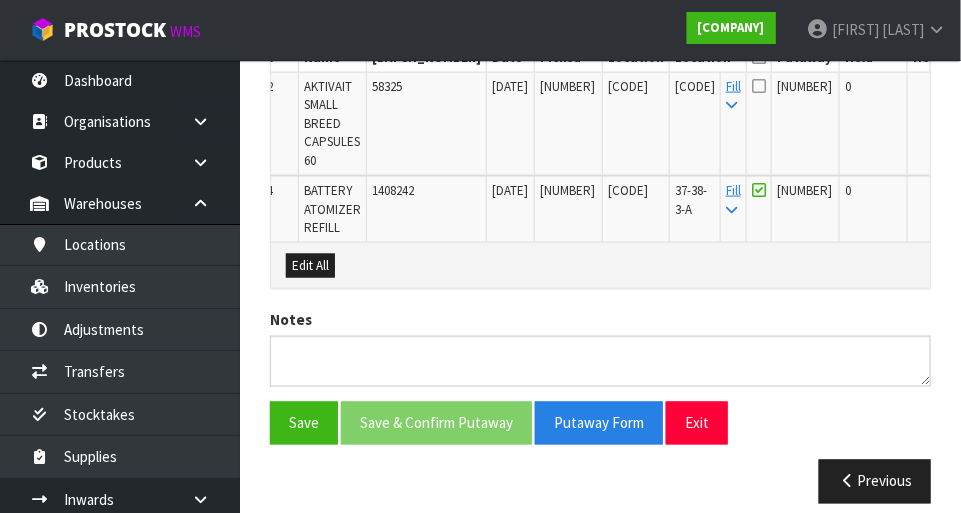click at bounding box center (759, 86) 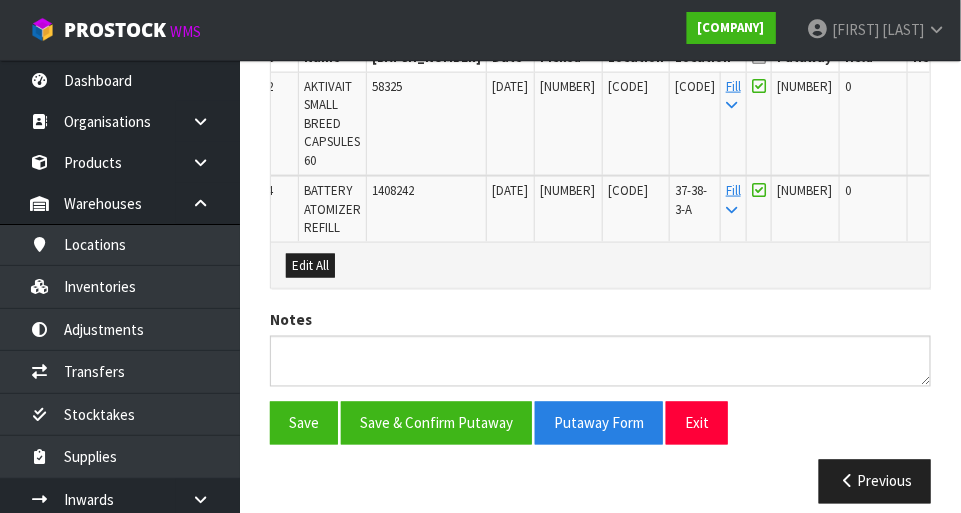 click at bounding box center [759, 57] 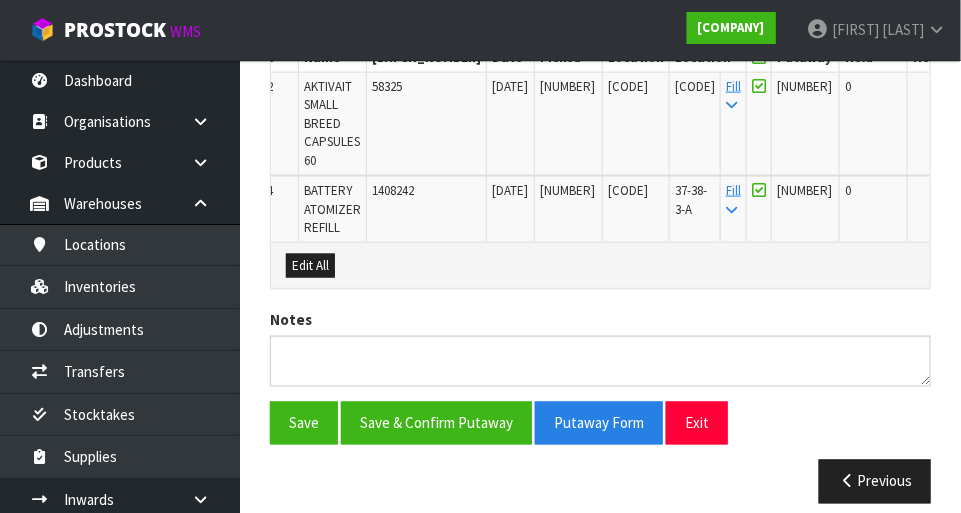 scroll, scrollTop: 694, scrollLeft: 0, axis: vertical 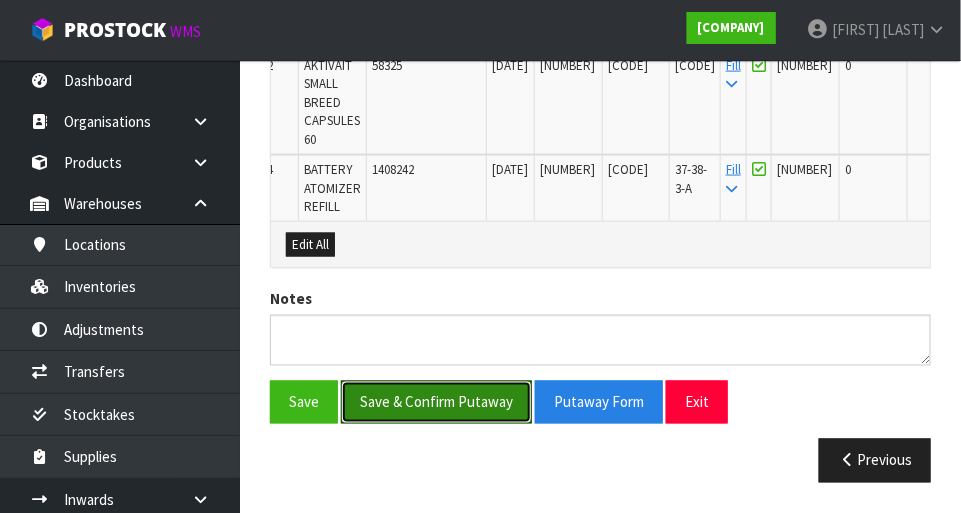 click on "Save & Confirm Putaway" at bounding box center [436, 402] 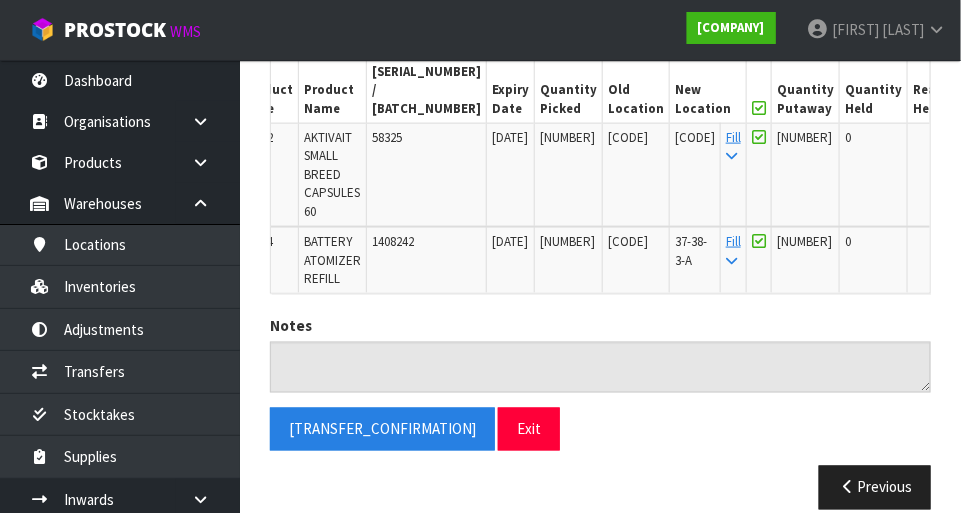 scroll, scrollTop: 650, scrollLeft: 0, axis: vertical 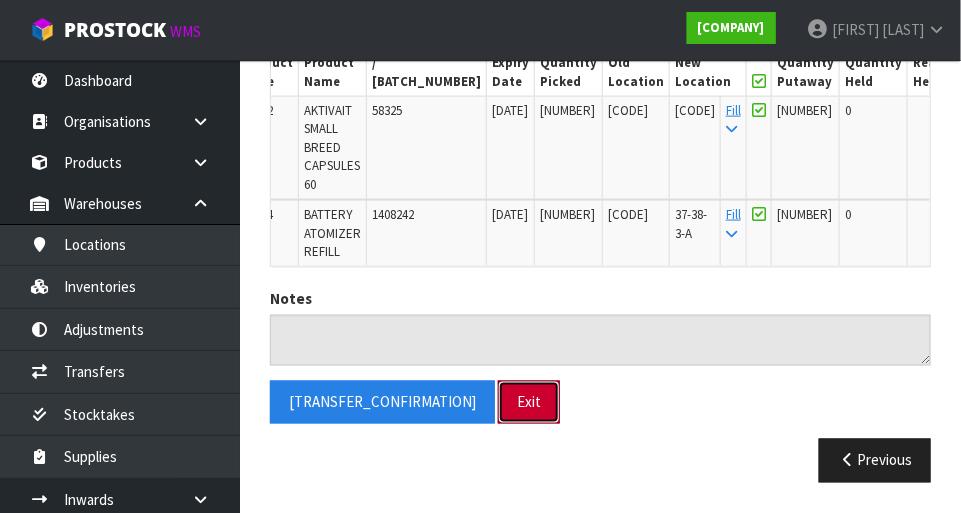 click on "Exit" at bounding box center (529, 402) 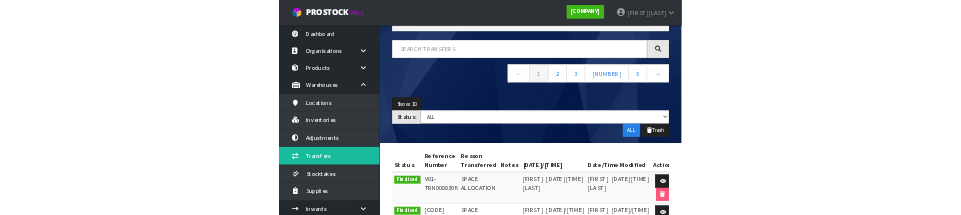 scroll, scrollTop: 0, scrollLeft: 0, axis: both 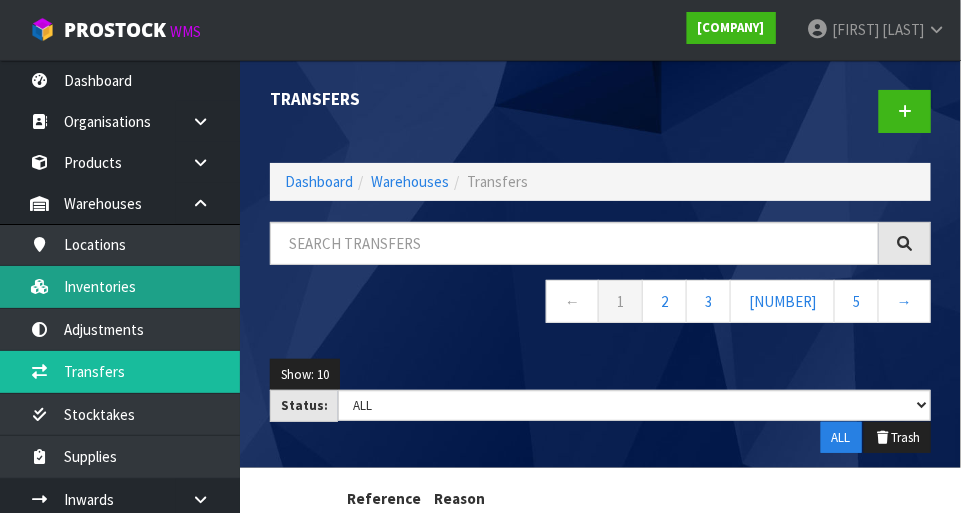 click on "Inventories" at bounding box center (120, 286) 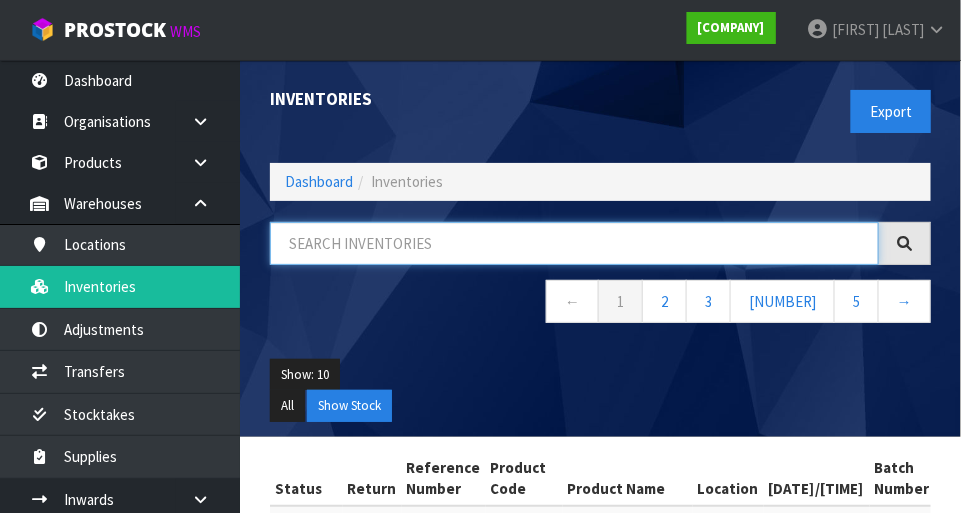 click at bounding box center [574, 243] 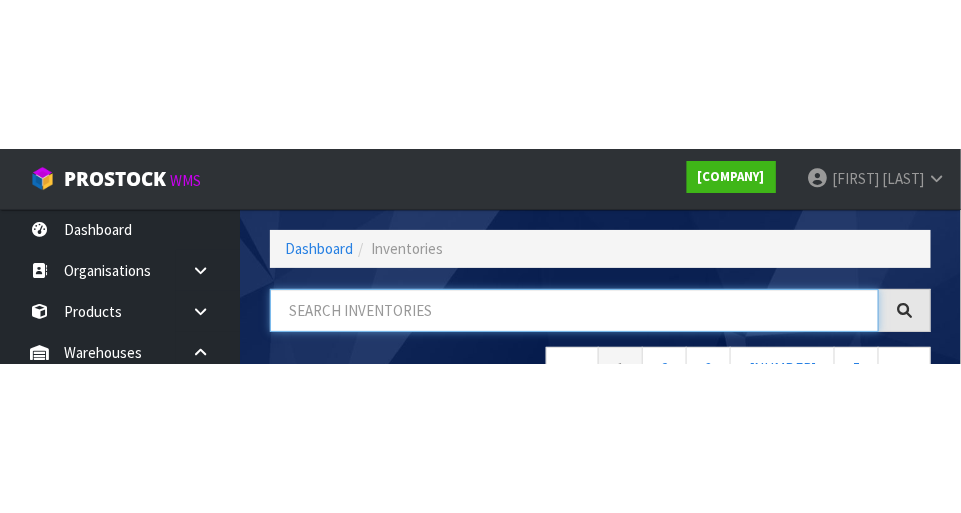 scroll, scrollTop: 135, scrollLeft: 0, axis: vertical 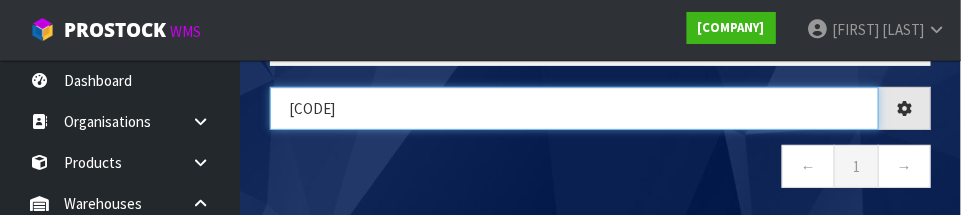 type on "42-29-2-B" 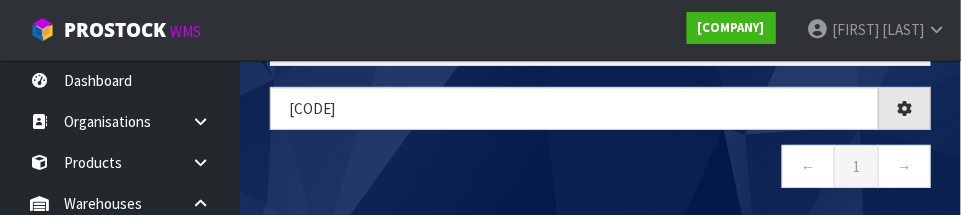 click on "←
1
→" at bounding box center [600, 169] 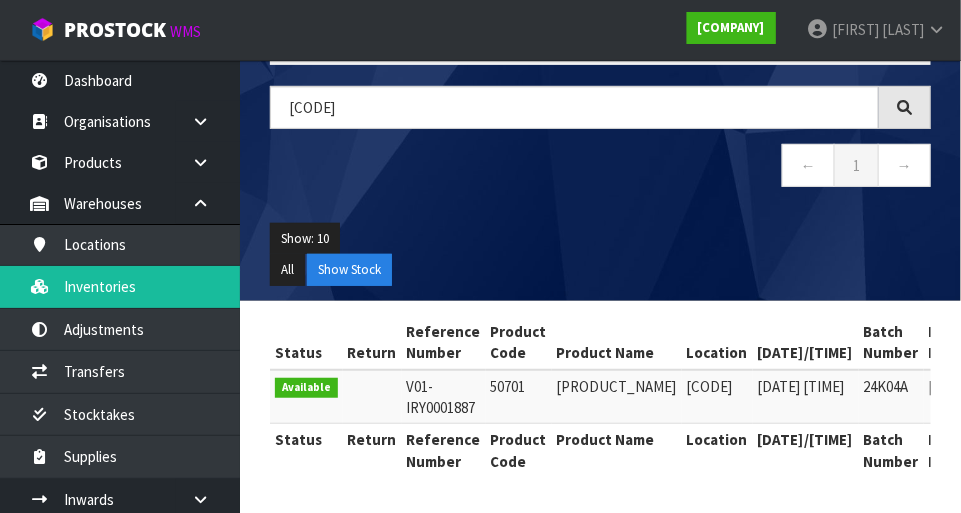 scroll, scrollTop: 220, scrollLeft: 0, axis: vertical 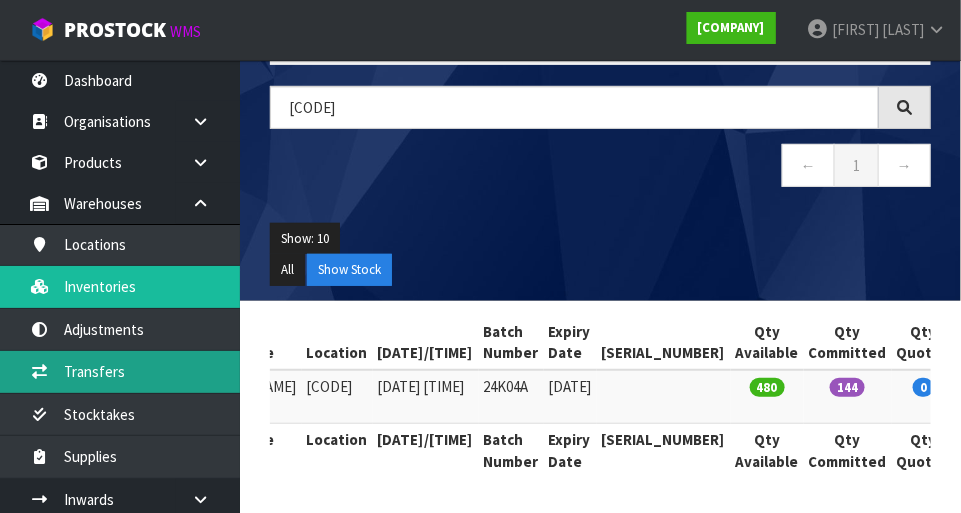 click on "Transfers" at bounding box center (120, 371) 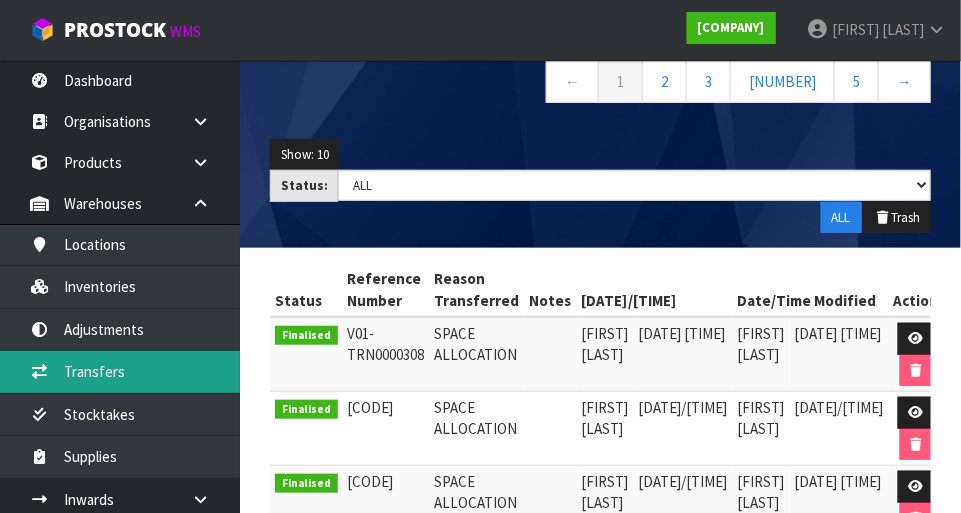 scroll, scrollTop: 0, scrollLeft: 0, axis: both 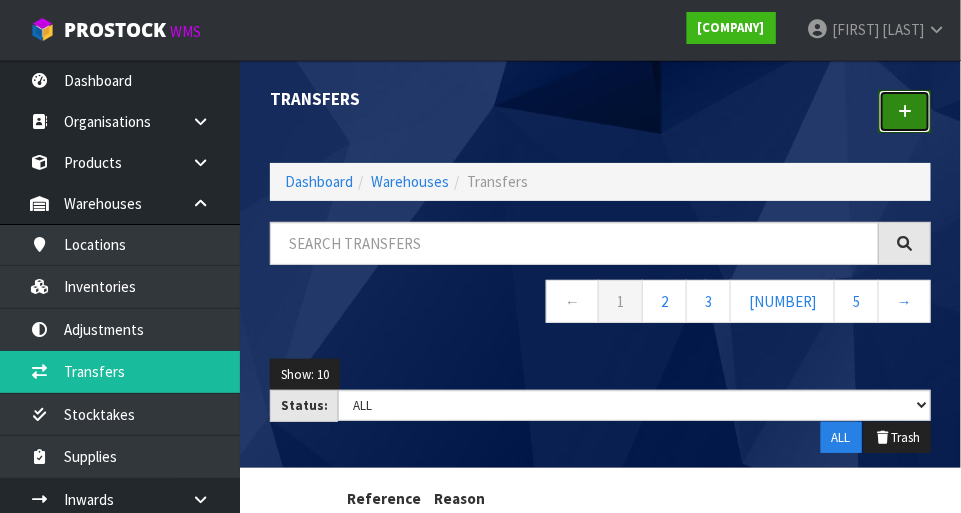 click at bounding box center [905, 111] 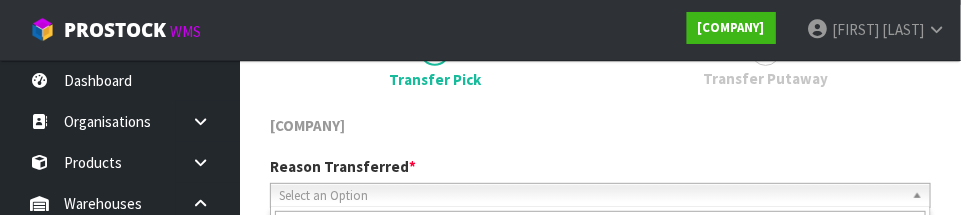 scroll, scrollTop: 296, scrollLeft: 0, axis: vertical 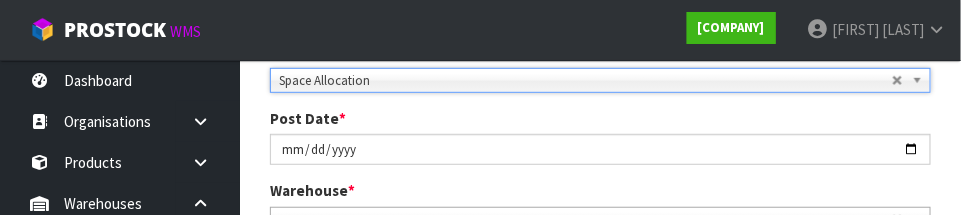 click on "1
Transfer Pick
2
Transfer Putaway
VET EXPRESS LTD
Reason Transferred  *
Space Allocation Damage Expired Stock Repair QA
Space Allocation
Space Allocation Damage Expired Stock Repair QA
Post Date  *
2025-07-02
Warehouse  *
01 - CONTRACT WAREHOUSING MAIN 02 - CONTRACT WAREHOUSING NO 2 CHC - CWL CHRISTCHURCH WAIHEKE - SOLAR SHOP WAIHEKE CWL01 - CONTRACT WAREHOUSING ALLENS ROAD CWL02 - CONTRACT WAREHOUSING LADY RUBY CWL03 - CONTRACT WAREHOUSING NEILPARK
CWL01 - CONTRACT WAREHOUSING ALLENS ROAD
Picks
#
Product	Code
Product	Name" at bounding box center (600, 272) 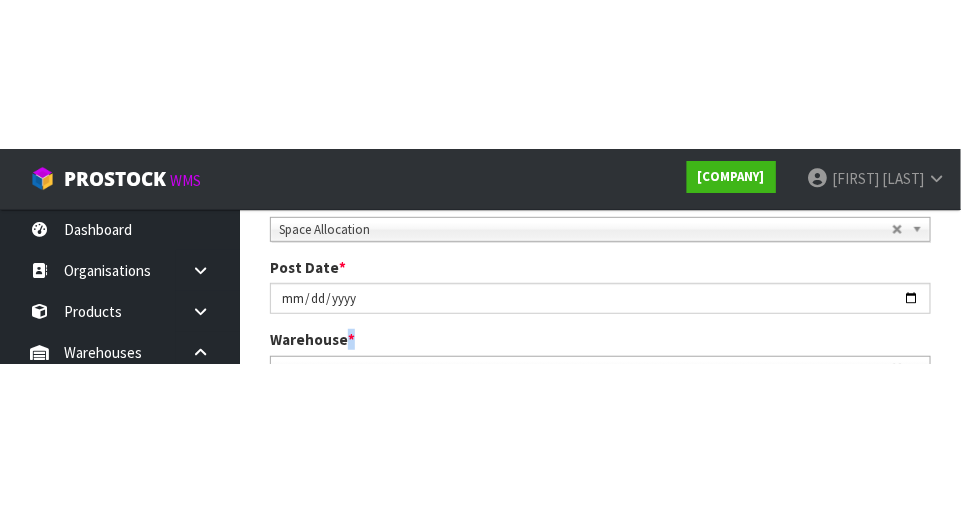 scroll, scrollTop: 306, scrollLeft: 0, axis: vertical 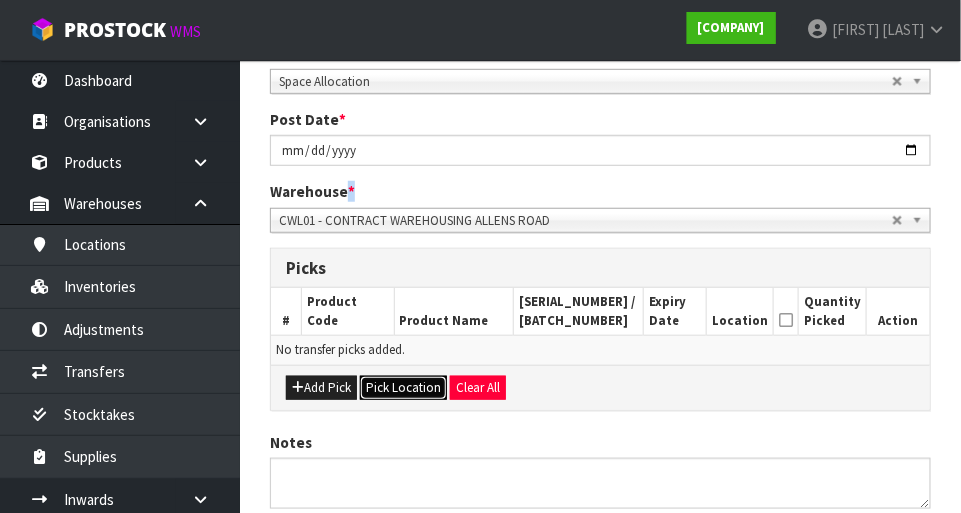 click on "Pick Location" at bounding box center [403, 388] 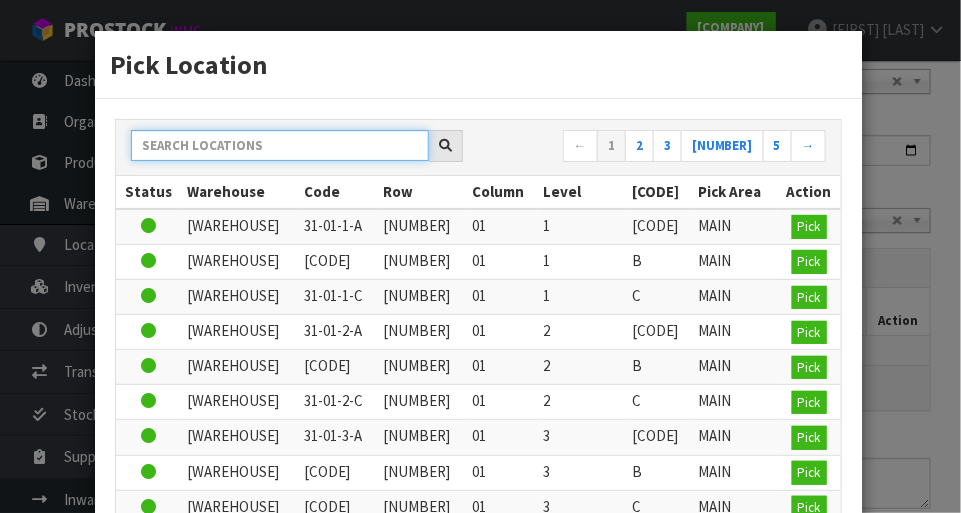 click at bounding box center [280, 145] 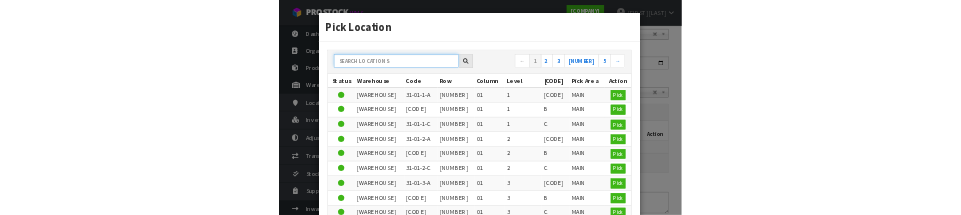 scroll, scrollTop: 296, scrollLeft: 0, axis: vertical 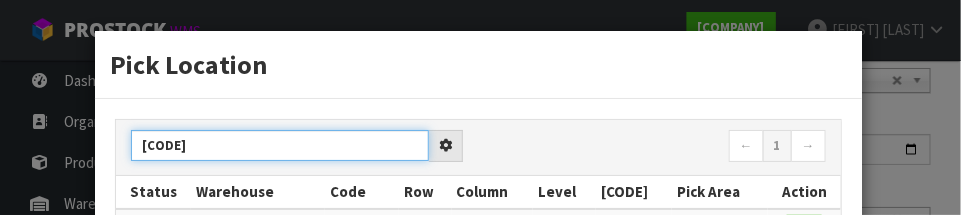 type on "42-29-2-B" 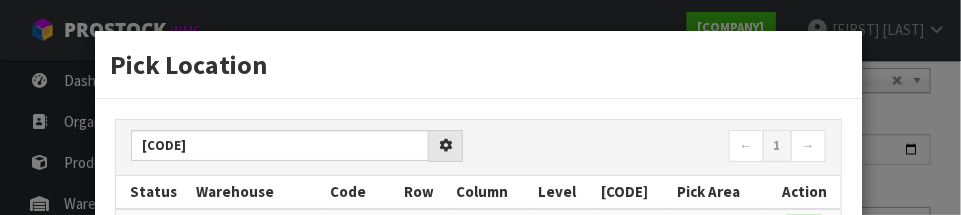 click on "42-29-2-B
←
1
→" at bounding box center (478, 148) 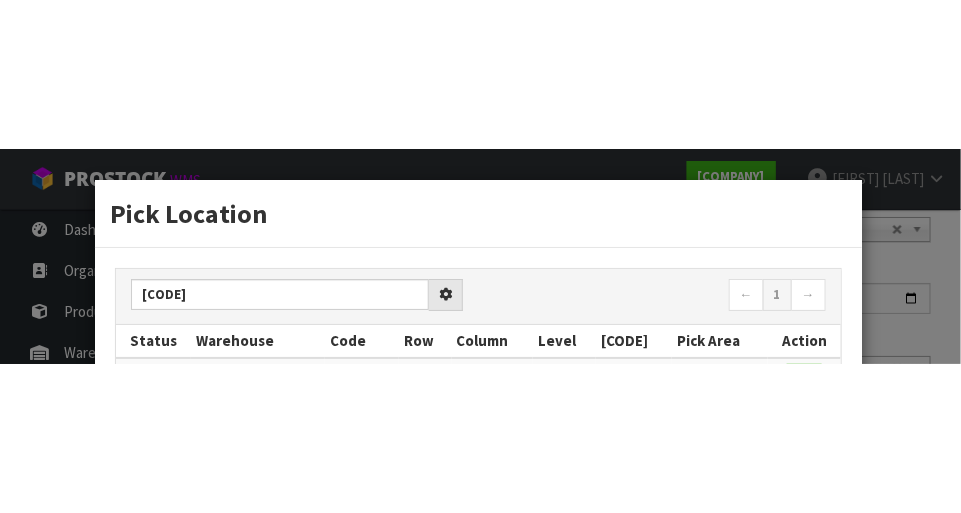 scroll, scrollTop: 306, scrollLeft: 0, axis: vertical 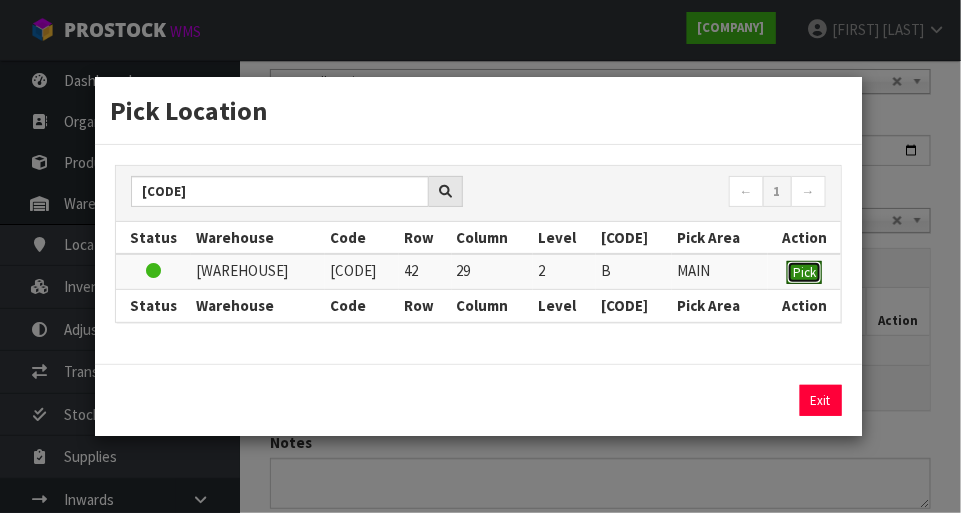 click on "Pick" at bounding box center [804, 272] 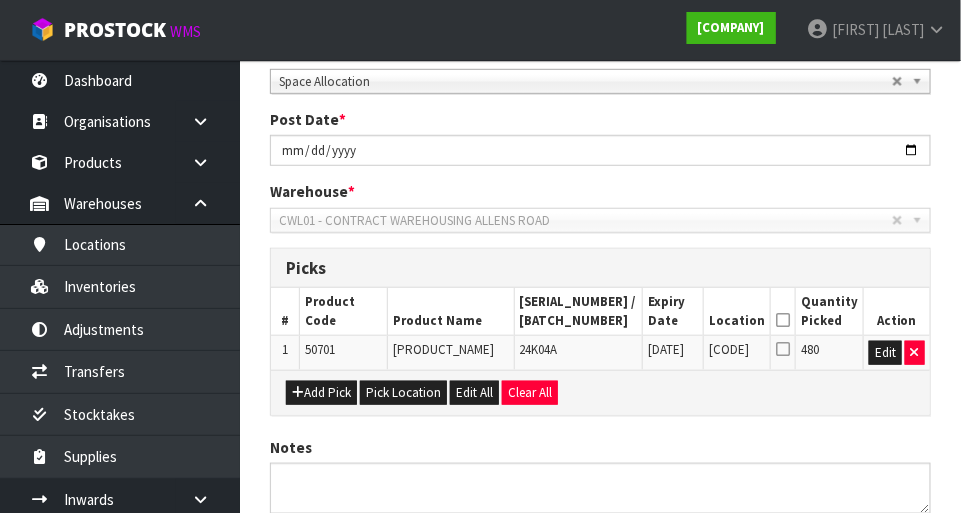 click at bounding box center (783, 320) 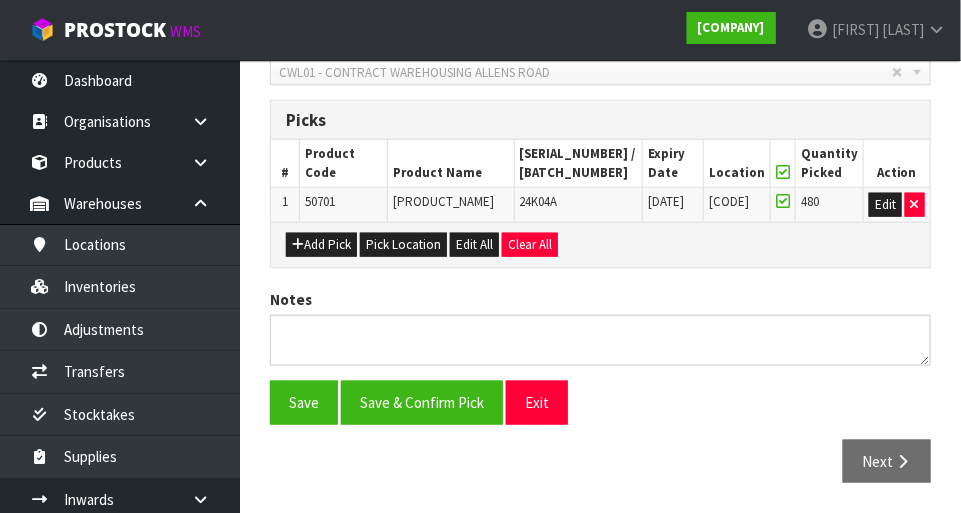 scroll, scrollTop: 481, scrollLeft: 0, axis: vertical 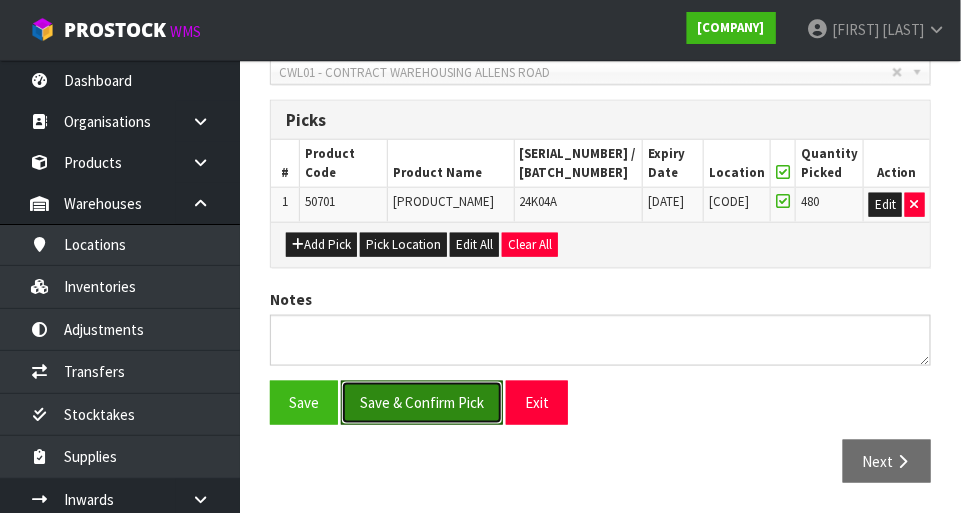 click on "Save & Confirm Pick" at bounding box center [422, 402] 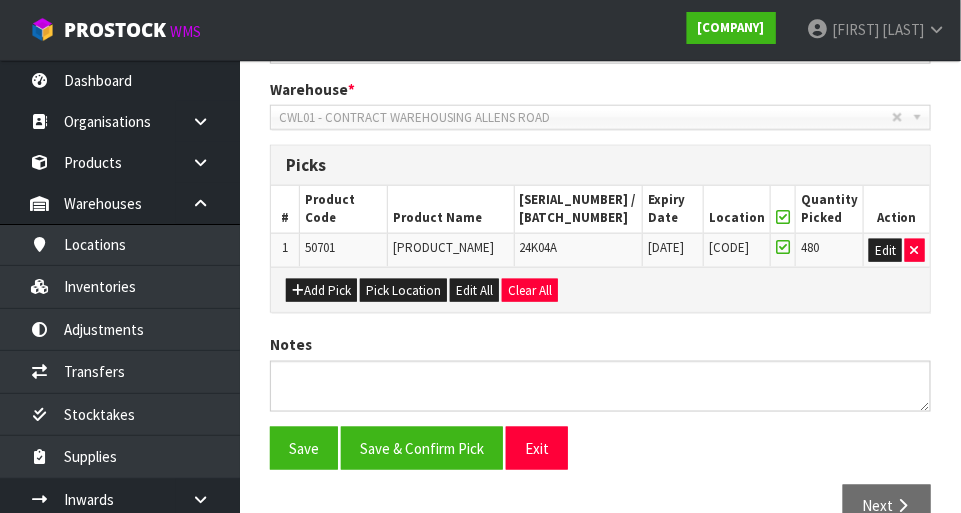 scroll, scrollTop: 0, scrollLeft: 0, axis: both 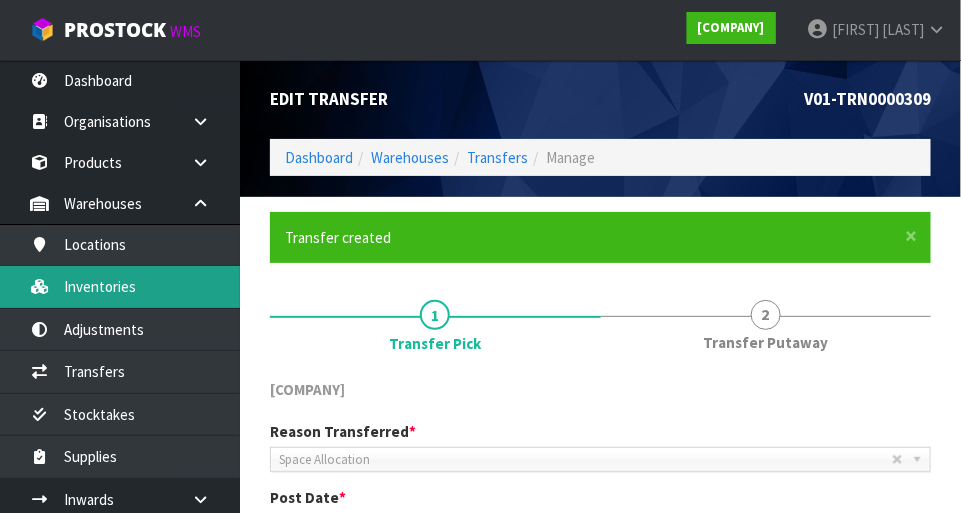 click on "Inventories" at bounding box center [120, 286] 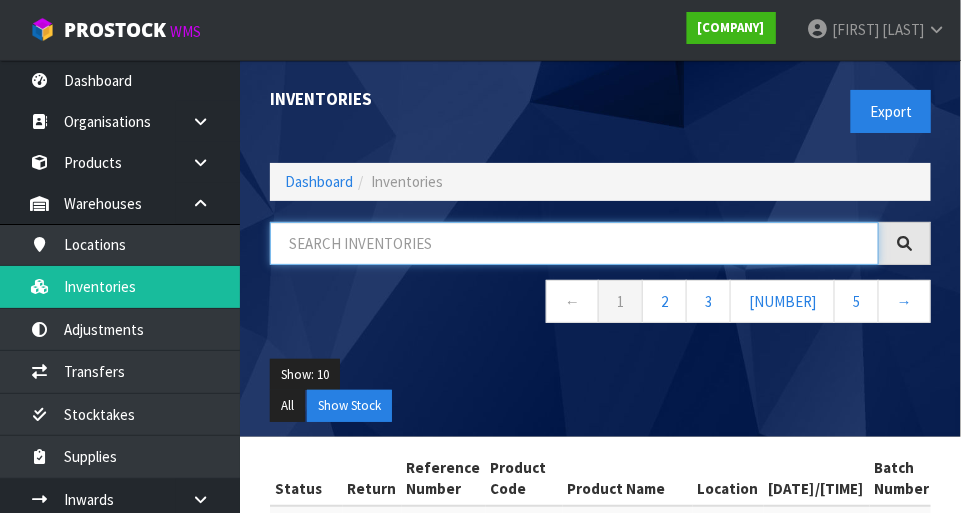 click at bounding box center [574, 243] 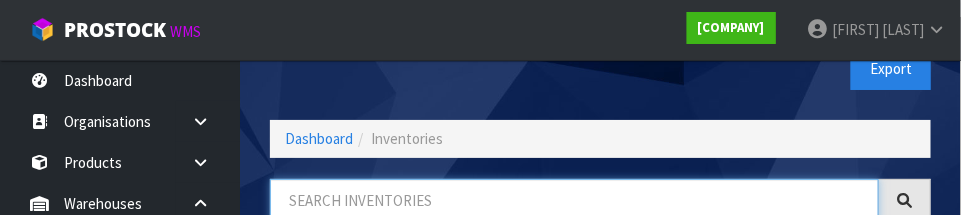 scroll, scrollTop: 135, scrollLeft: 0, axis: vertical 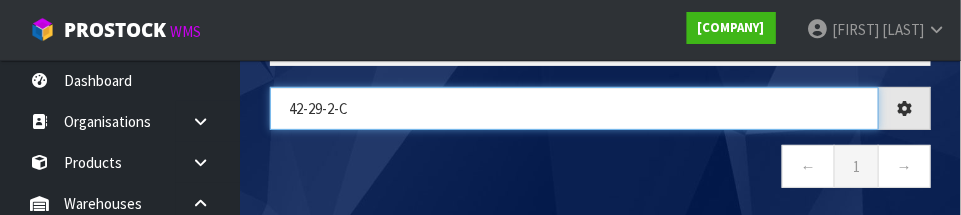 type on "42-29-2-c" 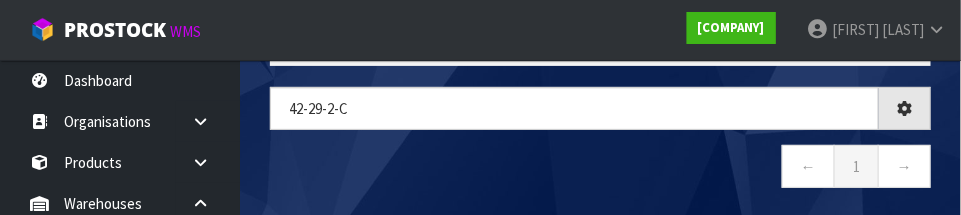 click on "←
1
→" at bounding box center (600, 169) 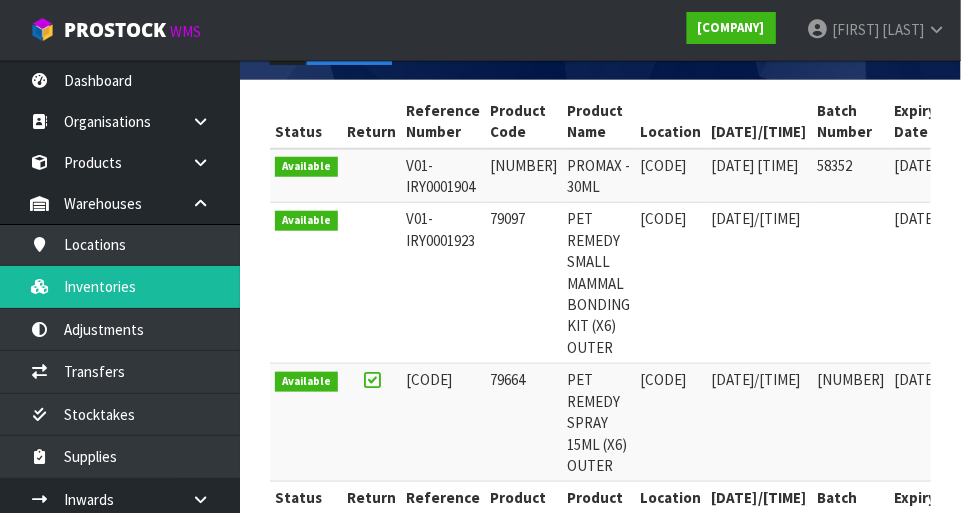scroll, scrollTop: 362, scrollLeft: 0, axis: vertical 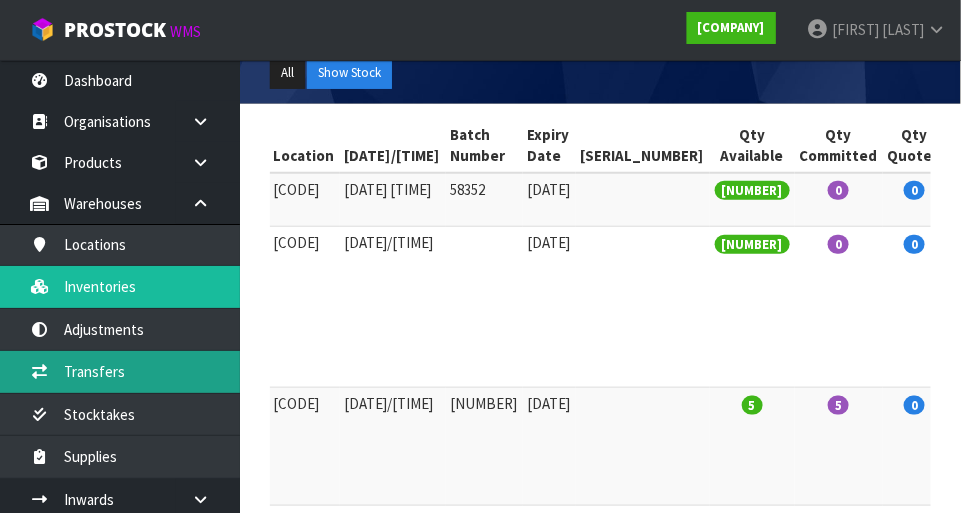 click on "Transfers" at bounding box center (120, 371) 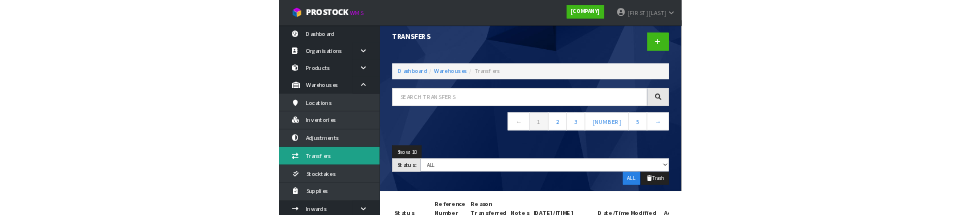 scroll, scrollTop: 0, scrollLeft: 0, axis: both 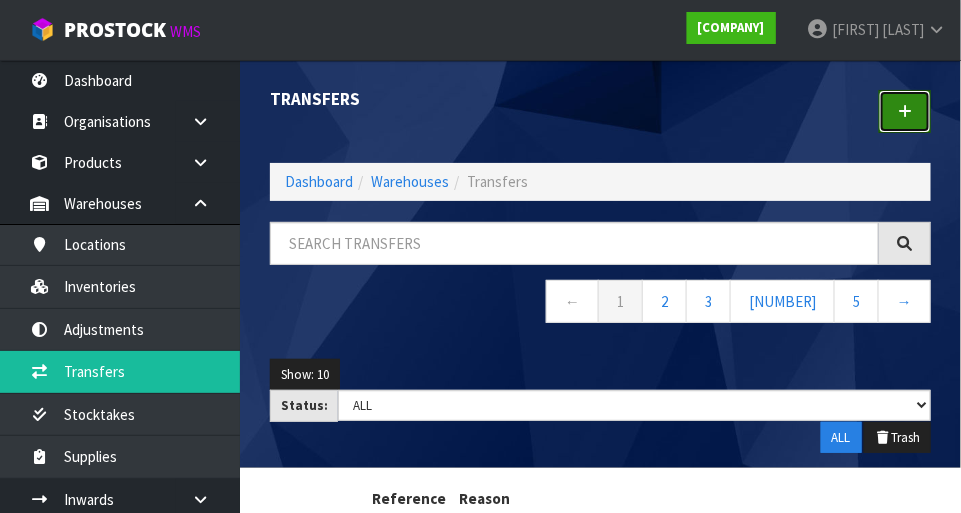click at bounding box center [905, 111] 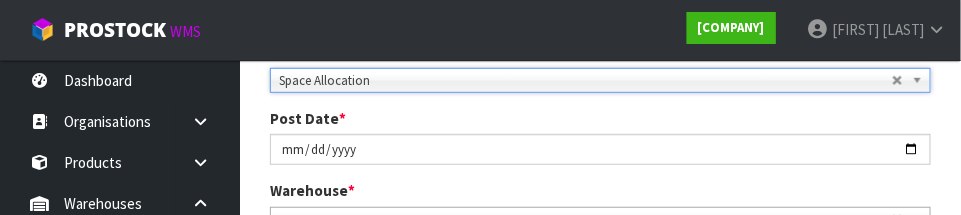 click on "Reason Transferred  *
Space Allocation Damage Expired Stock Repair QA
Space Allocation
Space Allocation Damage Expired Stock Repair QA
Post Date  *
2025-07-02
Warehouse  *
01 - CONTRACT WAREHOUSING MAIN 02 - CONTRACT WAREHOUSING NO 2 CHC - CWL CHRISTCHURCH WAIHEKE - SOLAR SHOP WAIHEKE CWL01 - CONTRACT WAREHOUSING ALLENS ROAD CWL02 - CONTRACT WAREHOUSING LADY RUBY CWL03 - CONTRACT WAREHOUSING NEILPARK
CWL01 - CONTRACT WAREHOUSING ALLENS ROAD" at bounding box center [600, 143] 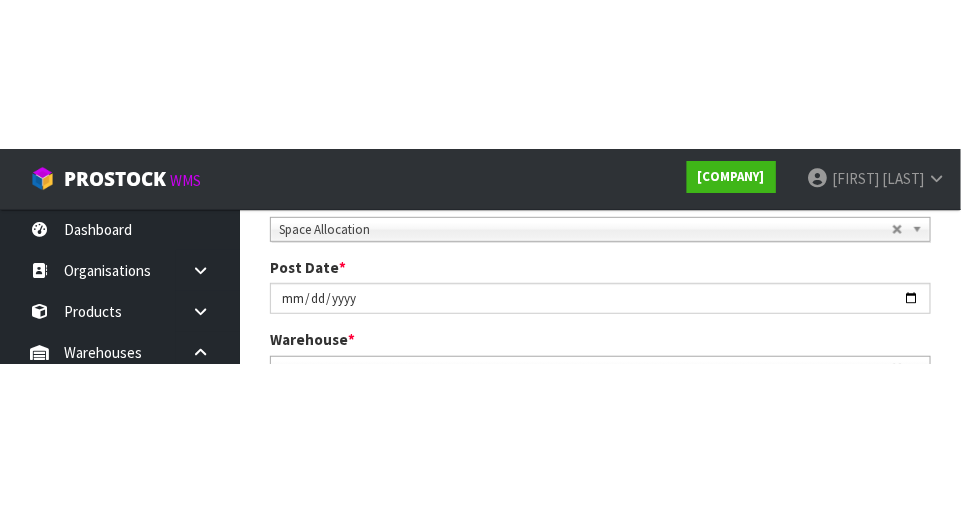 scroll, scrollTop: 306, scrollLeft: 0, axis: vertical 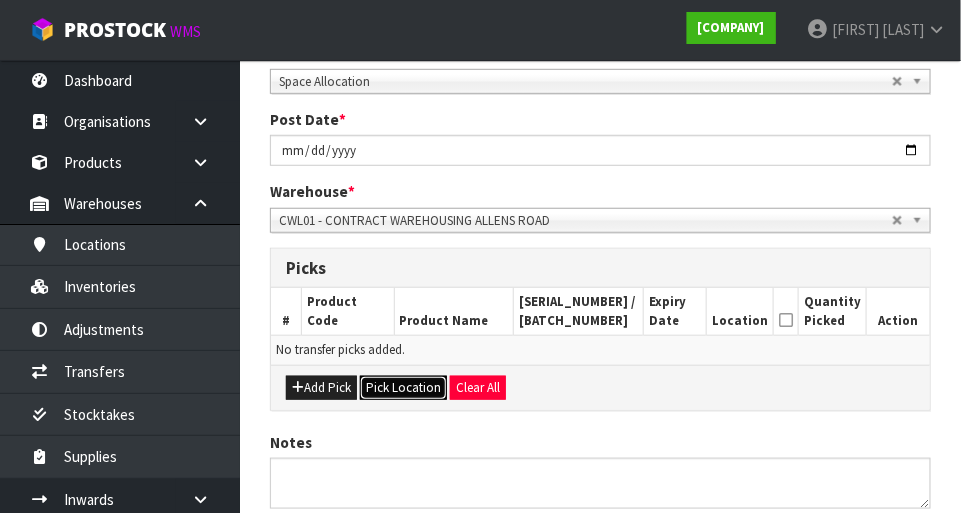 click on "Pick Location" at bounding box center [403, 388] 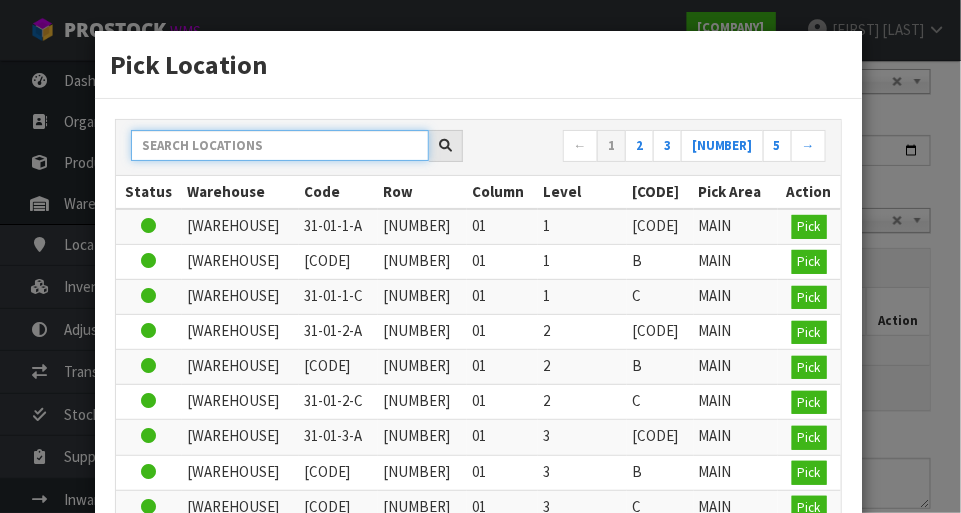 click at bounding box center (280, 145) 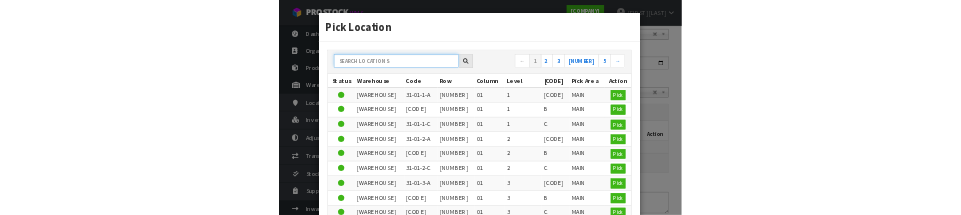 scroll, scrollTop: 296, scrollLeft: 0, axis: vertical 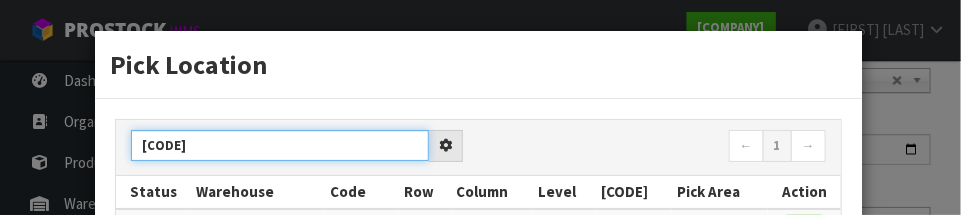type on "42-29-2-C" 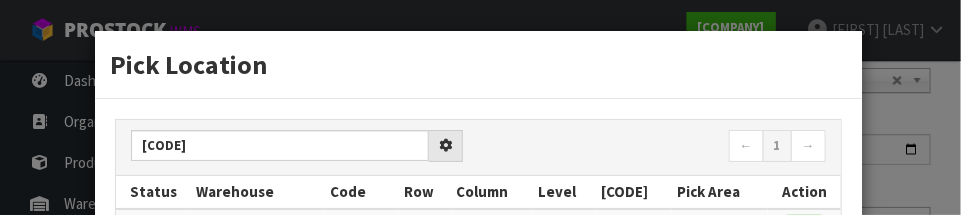 click on "←
1
→" at bounding box center [659, 147] 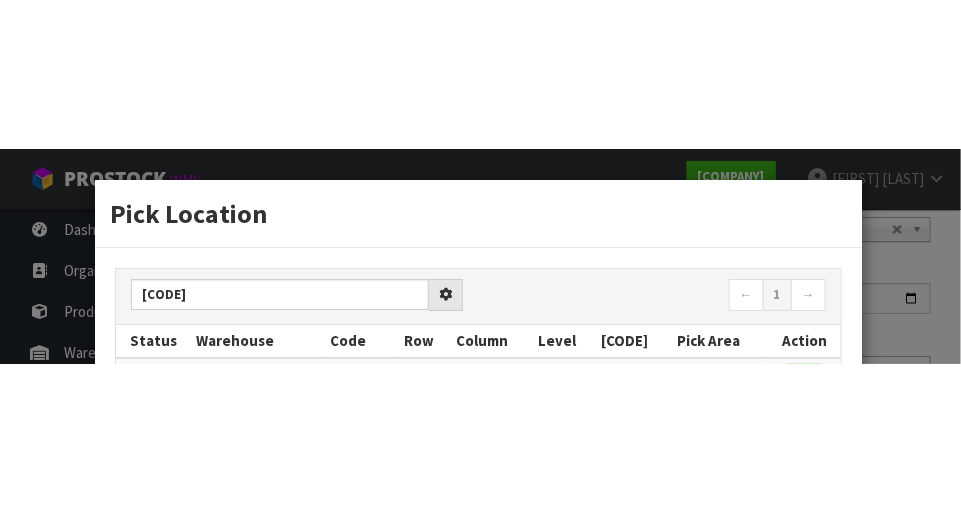 scroll, scrollTop: 306, scrollLeft: 0, axis: vertical 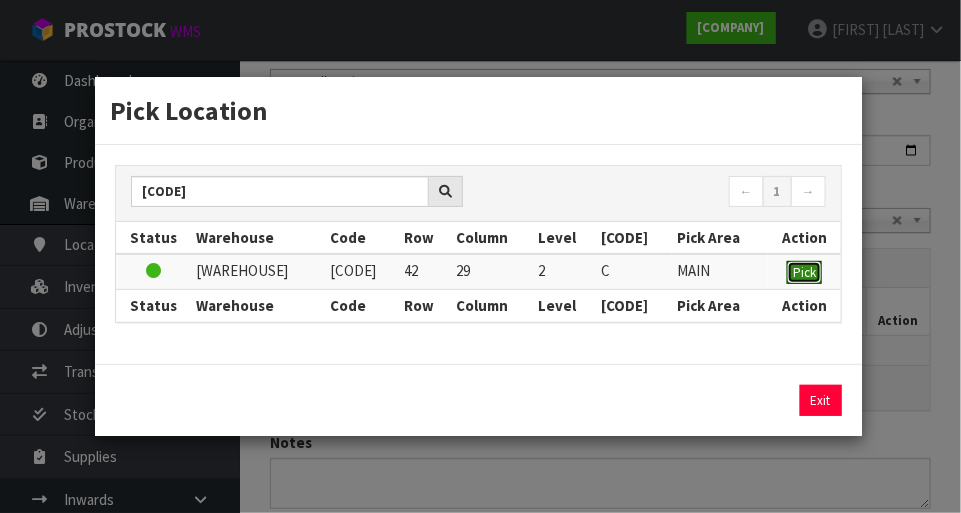 click on "Pick" at bounding box center [804, 273] 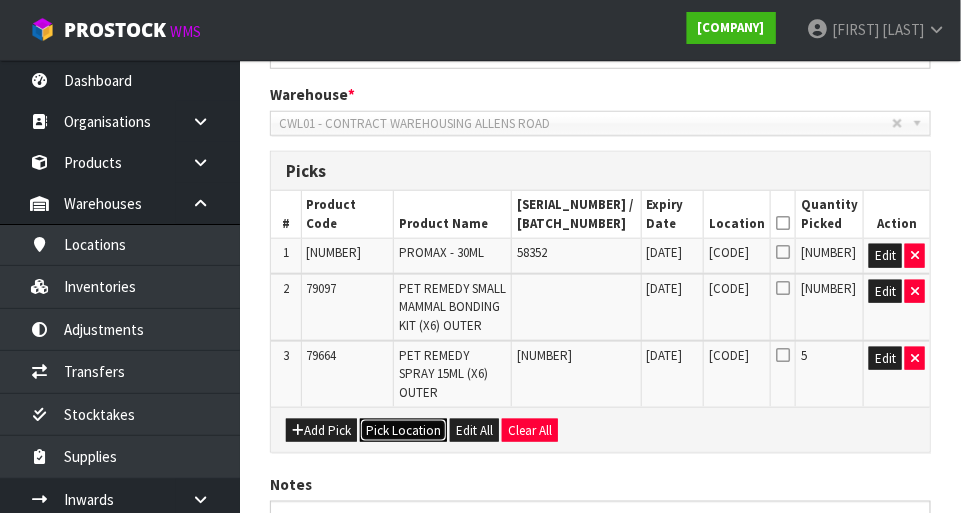scroll, scrollTop: 398, scrollLeft: 0, axis: vertical 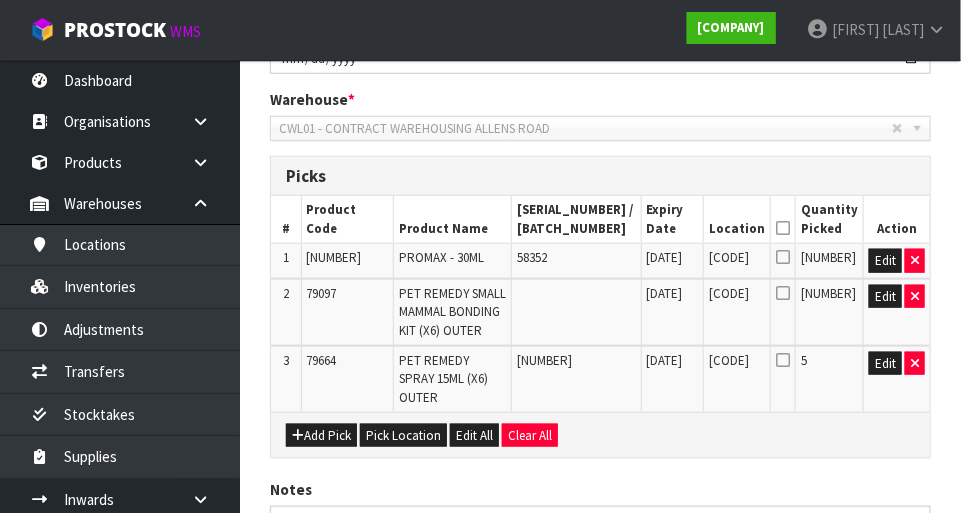 click at bounding box center (783, 257) 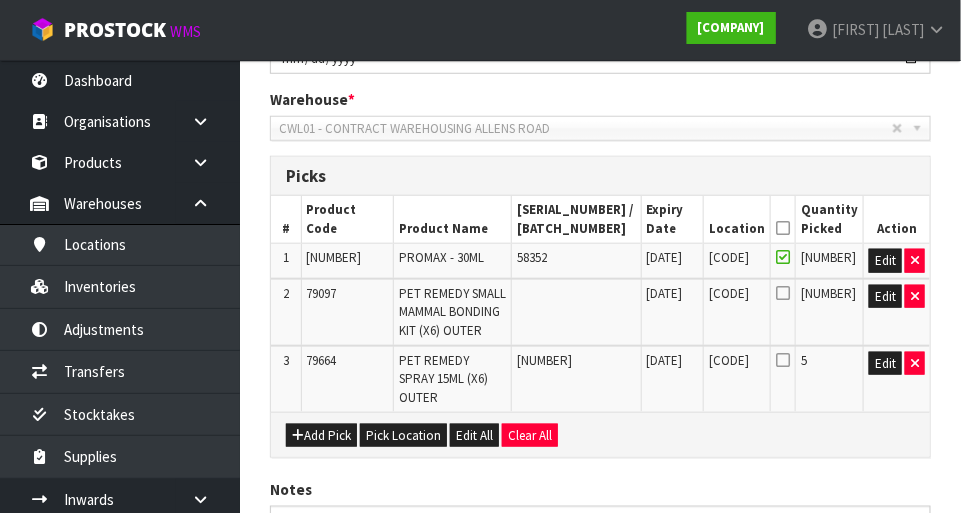 click at bounding box center (783, 293) 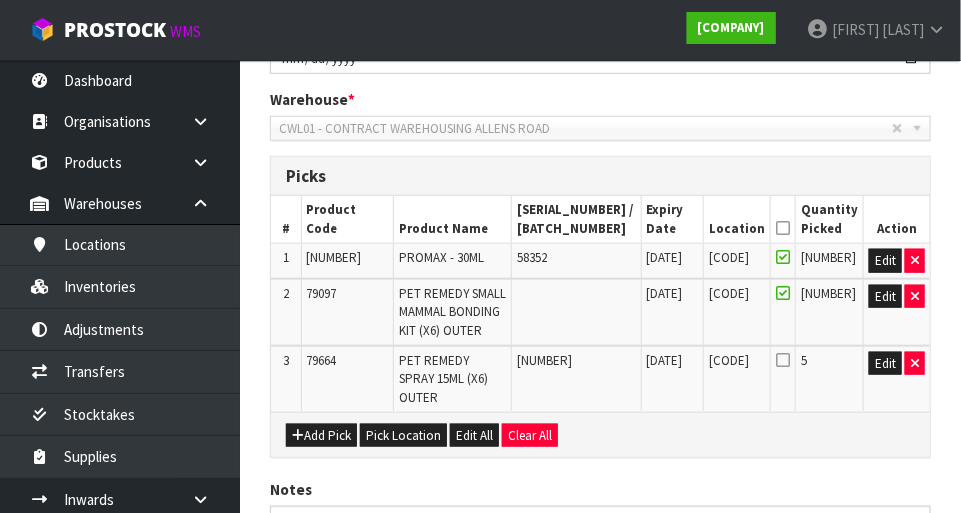 click at bounding box center [783, 360] 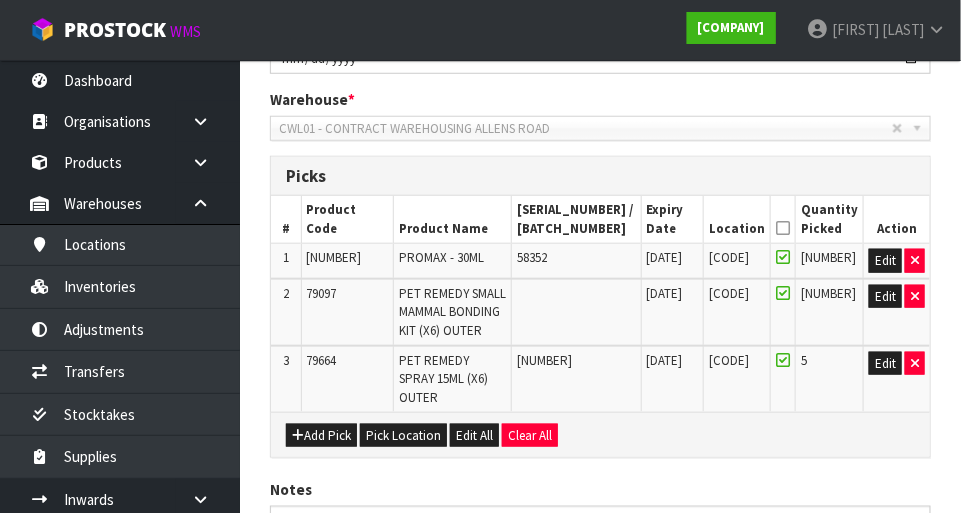 click at bounding box center [783, 228] 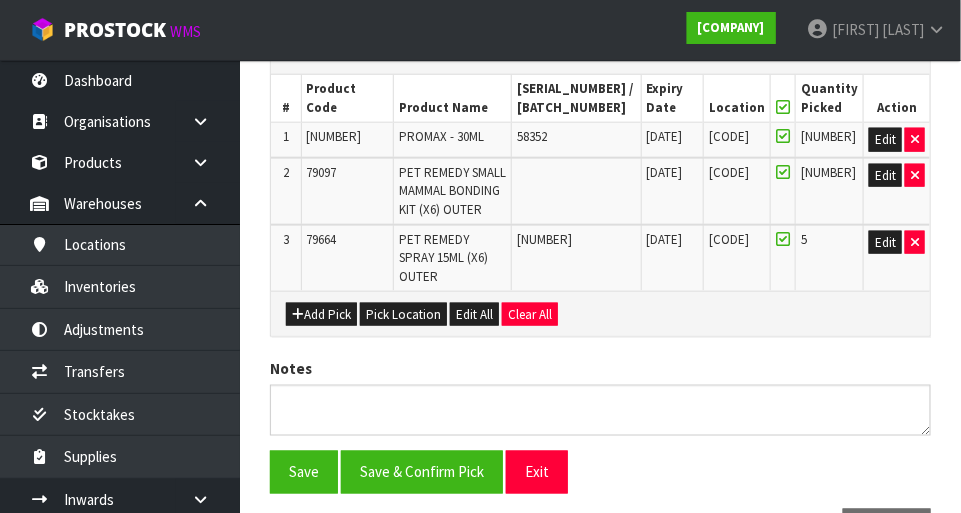 scroll, scrollTop: 520, scrollLeft: 0, axis: vertical 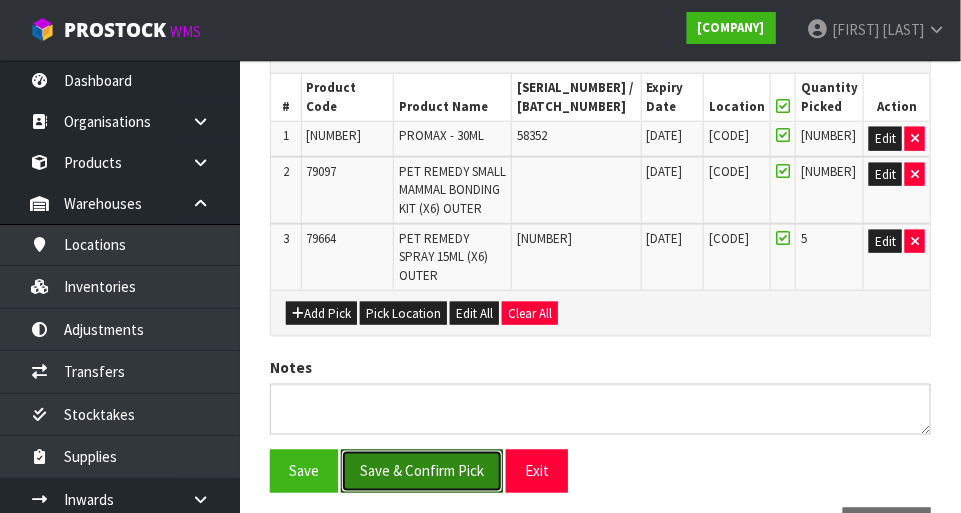 click on "Save & Confirm Pick" at bounding box center (422, 471) 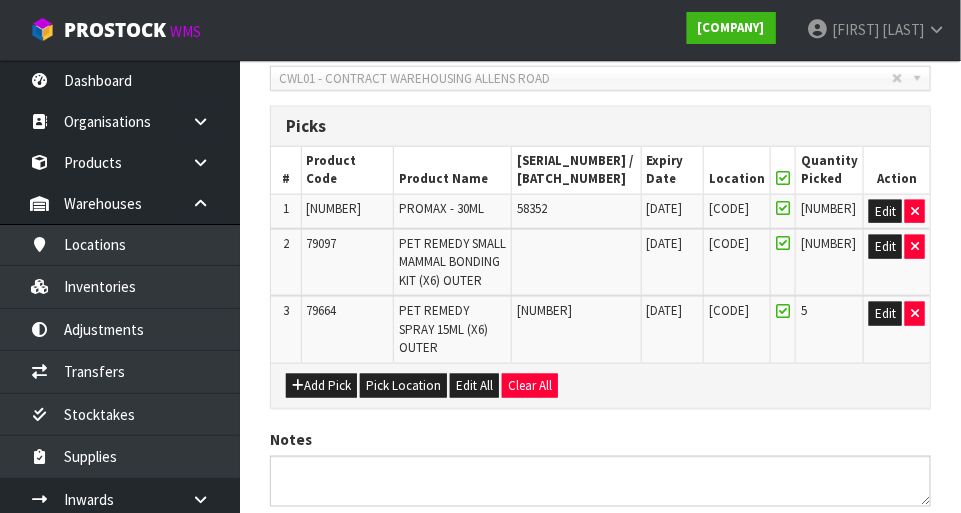 scroll, scrollTop: 0, scrollLeft: 0, axis: both 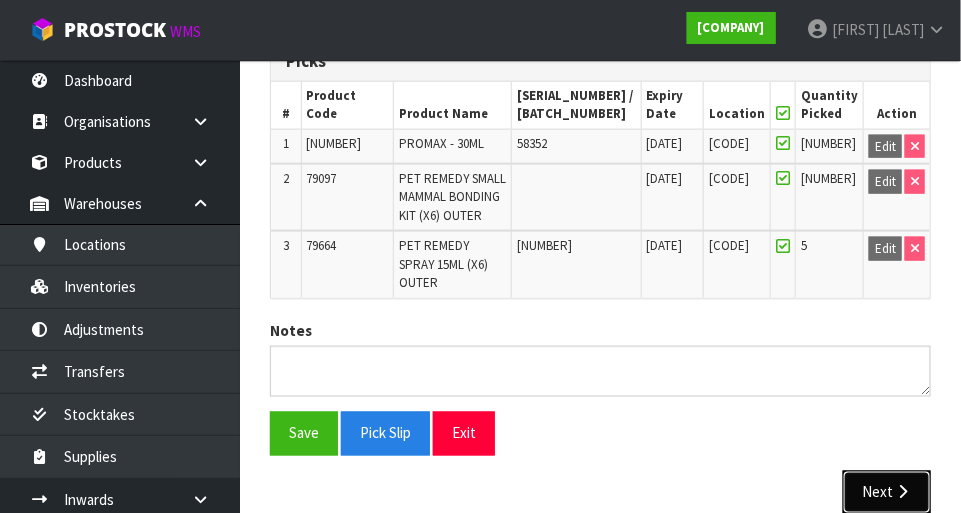 click on "Next" at bounding box center [887, 492] 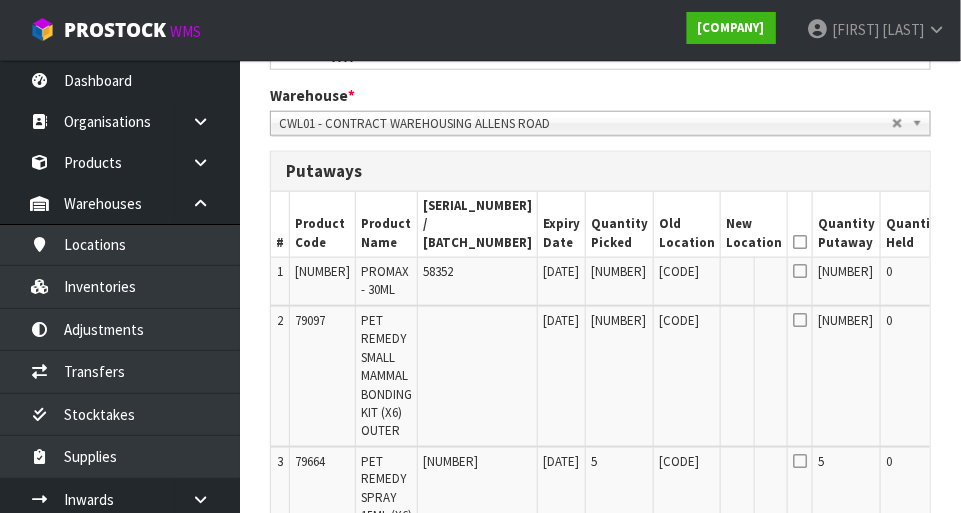 scroll, scrollTop: 467, scrollLeft: 0, axis: vertical 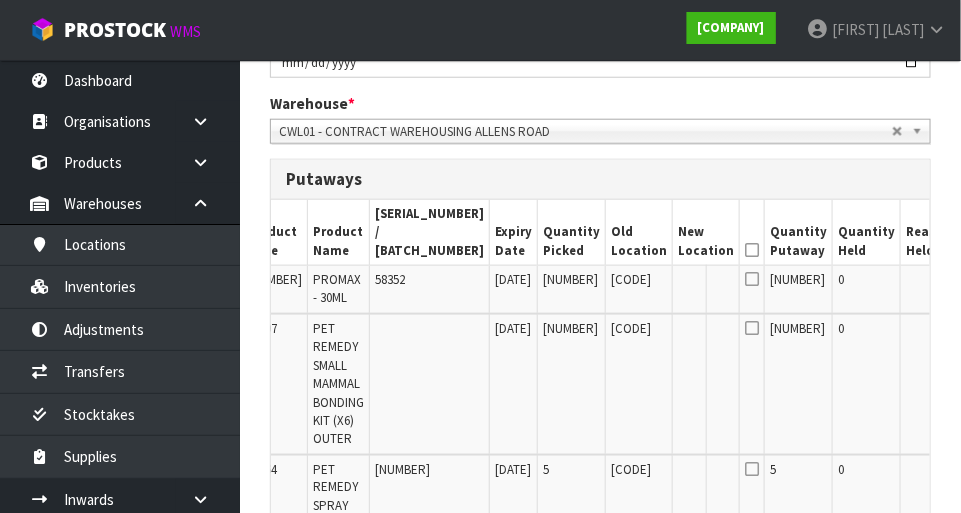 click on "Edit" at bounding box center [978, 283] 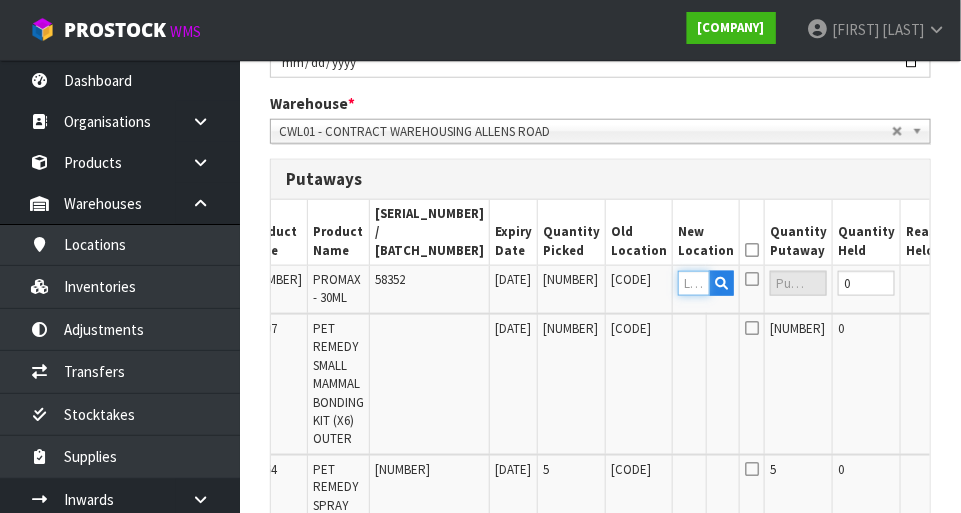 click at bounding box center (694, 283) 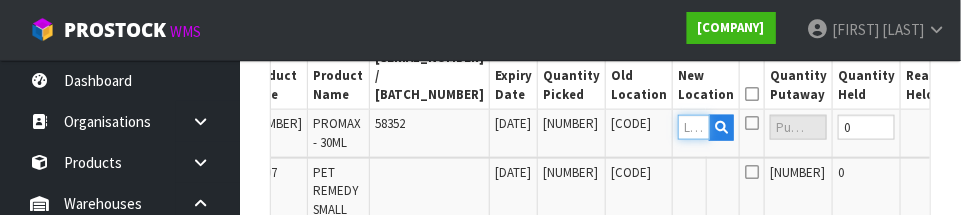 scroll, scrollTop: 650, scrollLeft: 0, axis: vertical 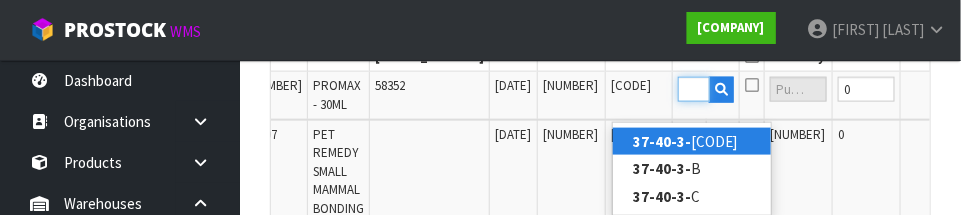 type on "37-40-3-A" 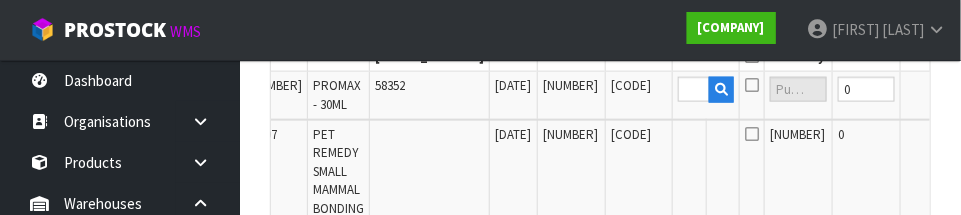 click on "OK" at bounding box center (979, 89) 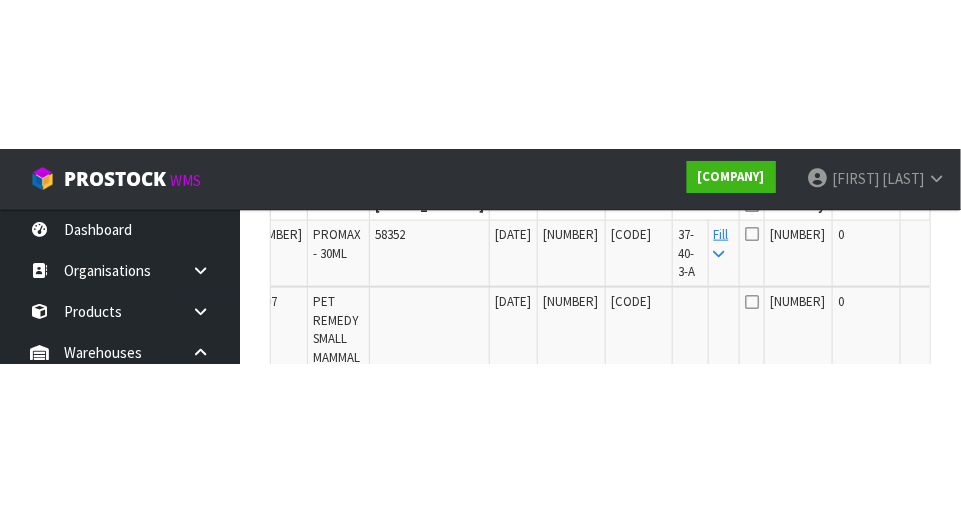 scroll, scrollTop: 660, scrollLeft: 0, axis: vertical 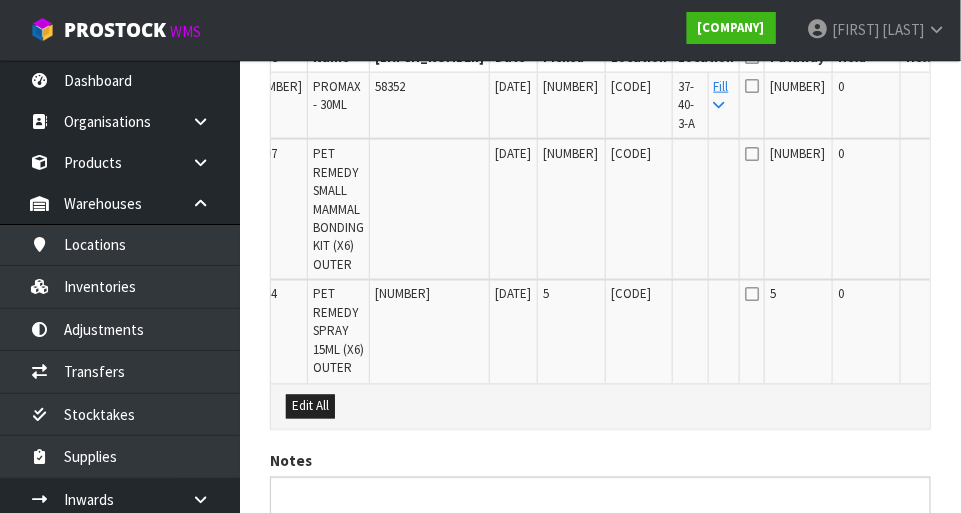 click on "Fill" at bounding box center [721, 95] 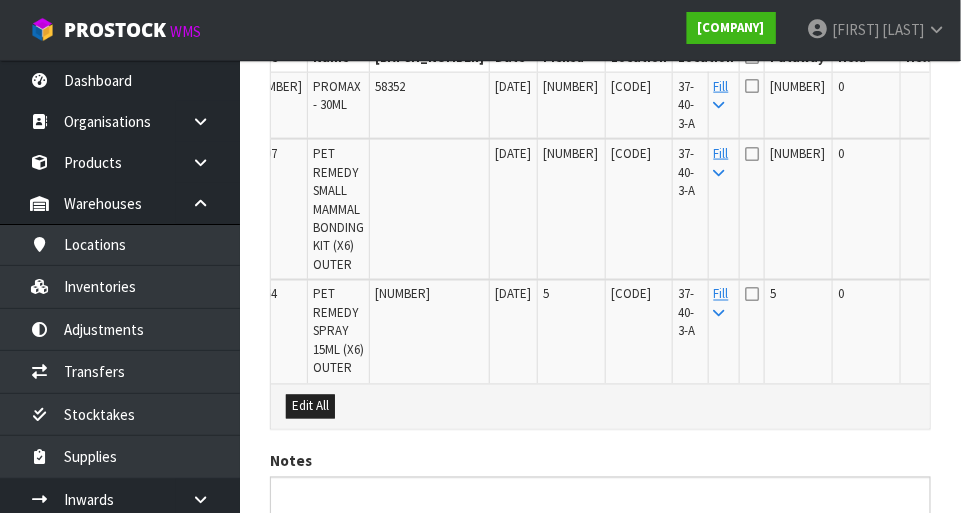 click at bounding box center [752, 57] 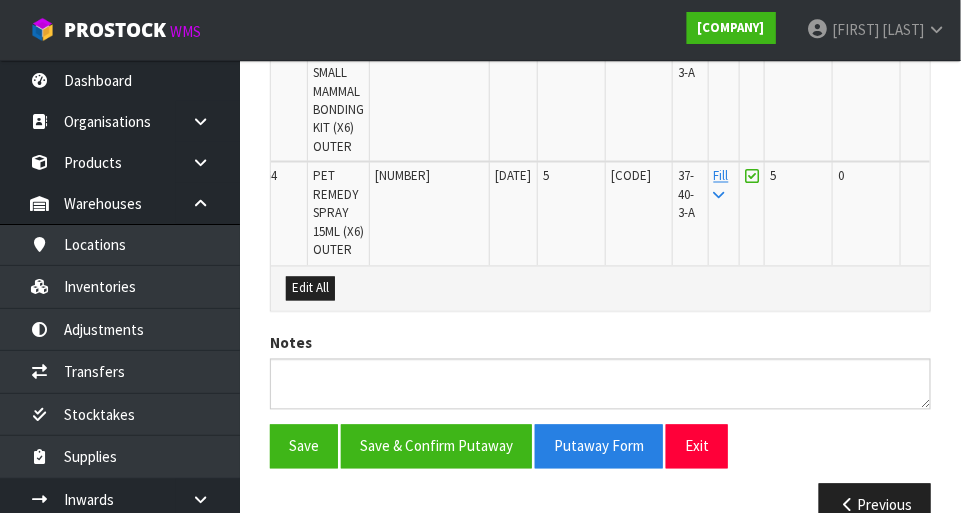 scroll, scrollTop: 777, scrollLeft: 0, axis: vertical 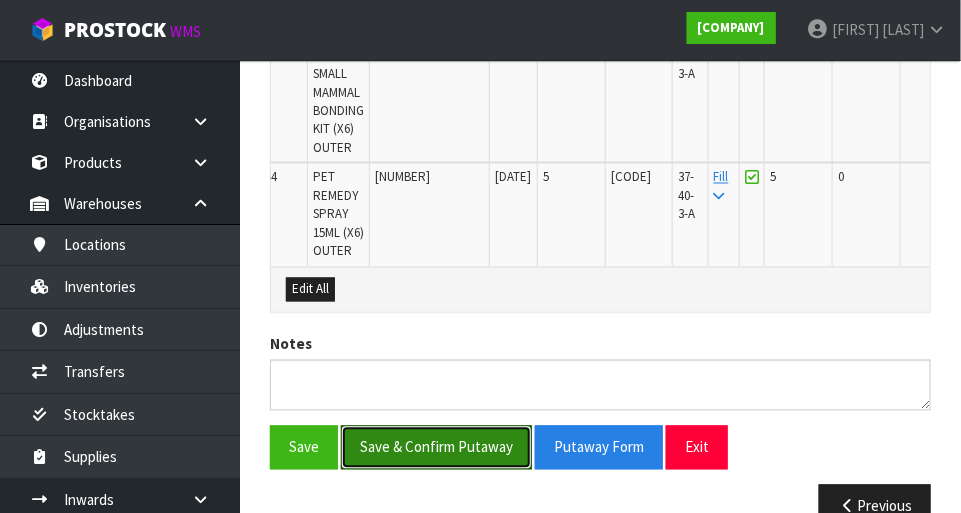 click on "Save & Confirm Putaway" at bounding box center [436, 447] 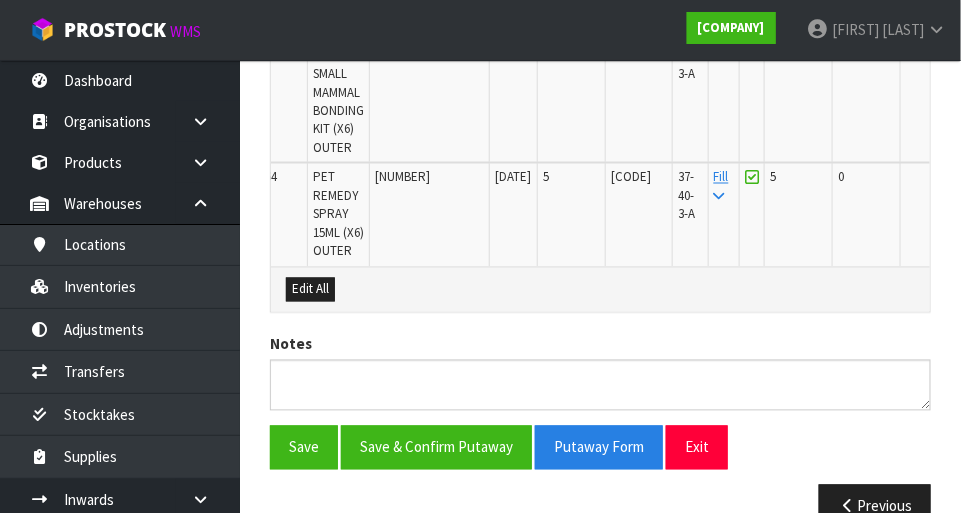 scroll, scrollTop: 0, scrollLeft: 0, axis: both 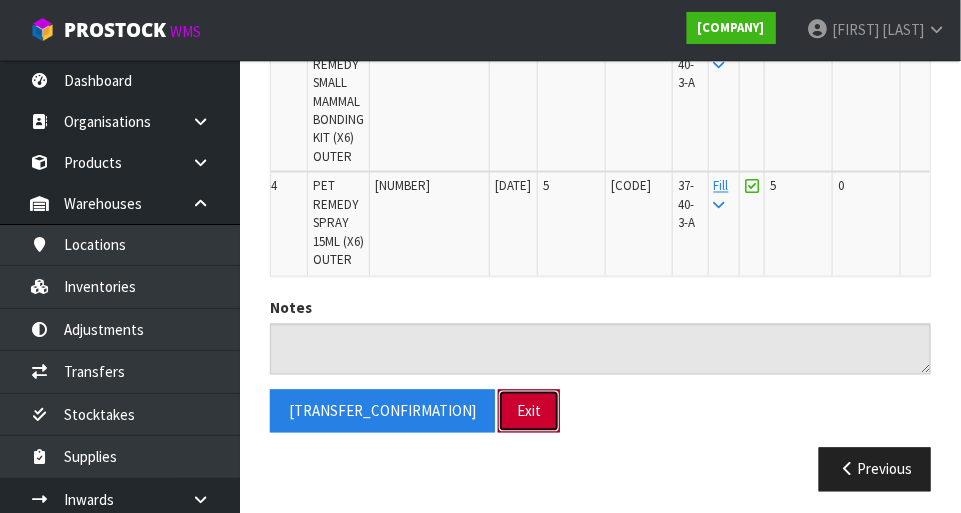 click on "Exit" at bounding box center (529, 411) 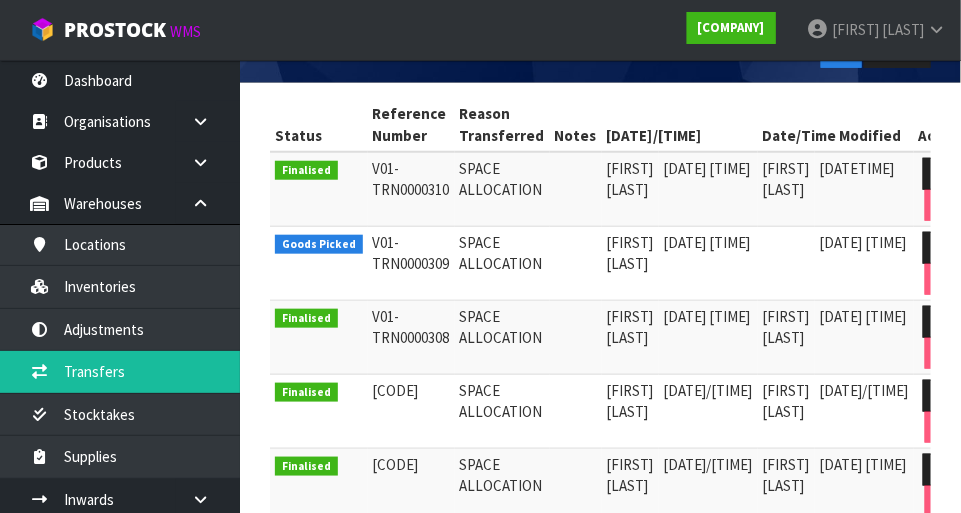 scroll, scrollTop: 389, scrollLeft: 0, axis: vertical 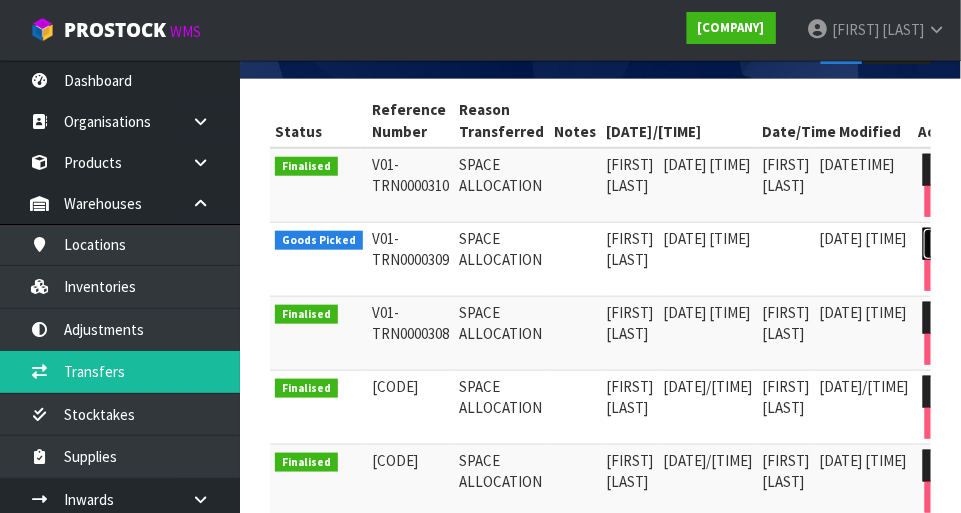 click at bounding box center (941, 243) 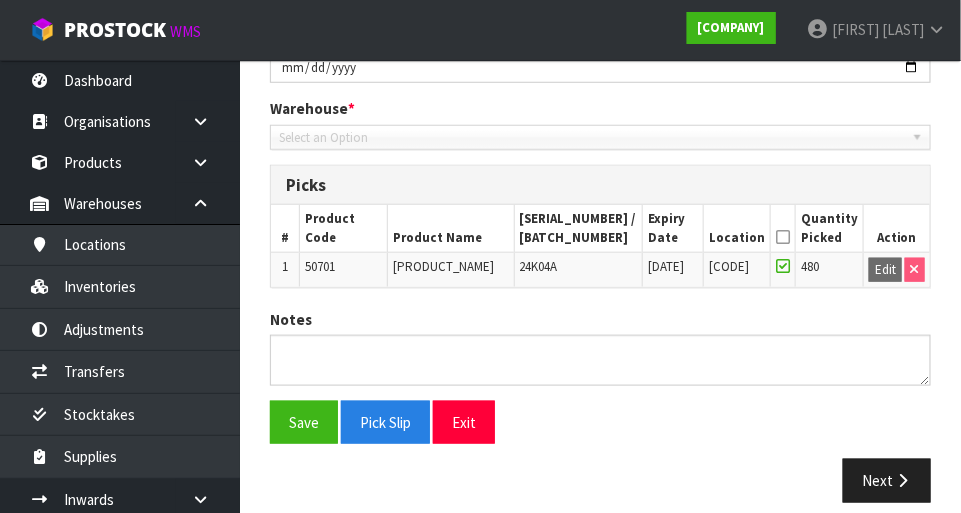 scroll, scrollTop: 437, scrollLeft: 0, axis: vertical 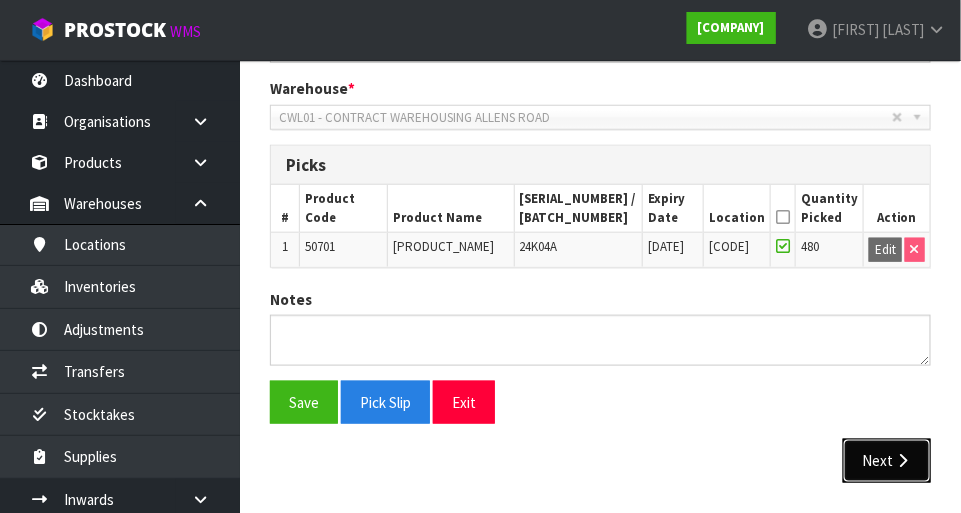 click on "Next" at bounding box center (887, 460) 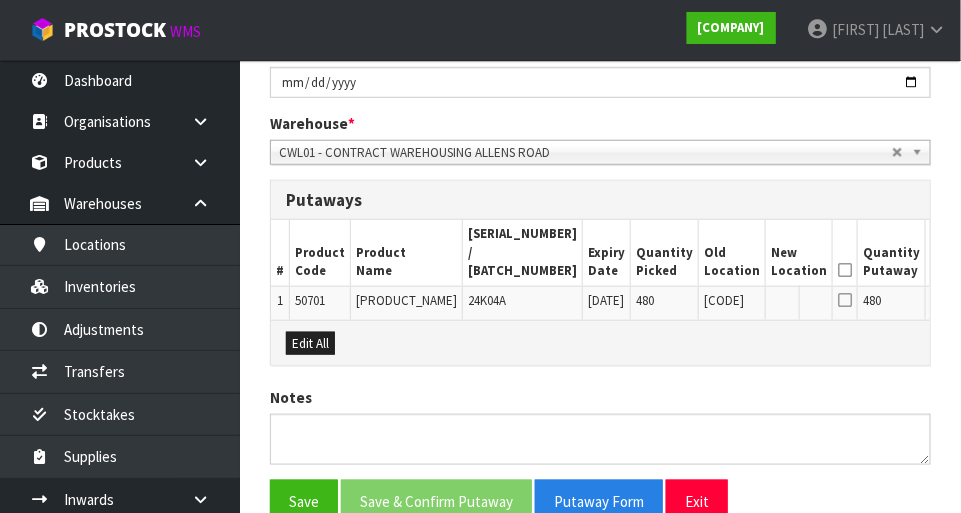 scroll, scrollTop: 371, scrollLeft: 0, axis: vertical 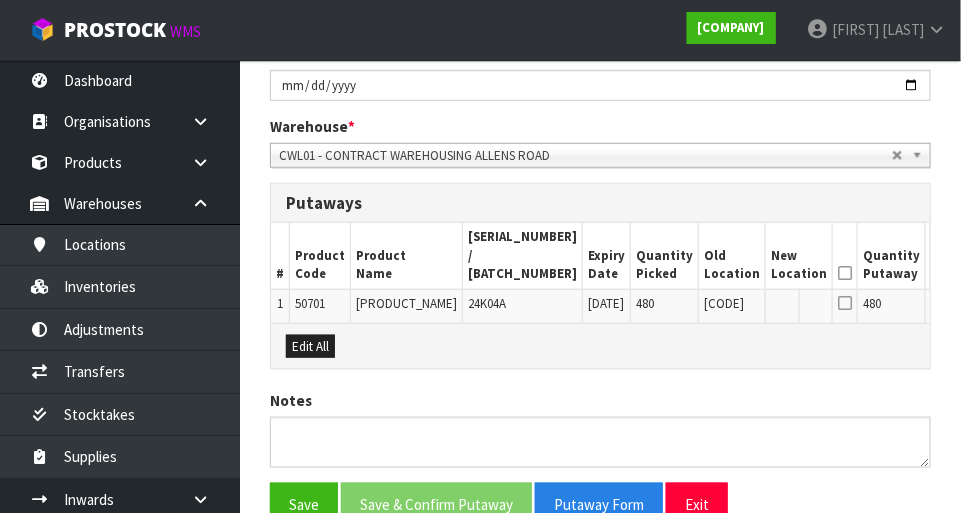 click on "Edit" at bounding box center (1071, 307) 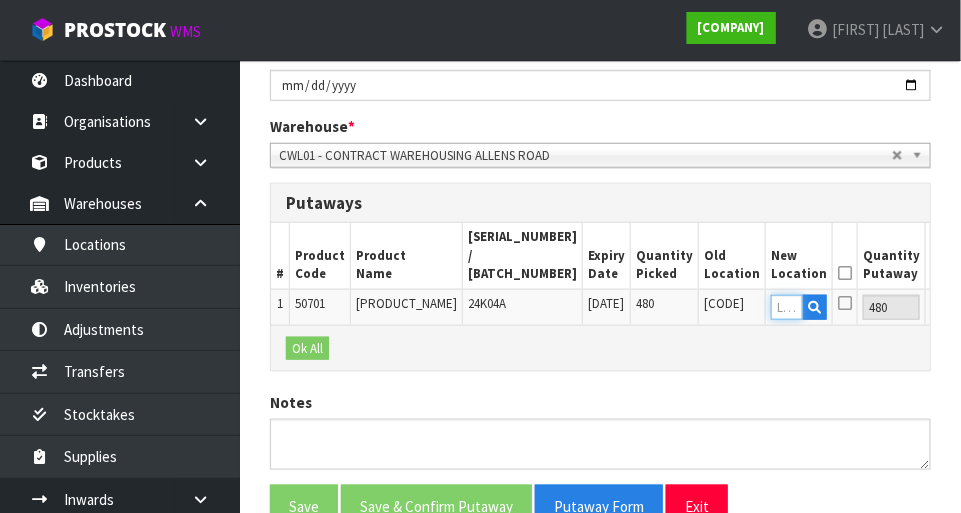 click at bounding box center (787, 307) 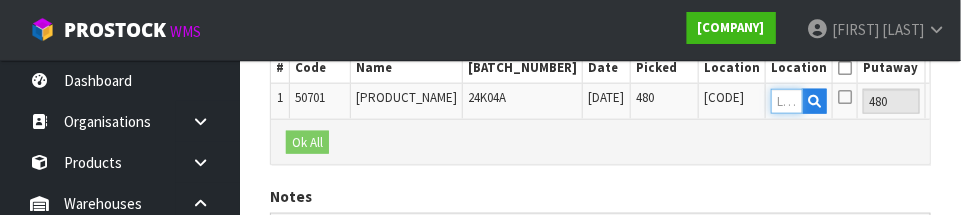 scroll, scrollTop: 577, scrollLeft: 0, axis: vertical 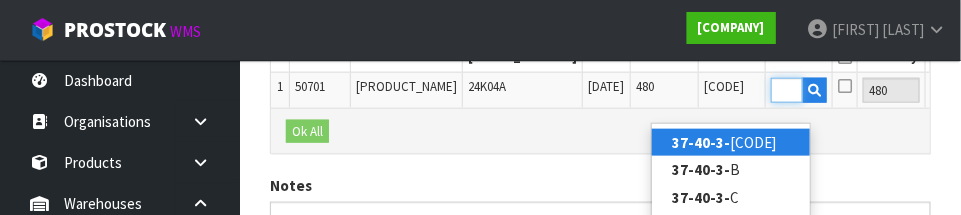 type on "37-40-3-A" 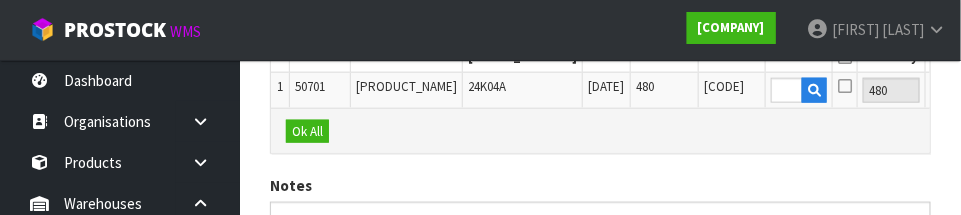 click on "OK" at bounding box center [1069, 90] 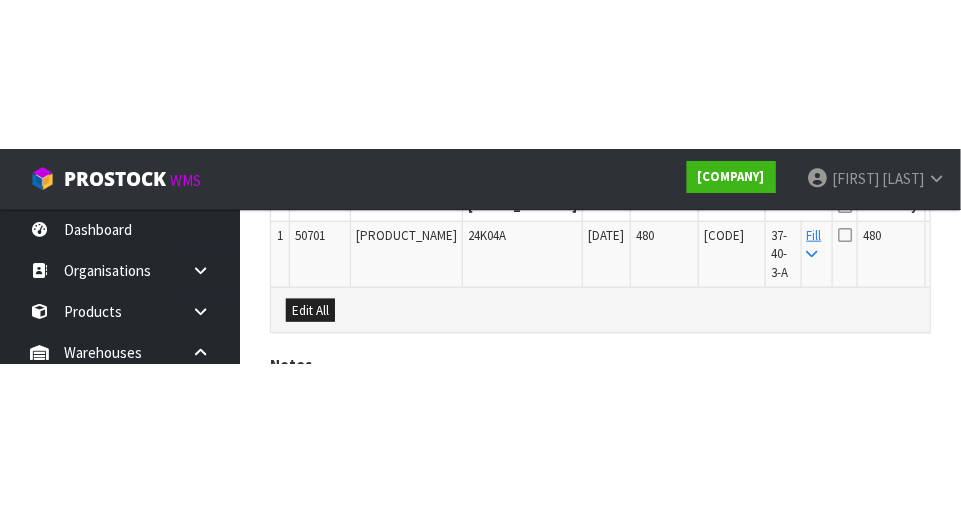 scroll, scrollTop: 573, scrollLeft: 0, axis: vertical 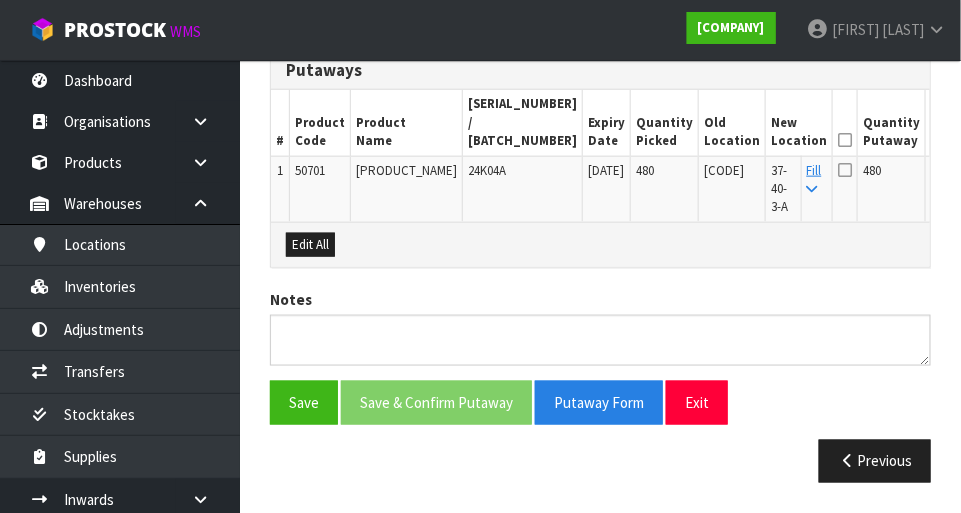 click at bounding box center [845, 140] 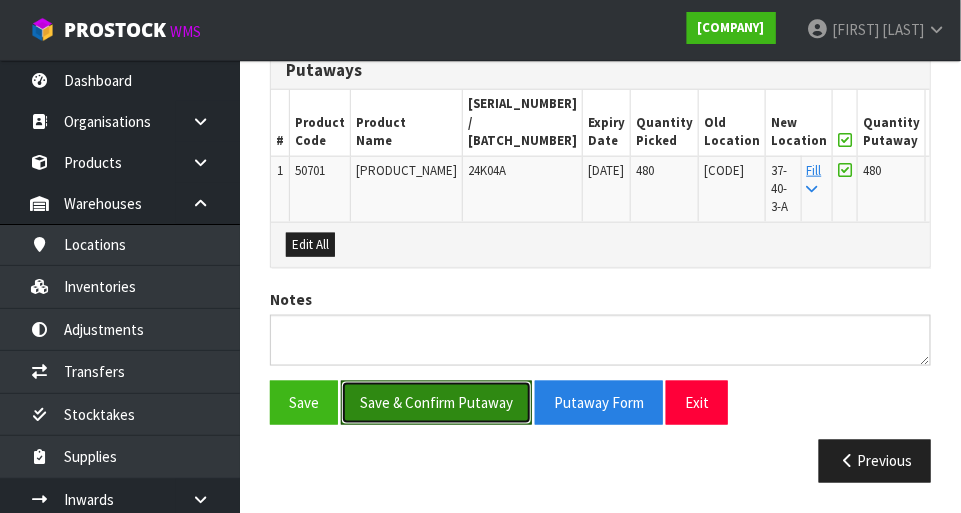 click on "Save & Confirm Putaway" at bounding box center [436, 402] 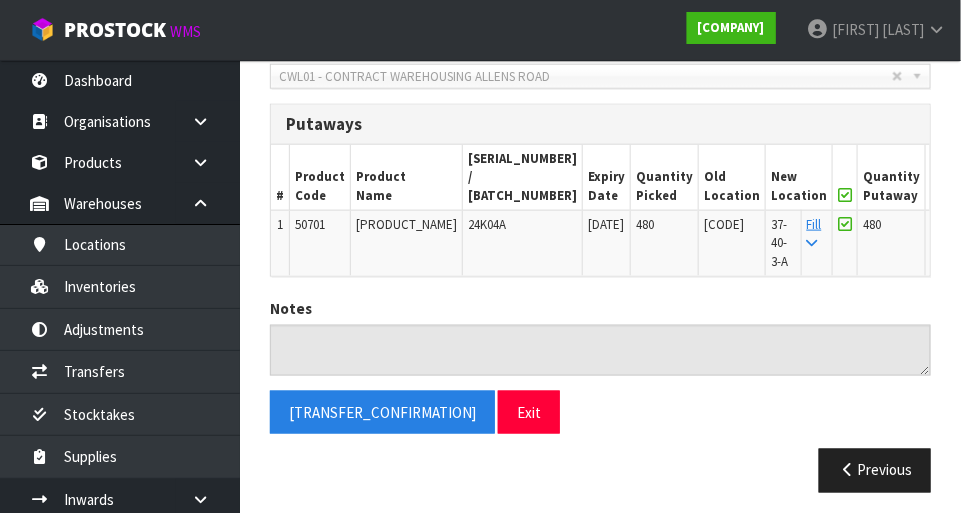 scroll, scrollTop: 517, scrollLeft: 0, axis: vertical 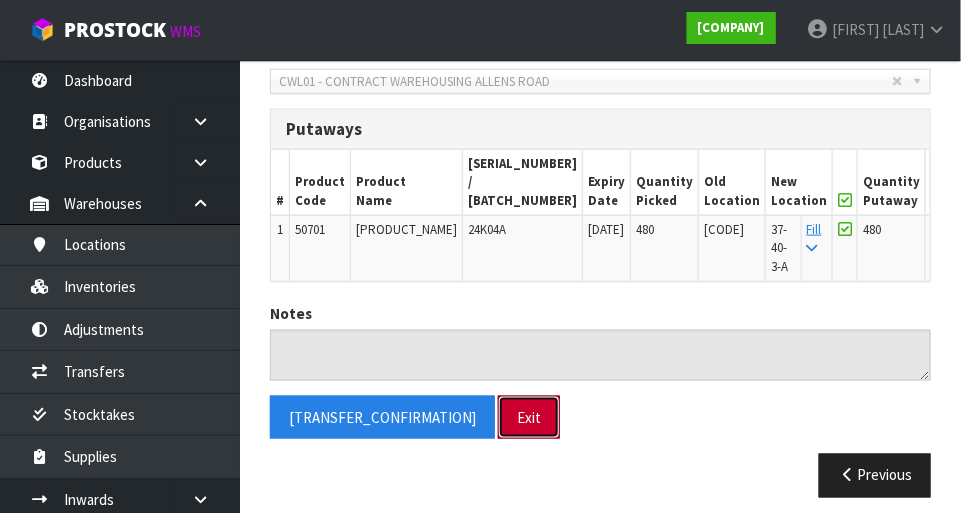 click on "Exit" at bounding box center [529, 417] 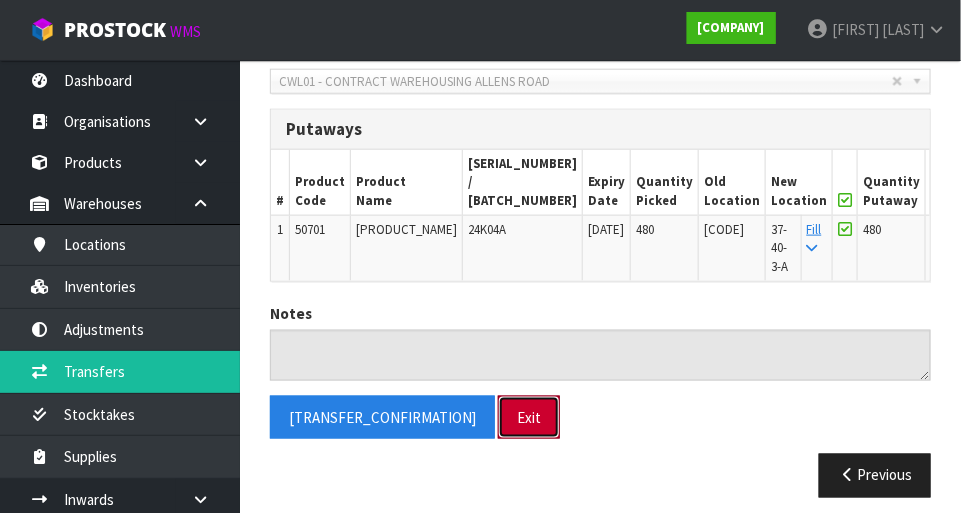 click on "Exit" at bounding box center (529, 417) 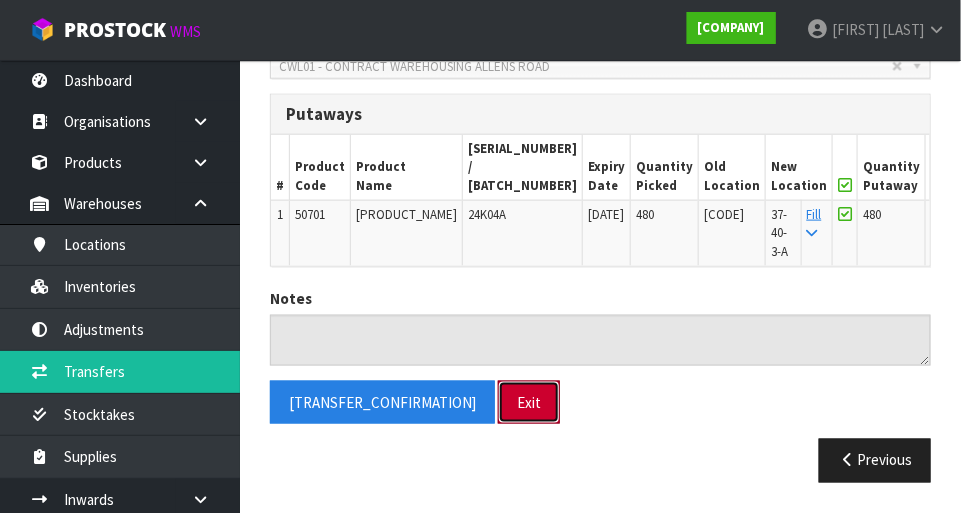 scroll, scrollTop: 591, scrollLeft: 0, axis: vertical 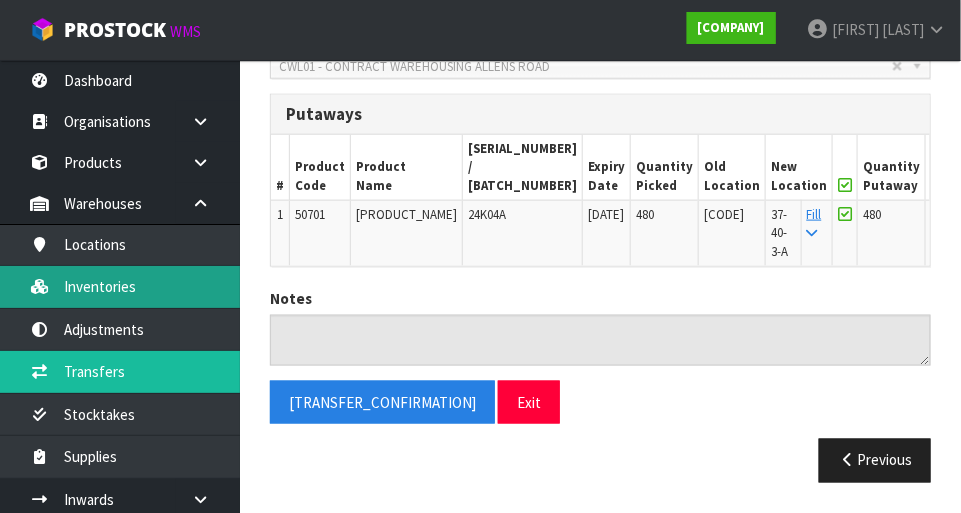 click on "Inventories" at bounding box center [120, 286] 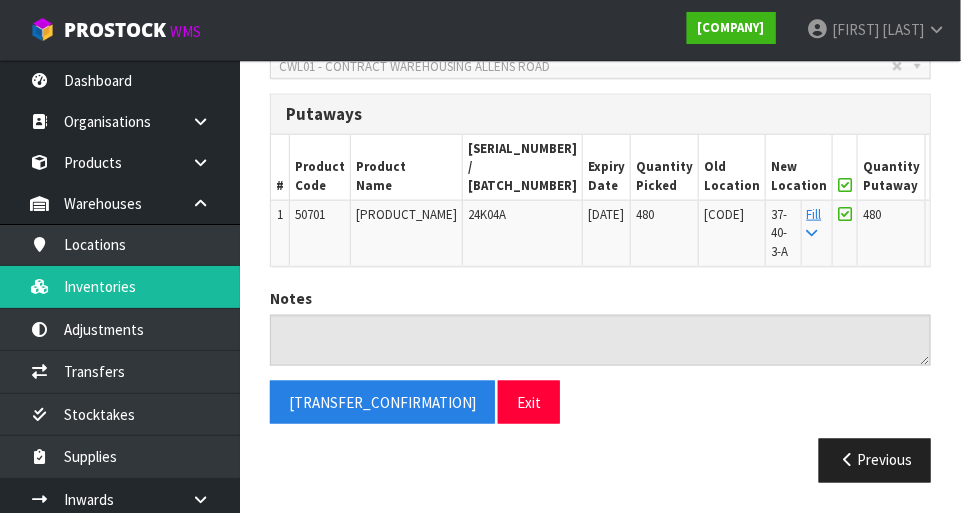 click on "[PERSON]" at bounding box center [903, 29] 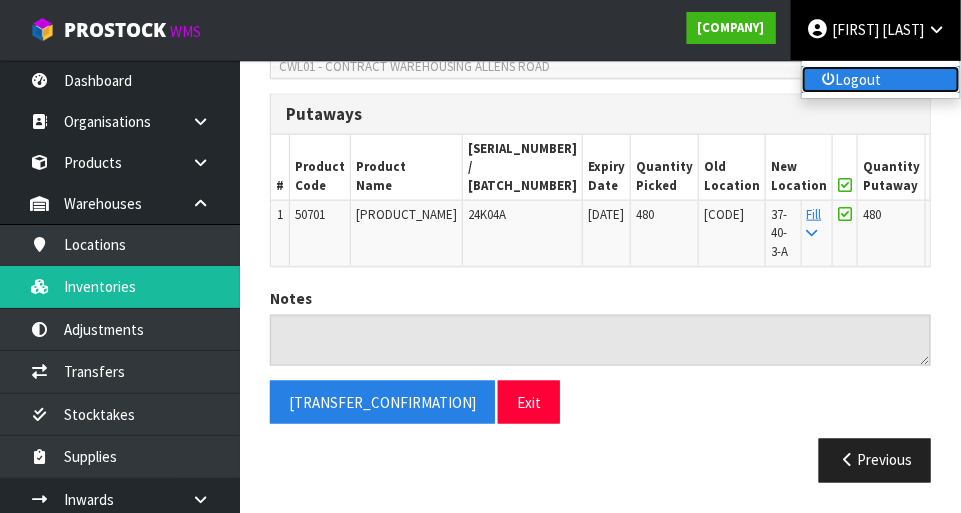 click on "Logout" at bounding box center (881, 79) 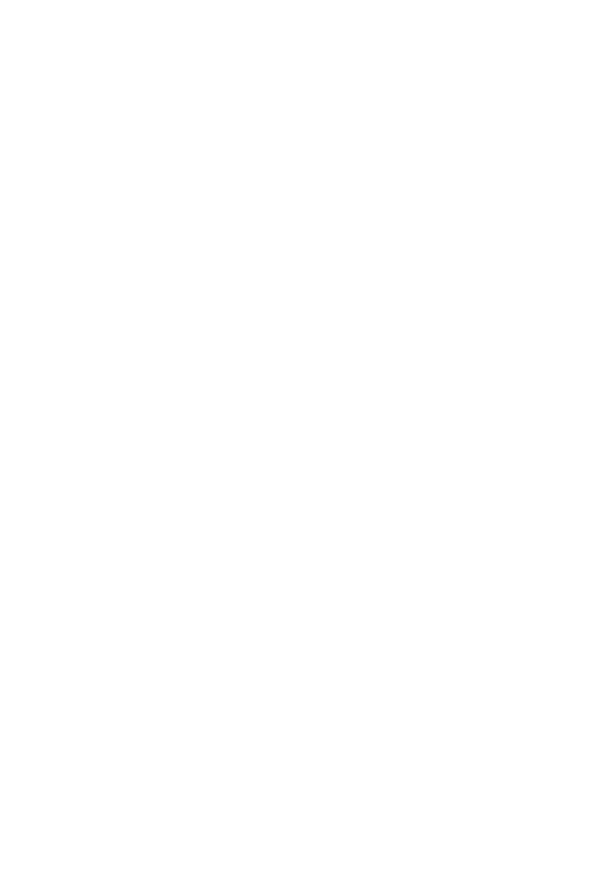 scroll, scrollTop: 0, scrollLeft: 0, axis: both 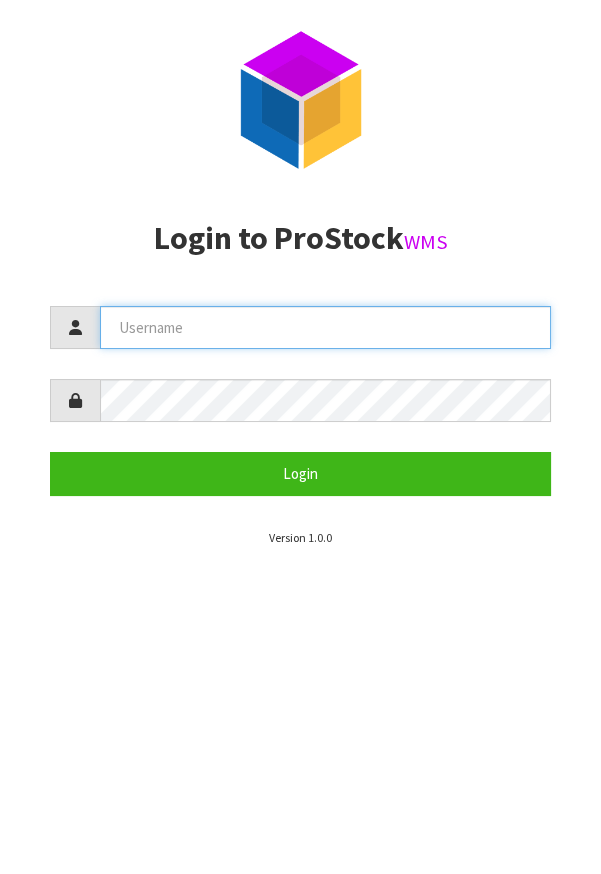 click at bounding box center [325, 327] 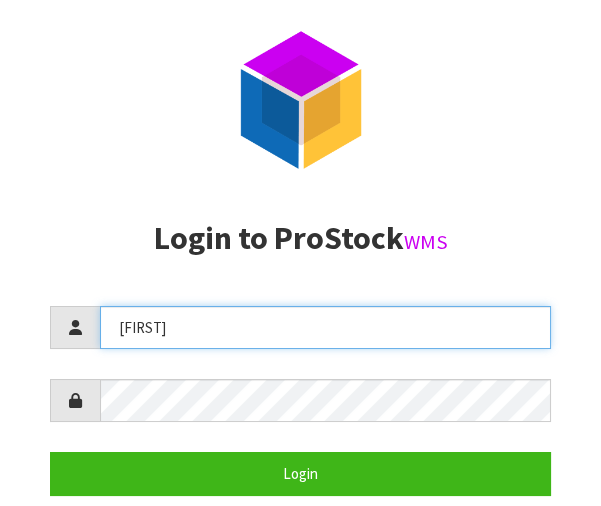 type on "[FIRST]" 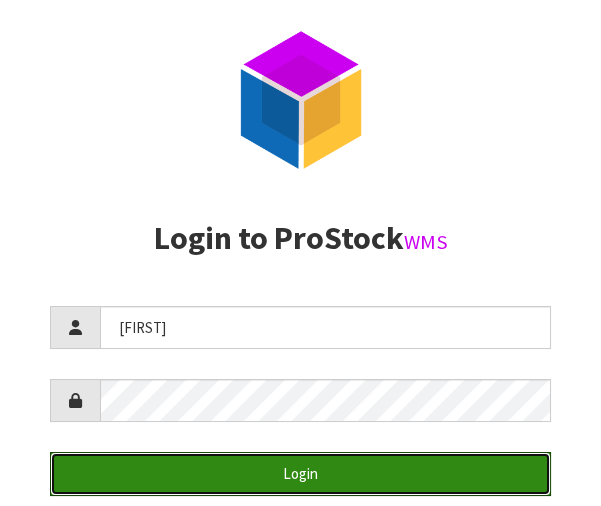 click on "Login" at bounding box center (300, 473) 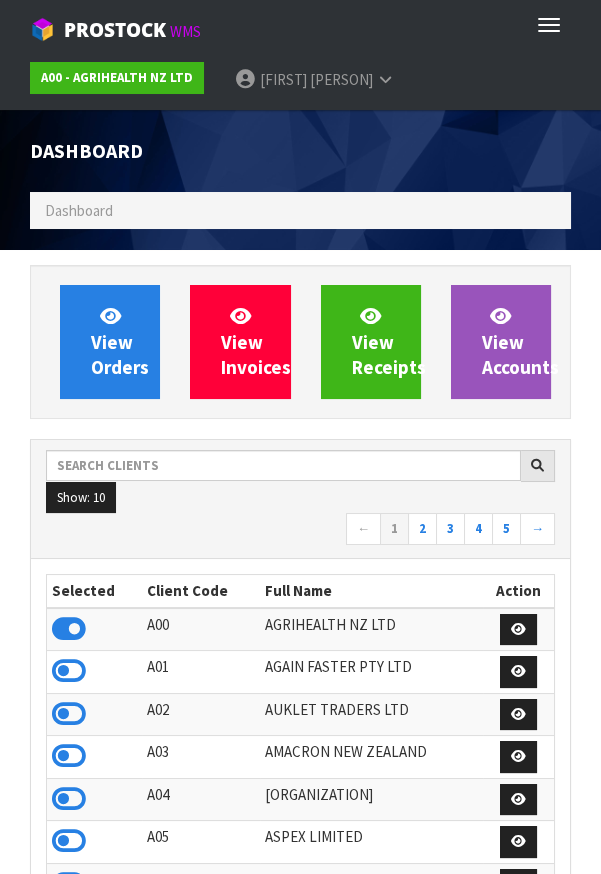 scroll, scrollTop: 998425, scrollLeft: 999429, axis: both 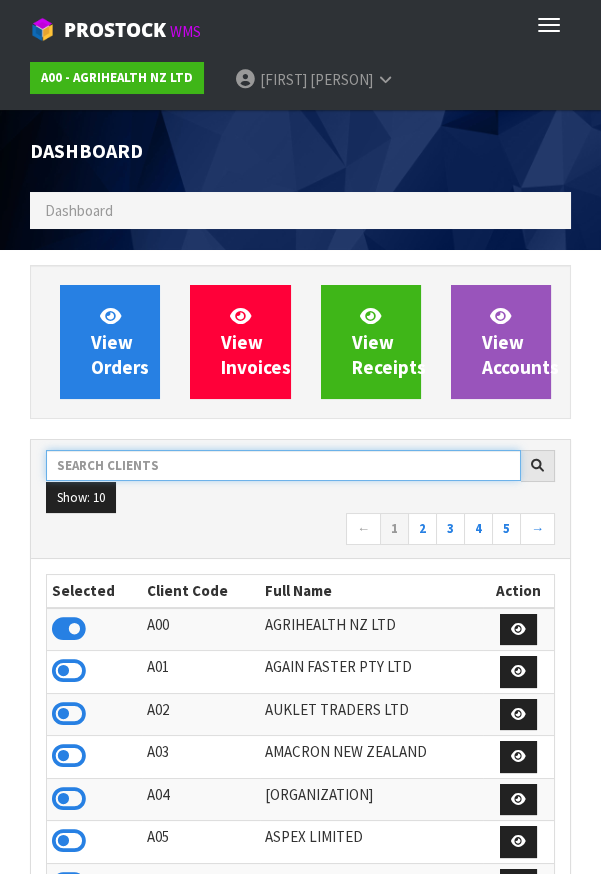 click at bounding box center [283, 465] 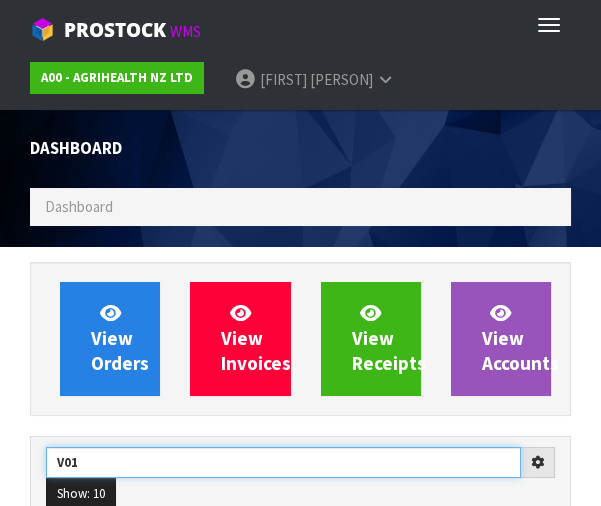 type on "V01" 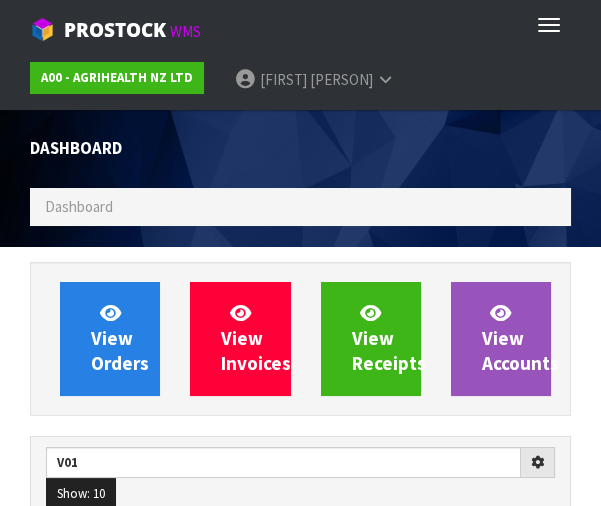 click on "View
Orders
View
Invoices
View
Receipts
V01
Show: 10
5
10
25 50
←
1" at bounding box center [300, 1068] 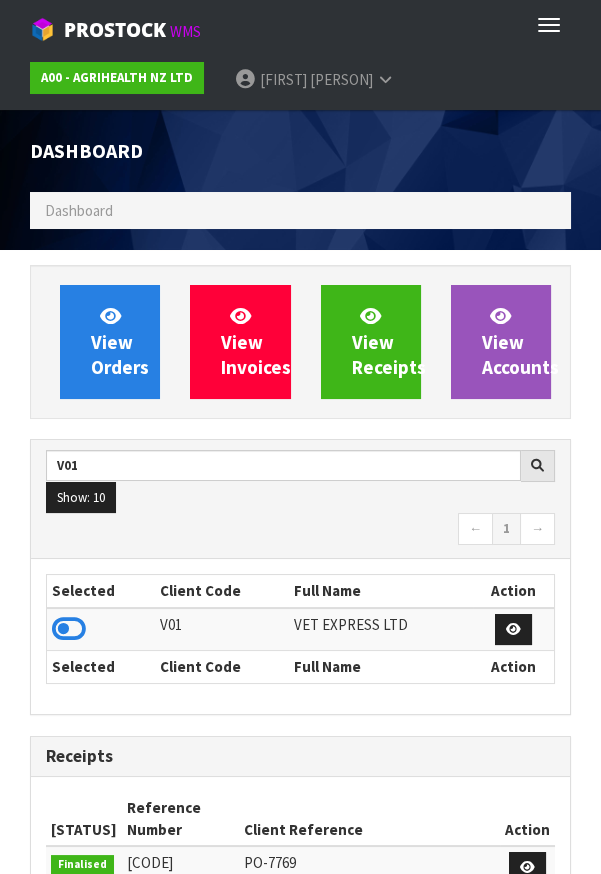 click at bounding box center (69, 629) 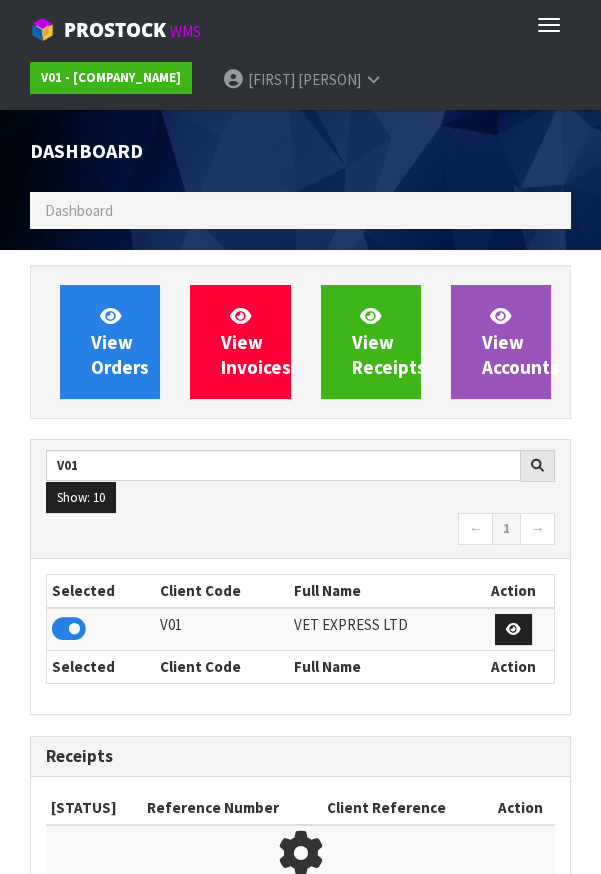 scroll, scrollTop: 1308, scrollLeft: 570, axis: both 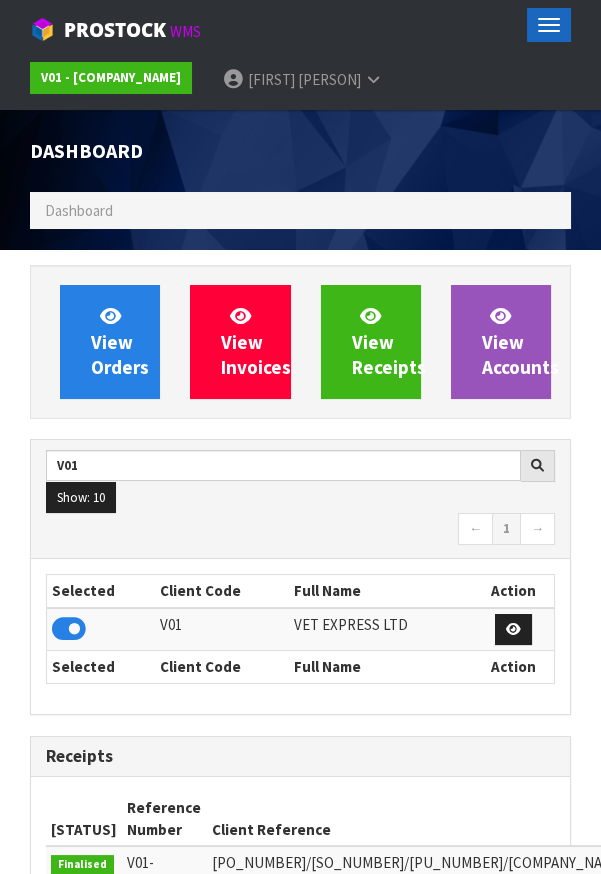 click on "Toggle navigation" at bounding box center (549, 25) 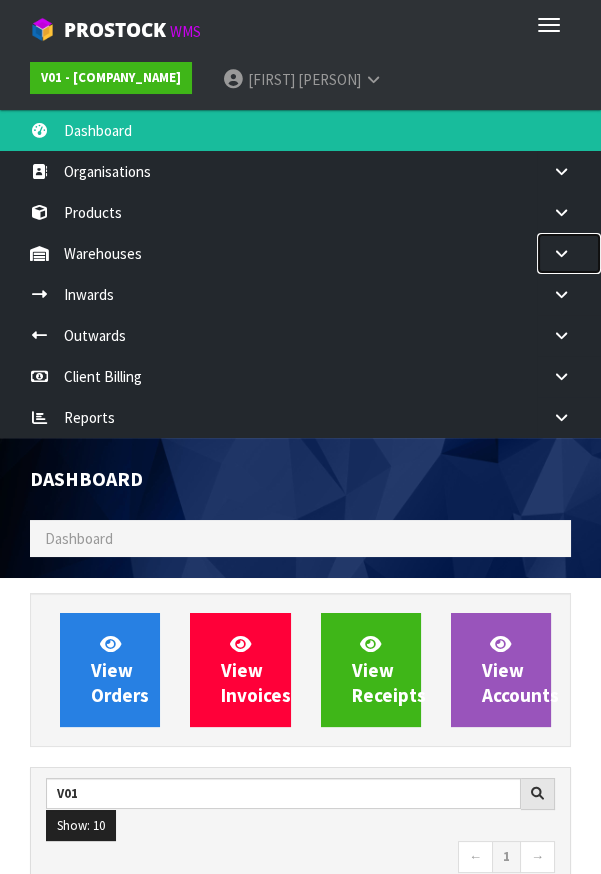 click at bounding box center [569, 171] 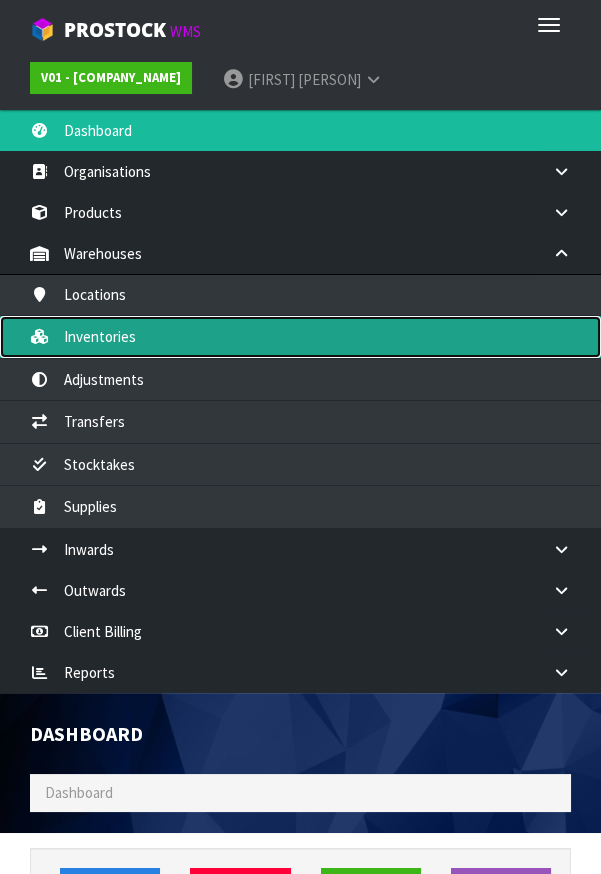click on "Inventories" at bounding box center [300, 336] 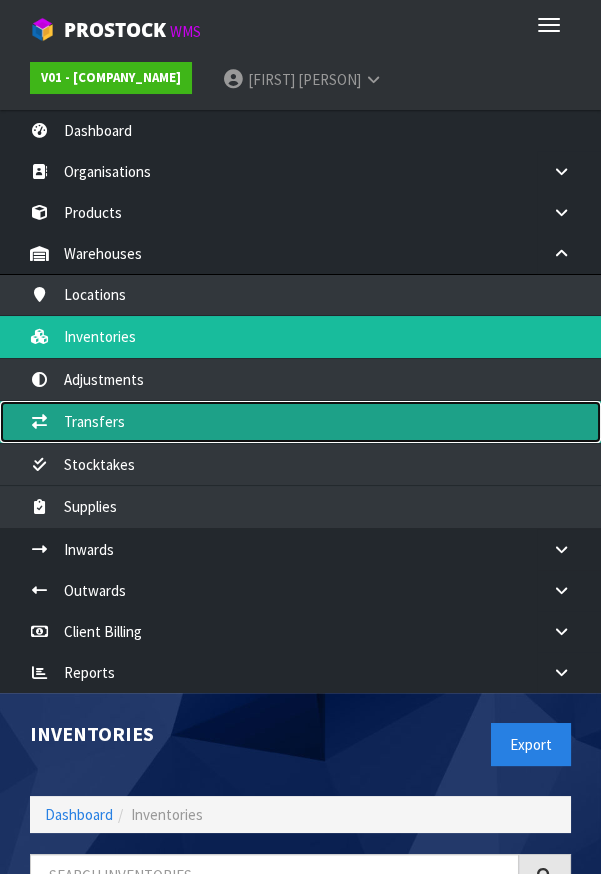 click on "Transfers" at bounding box center (300, 421) 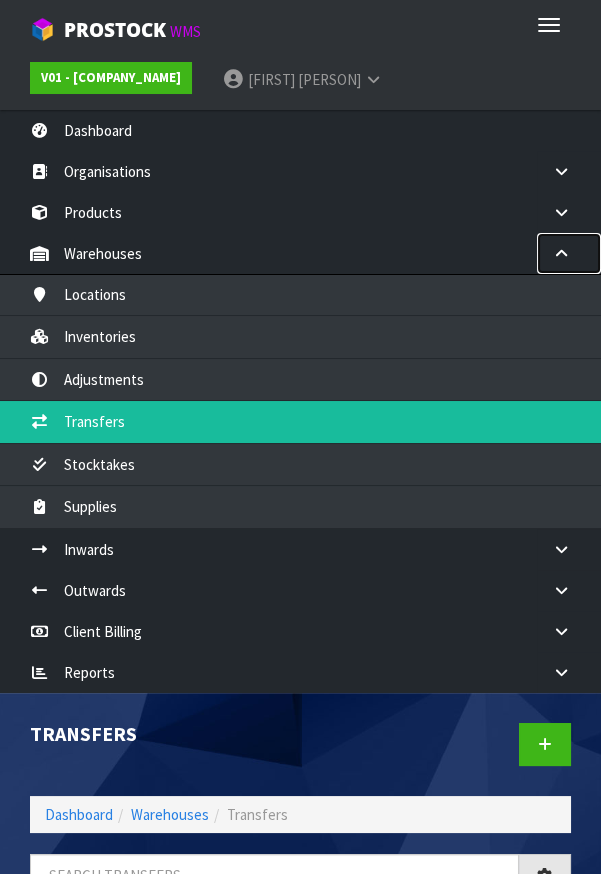 click at bounding box center [561, 253] 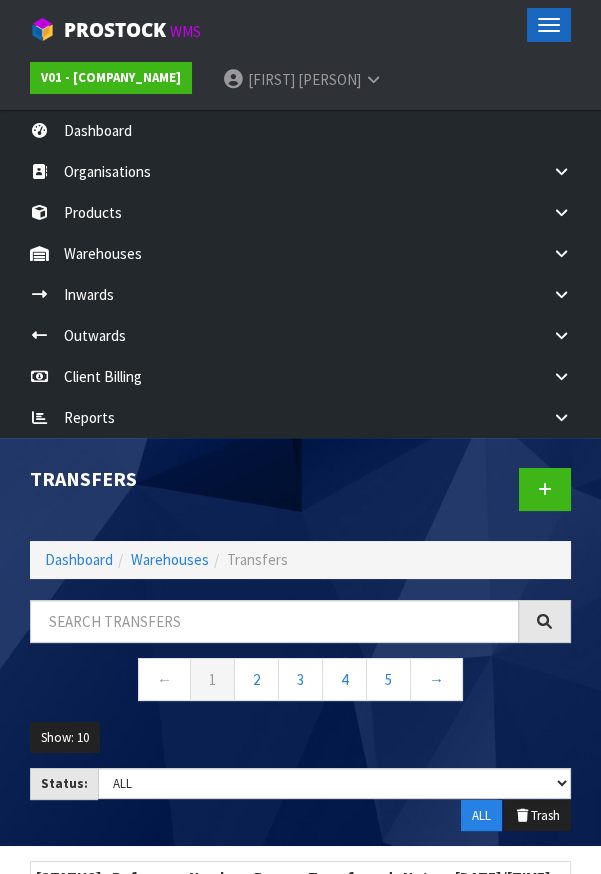 click at bounding box center (549, 31) 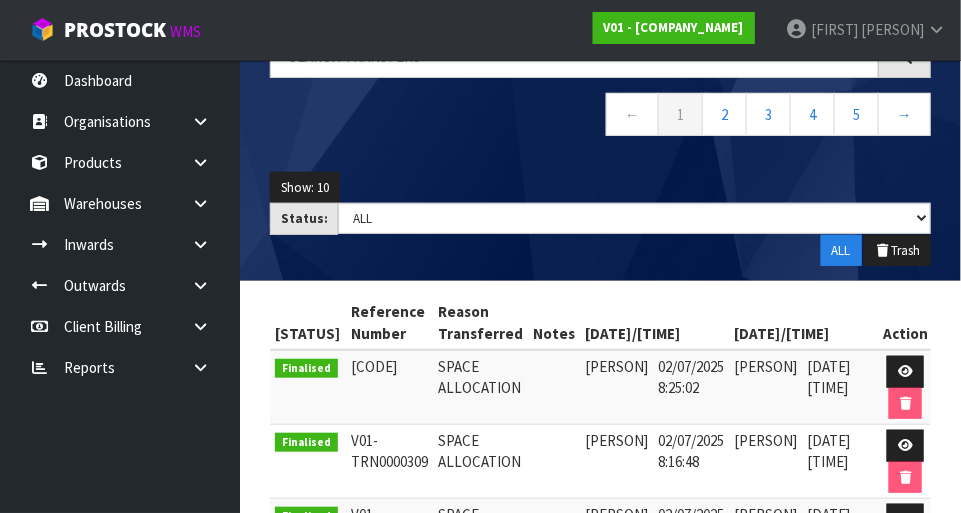 scroll, scrollTop: 0, scrollLeft: 0, axis: both 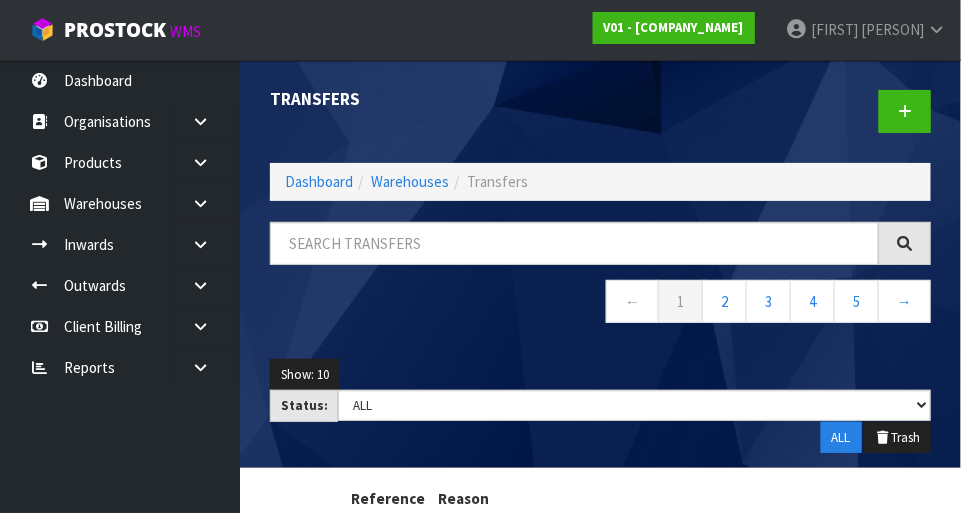 click at bounding box center (200, 121) 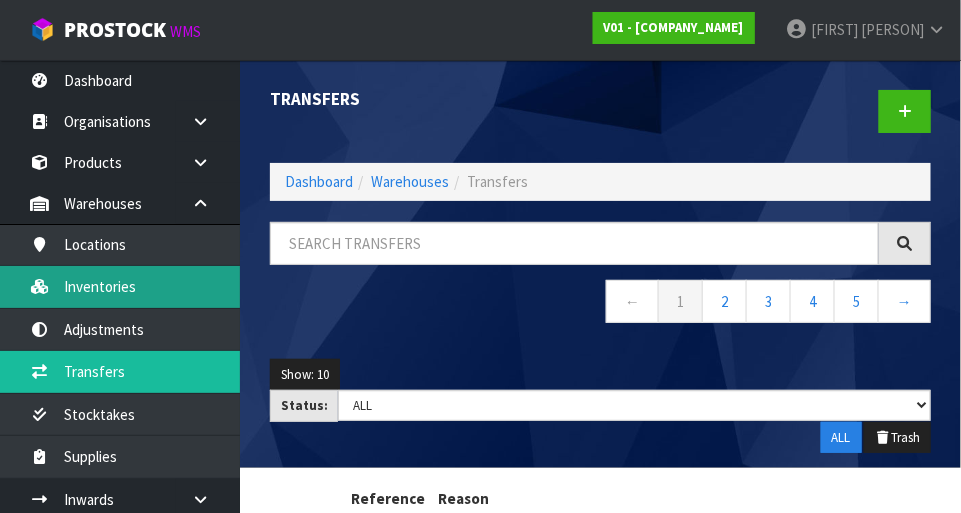 click on "Inventories" at bounding box center [120, 286] 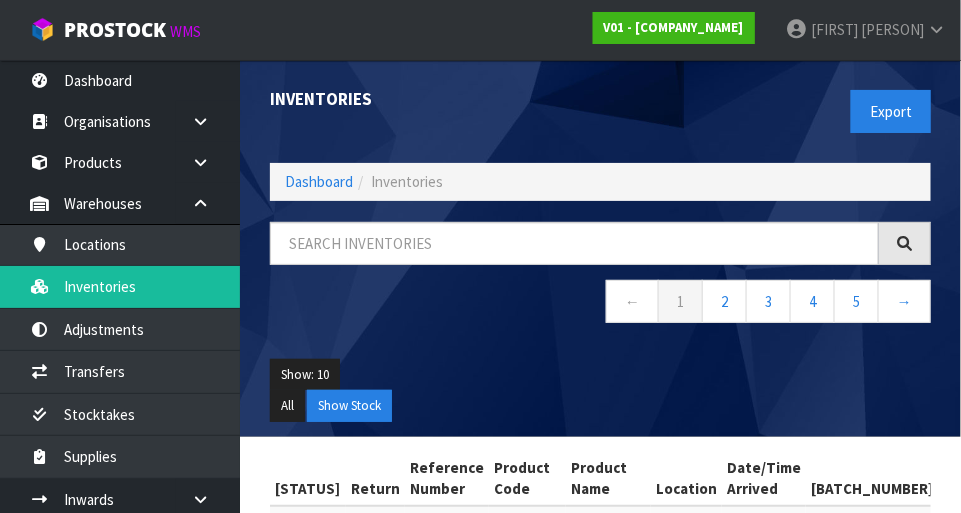 click on "Inventories
Export
Dashboard Inventories
←
1 2 3 4 5
→
Show: 10
5
10
25
50
Status
Return
Reference Number
Product Code
Product Name
Location
Date/Time Arrived
Batch Number
Expiry Date
Serial Number
Qty Available
Qty Committed
Qty Quoted Action" at bounding box center [480, 920] 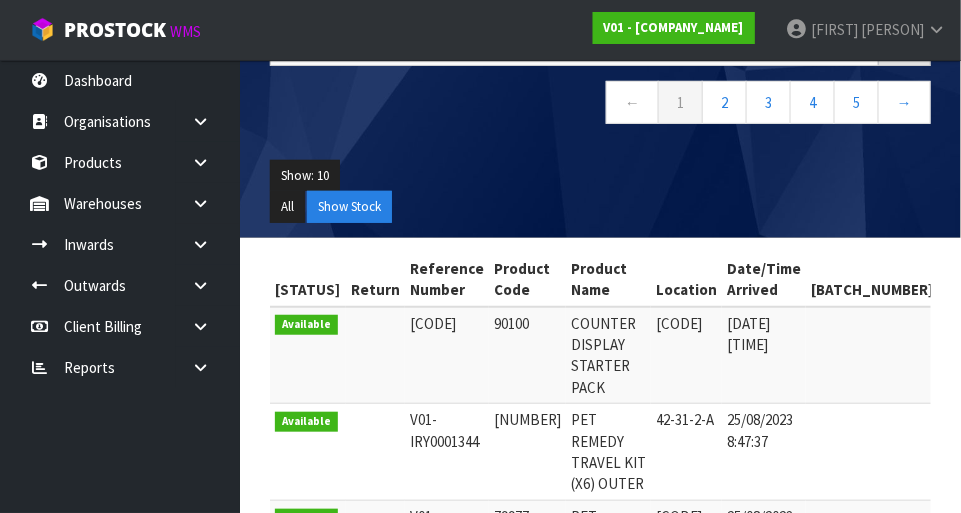 click at bounding box center [977, 355] 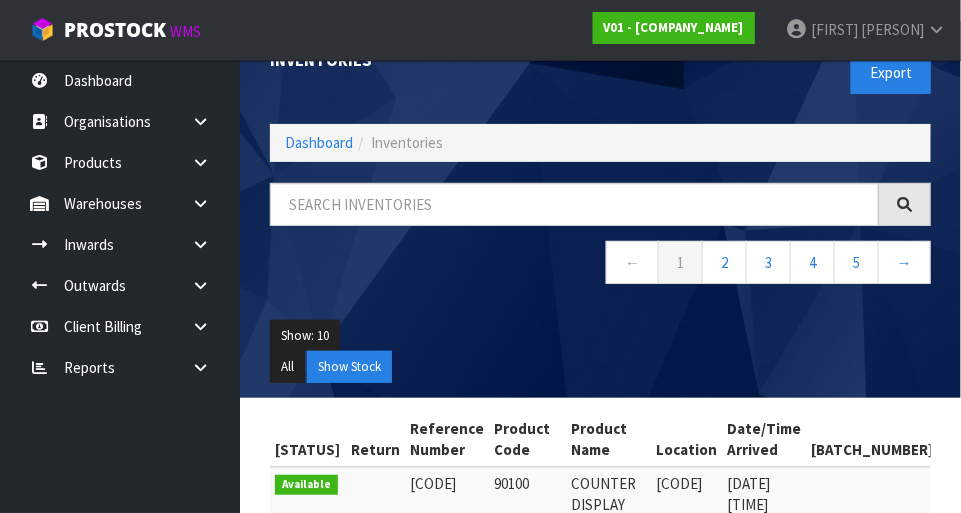 scroll, scrollTop: 36, scrollLeft: 0, axis: vertical 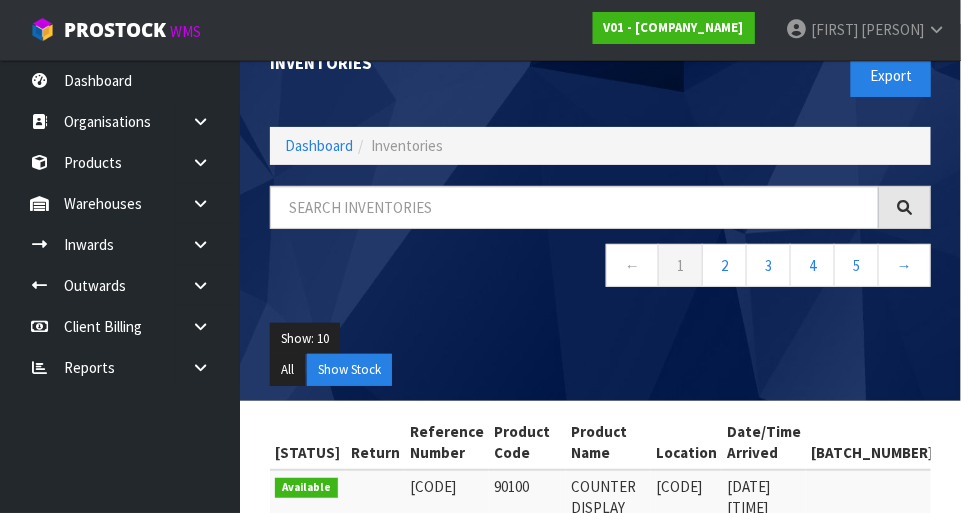 click at bounding box center [208, 121] 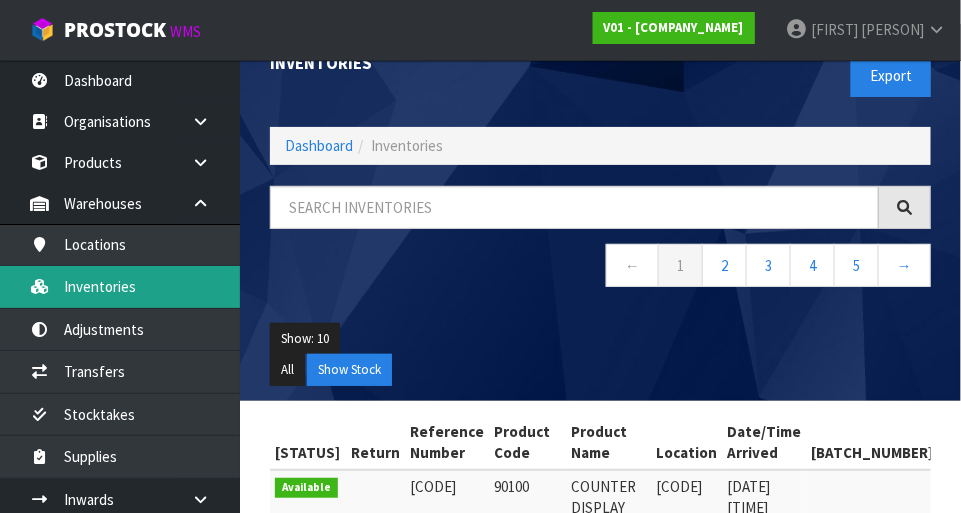 click on "Inventories" at bounding box center (120, 286) 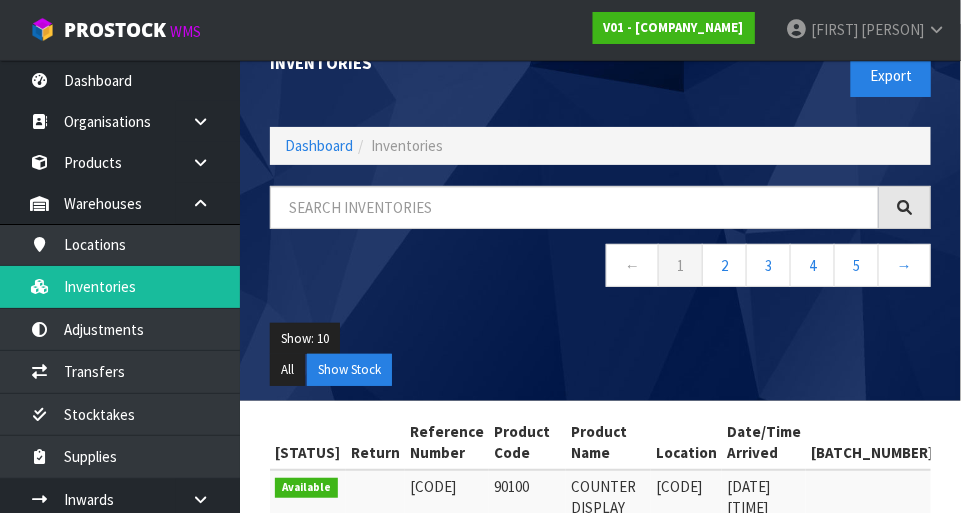 click at bounding box center [200, 203] 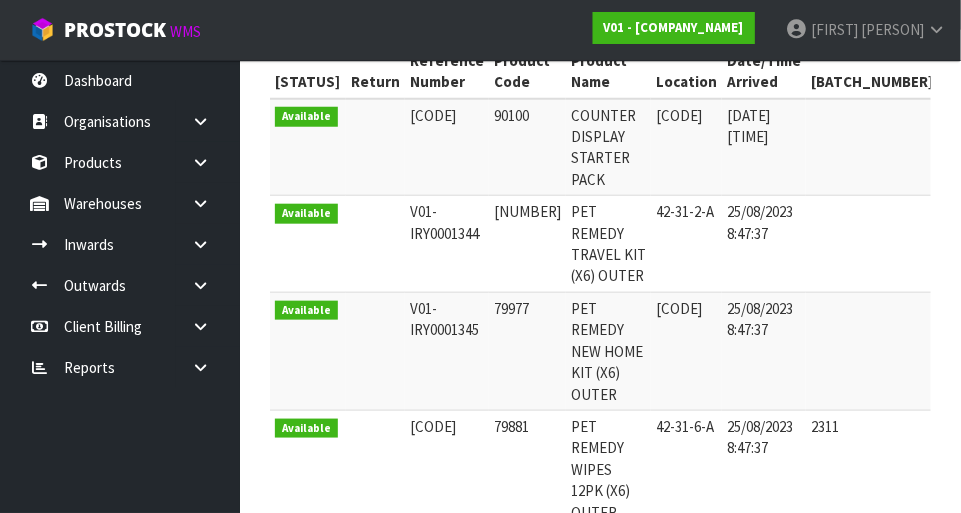 scroll, scrollTop: 398, scrollLeft: 0, axis: vertical 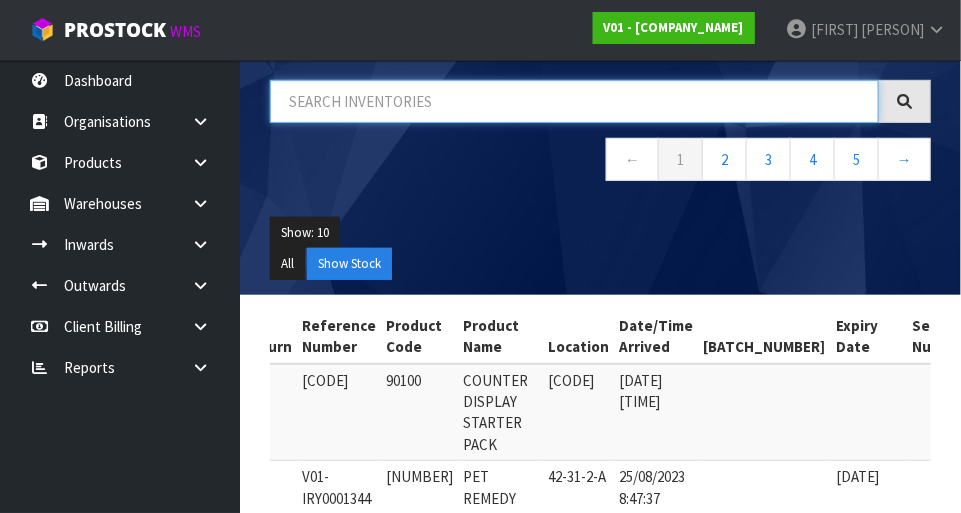 click at bounding box center [574, 101] 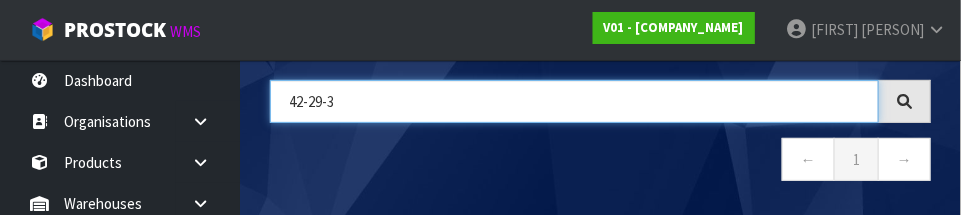 type on "42-29-3" 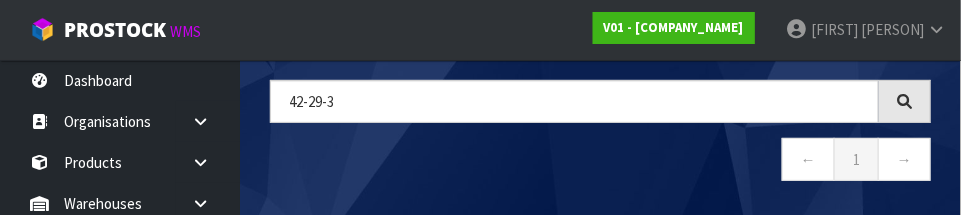 click on "←
1
→" at bounding box center [600, 162] 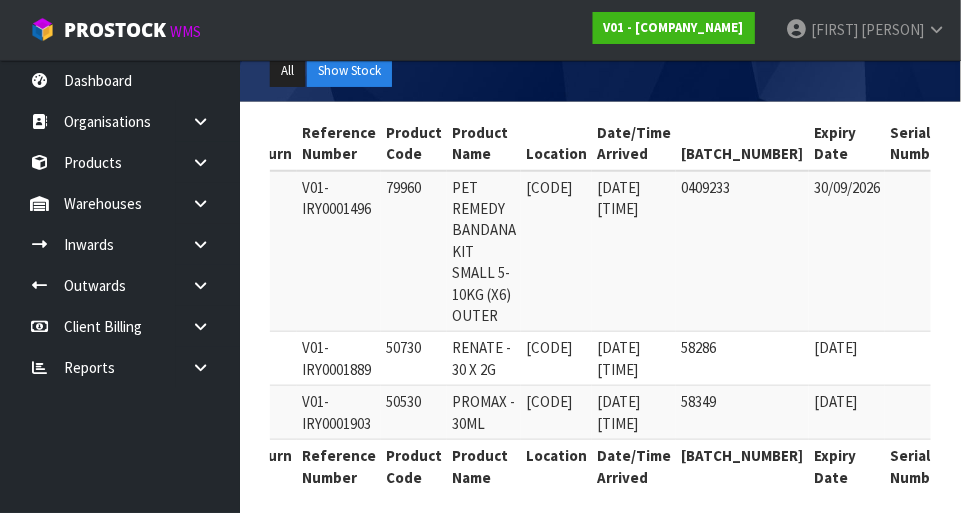 scroll, scrollTop: 348, scrollLeft: 0, axis: vertical 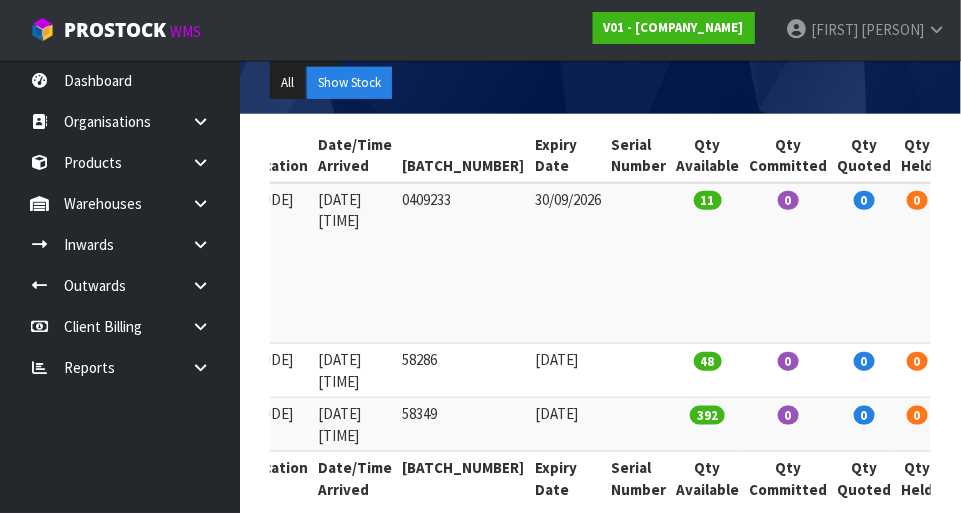 click at bounding box center (200, 121) 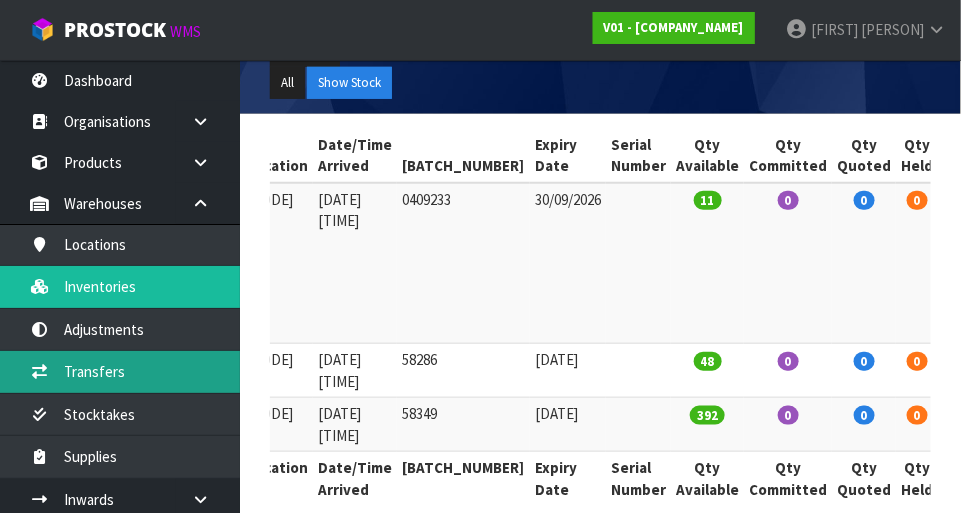 click on "Transfers" at bounding box center (120, 371) 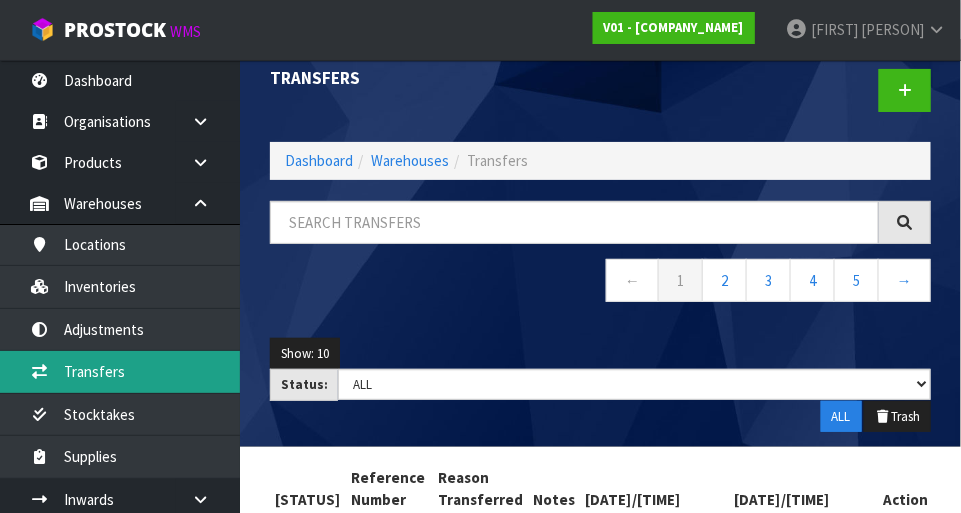 scroll, scrollTop: 27, scrollLeft: 0, axis: vertical 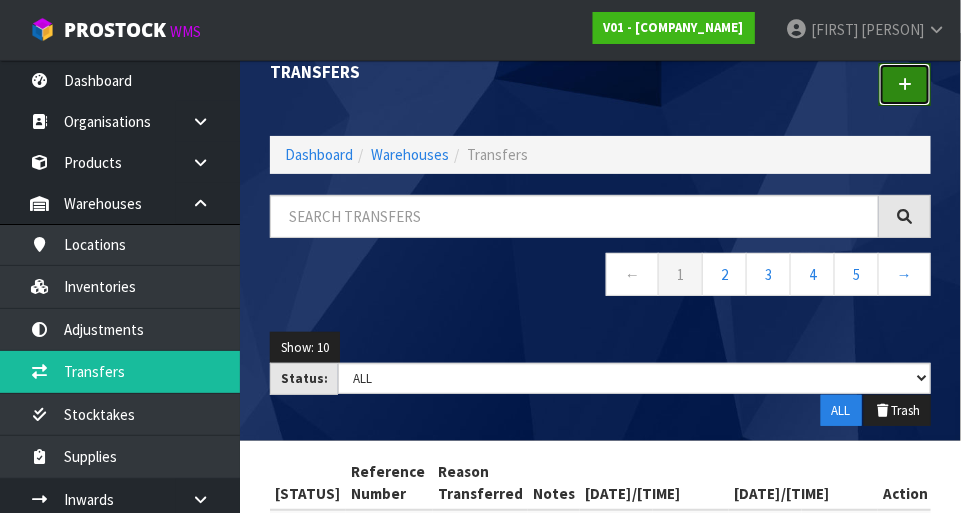 click at bounding box center (905, 84) 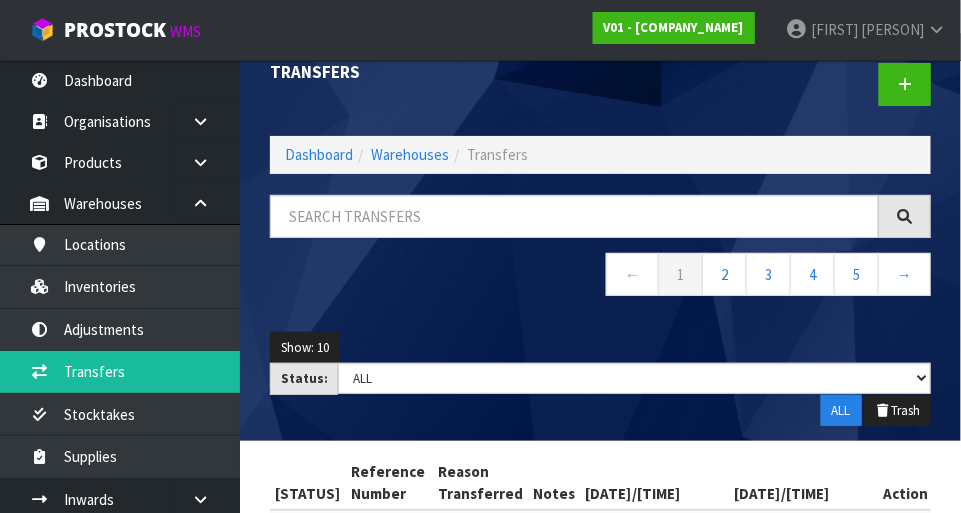 scroll, scrollTop: 0, scrollLeft: 0, axis: both 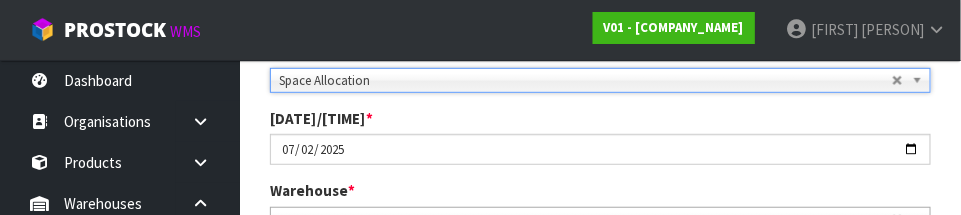 click on "Warehouse  *
01 - CONTRACT WAREHOUSING MAIN 02 - CONTRACT WAREHOUSING NO 2 CHC - CWL CHRISTCHURCH WAIHEKE - SOLAR SHOP WAIHEKE CWL01 - CONTRACT WAREHOUSING ALLENS ROAD CWL02 - CONTRACT WAREHOUSING LADY RUBY CWL03 - CONTRACT WAREHOUSING NEILPARK
CWL01 - CONTRACT WAREHOUSING ALLENS ROAD" at bounding box center [600, 205] 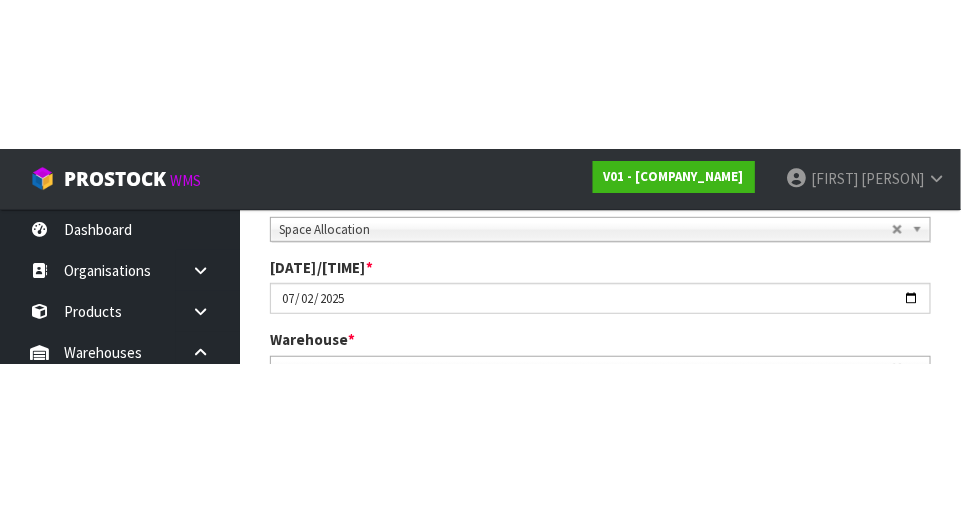 scroll, scrollTop: 306, scrollLeft: 0, axis: vertical 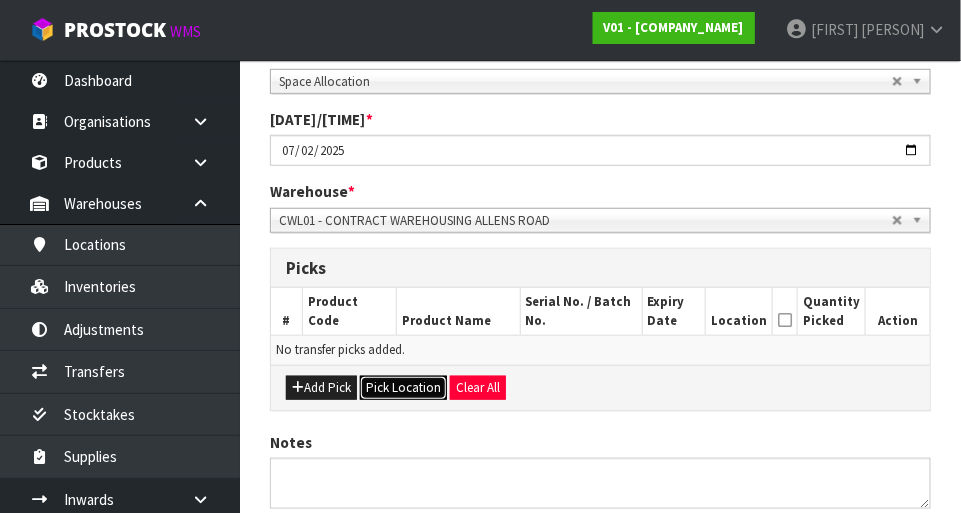 click on "Pick Location" at bounding box center [403, 388] 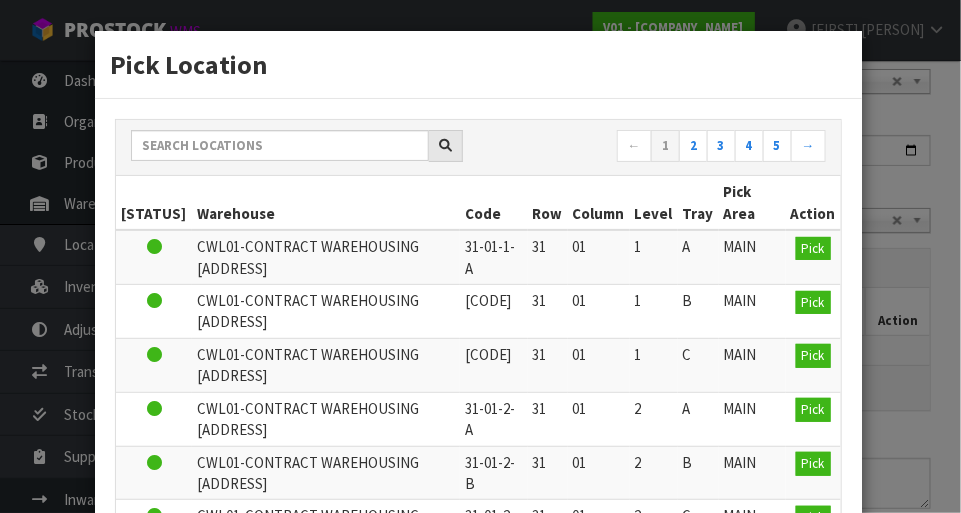 click on "Warehouse" at bounding box center (326, 203) 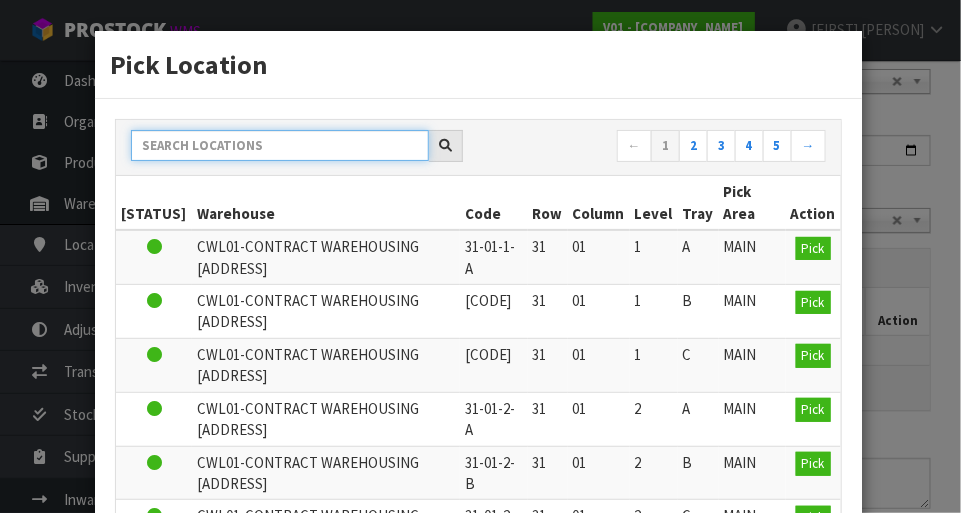 click at bounding box center [280, 145] 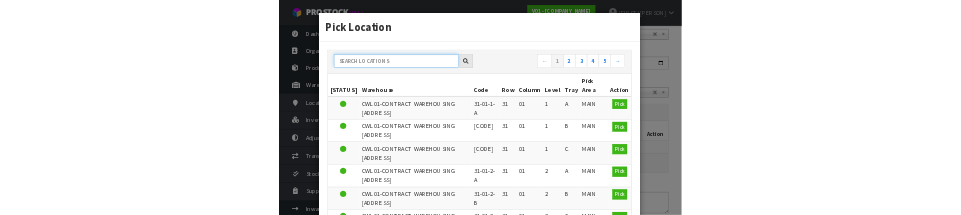 scroll, scrollTop: 296, scrollLeft: 0, axis: vertical 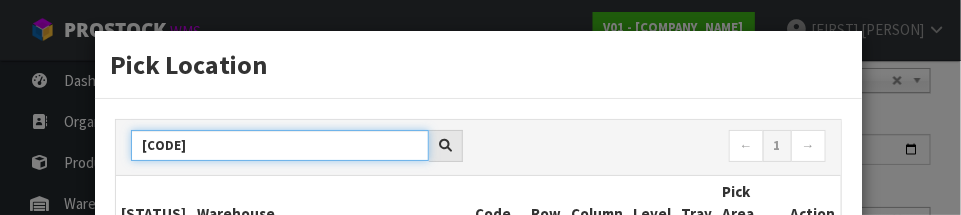 type on "[CODE]" 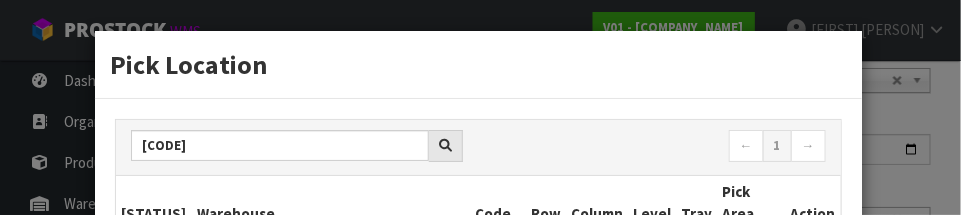 click on "Pick Location
←
1
→
Status
Warehouse
Code
Row
Column
Level
Tray
Pick Area
Action
Status
Warehouse
Code
Row
Column
Level
Tray
Pick Area
Action
Exit" at bounding box center (478, 293) 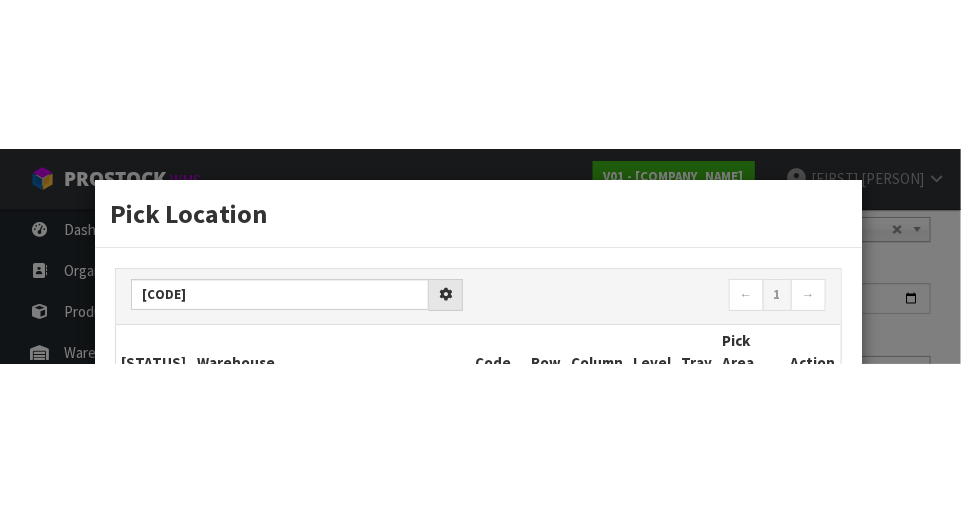 scroll, scrollTop: 306, scrollLeft: 0, axis: vertical 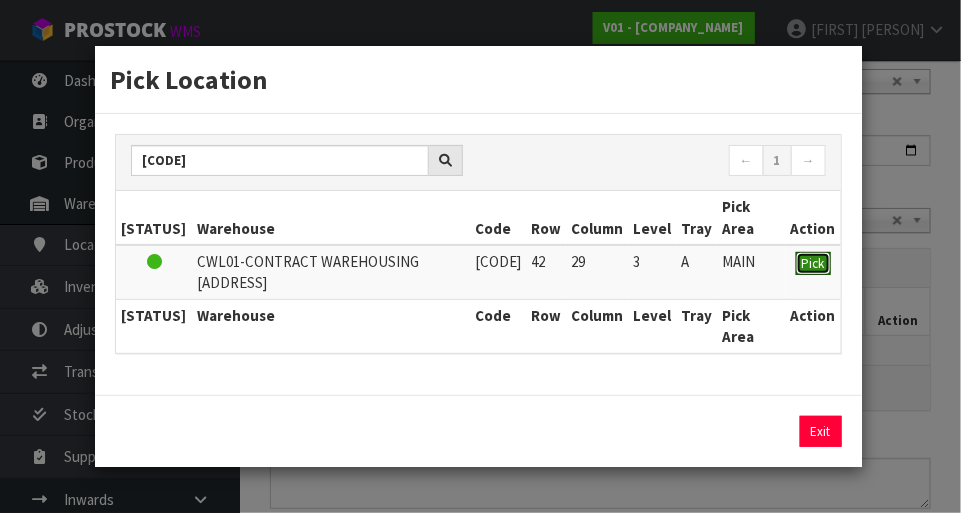 click on "Pick" at bounding box center (813, 263) 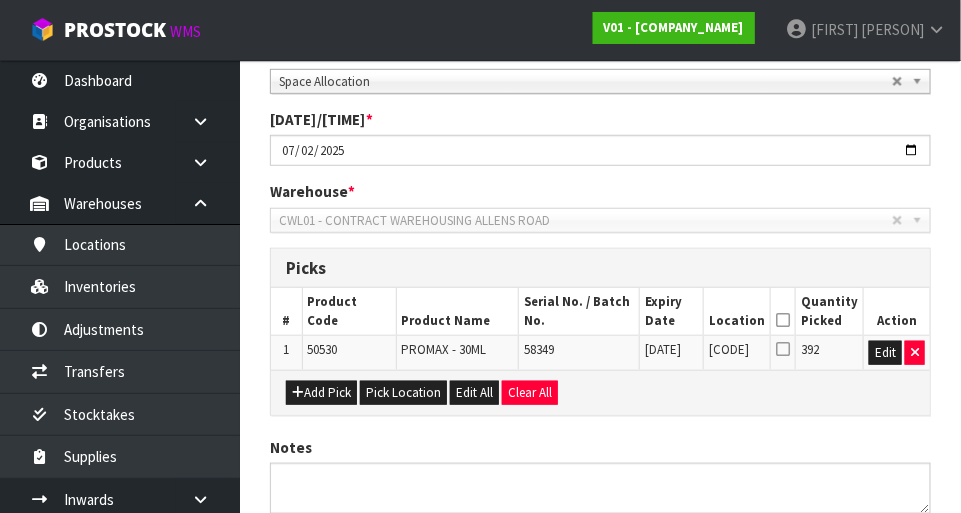 click at bounding box center [783, 320] 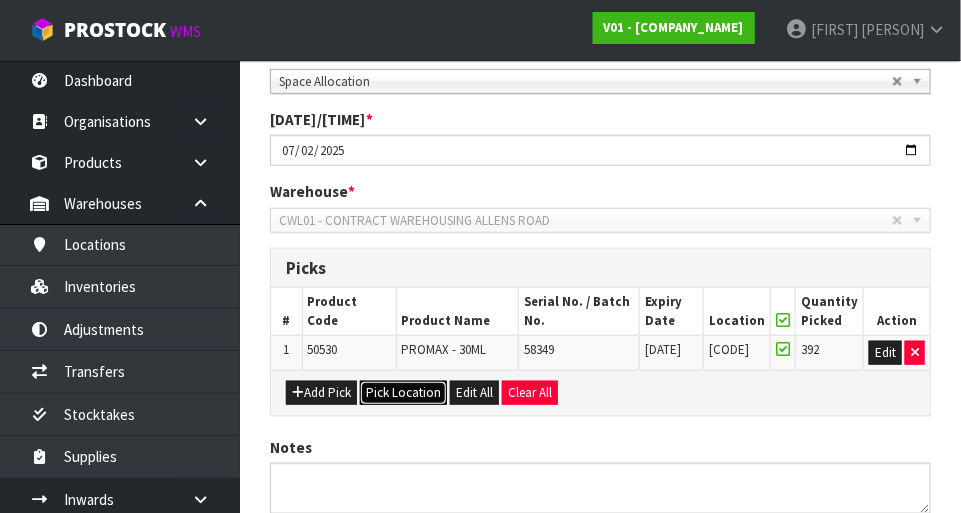 click on "Pick Location" at bounding box center (403, 393) 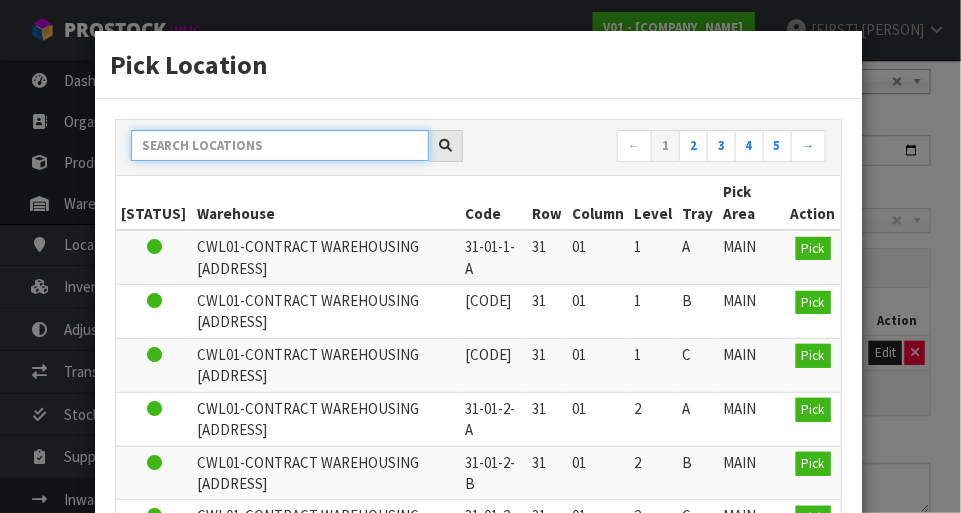 click at bounding box center [280, 145] 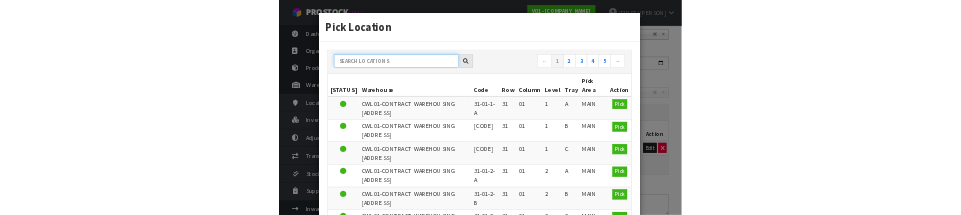 scroll, scrollTop: 296, scrollLeft: 0, axis: vertical 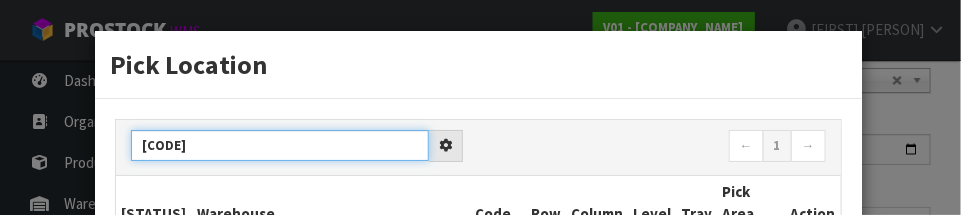 type on "[CODE]" 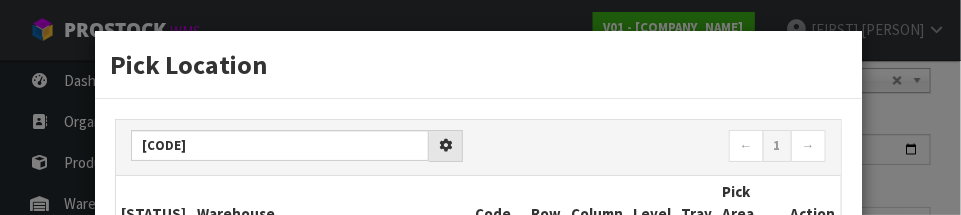click on "←
1
→" at bounding box center (659, 147) 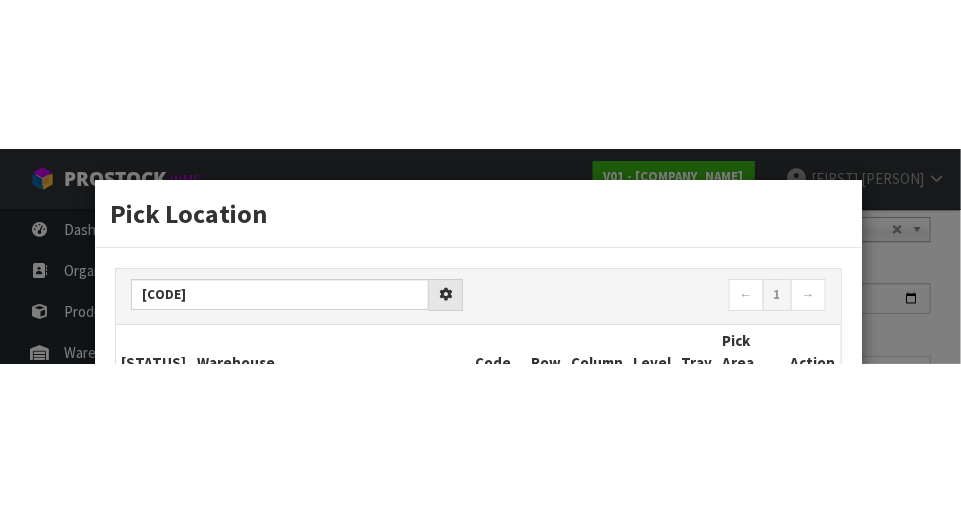 scroll, scrollTop: 306, scrollLeft: 0, axis: vertical 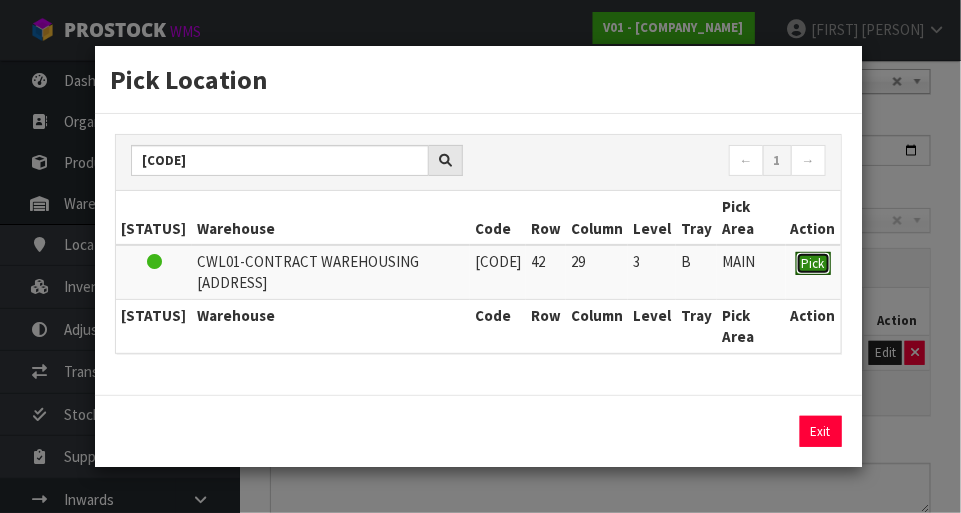 click on "Pick" at bounding box center (813, 263) 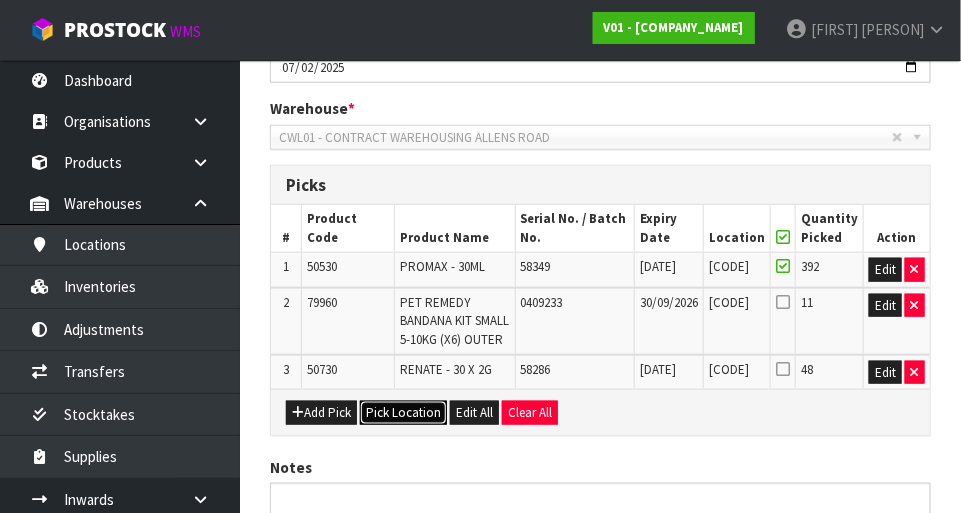 scroll, scrollTop: 418, scrollLeft: 0, axis: vertical 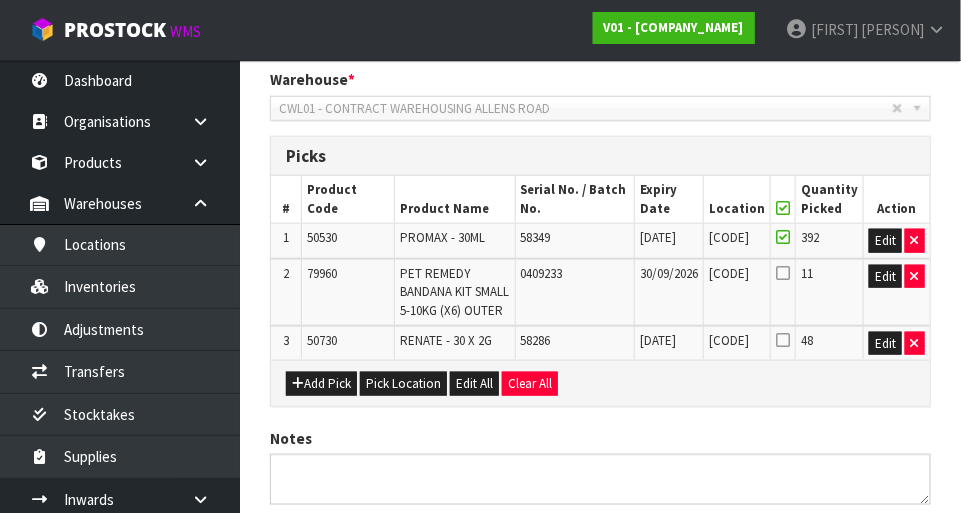 click at bounding box center (783, 273) 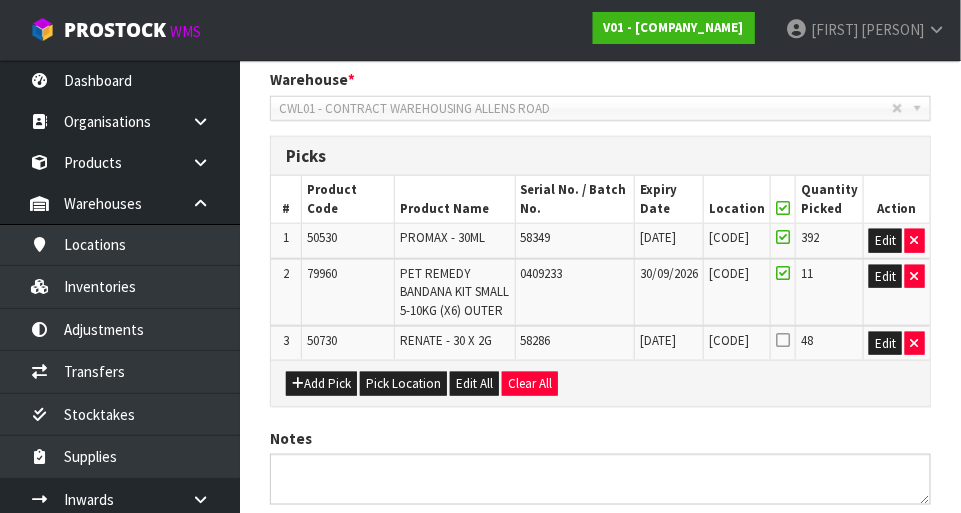 click at bounding box center (783, 340) 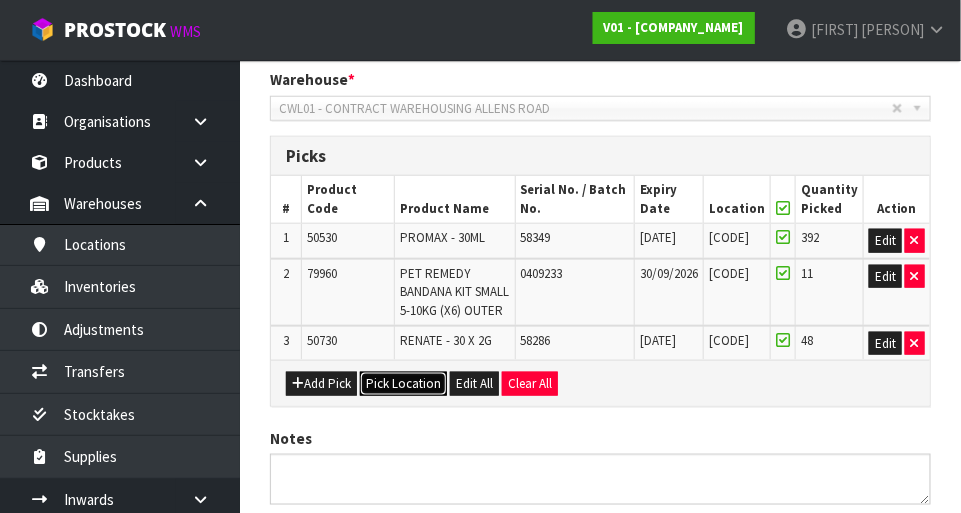 click on "Pick Location" at bounding box center (403, 384) 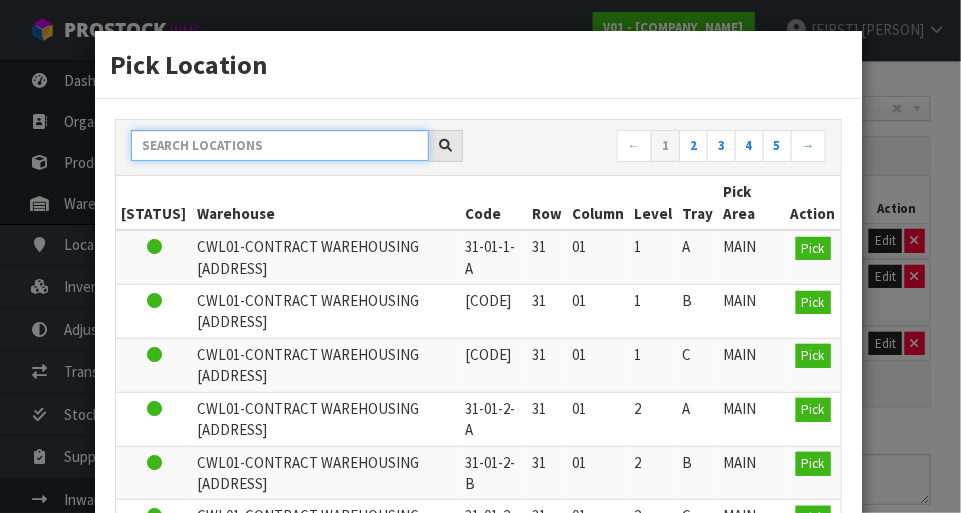 click at bounding box center (280, 145) 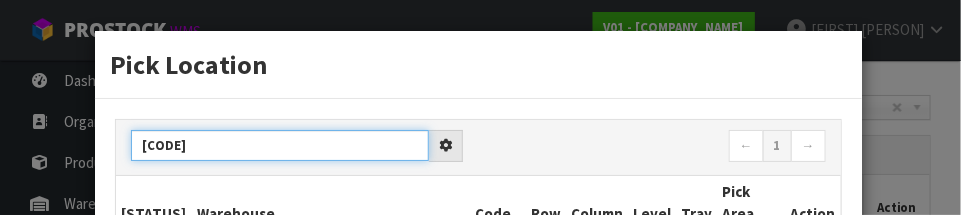 type on "[CODE]" 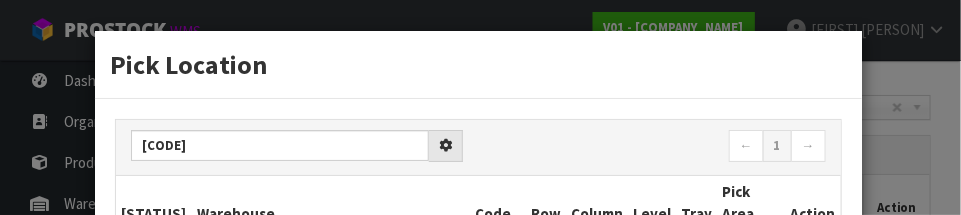 click on "←
1
→" at bounding box center [659, 147] 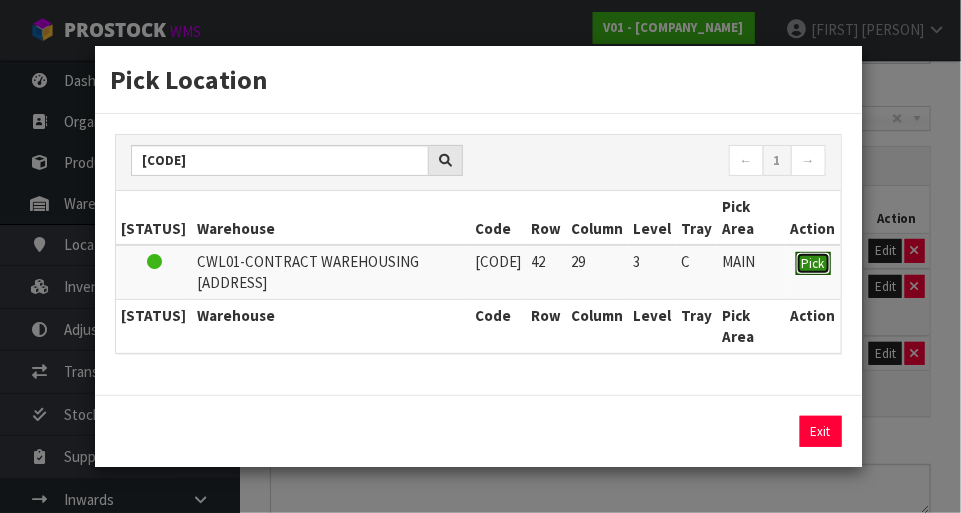 click on "Pick" at bounding box center (813, 263) 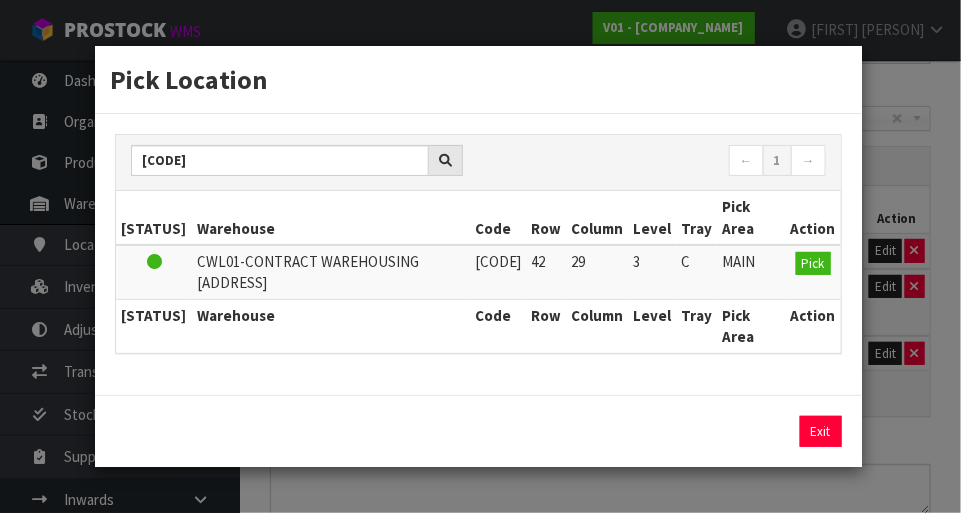click on "Pick Location
[LOCATION_CODE]
←
1
→
Status
Warehouse
Code
Row
Column
Level
Tray
Pick Area
Action
[COMPANY_NAME]
[LOCATION_CODE]
[NUMBER]
[NUMBER]
[NUMBER]
[LETTER]
MAIN
Pick
Status
Warehouse
Code
Row
Column
Level
Tray
Pick Area
Action
Exit" at bounding box center (480, 256) 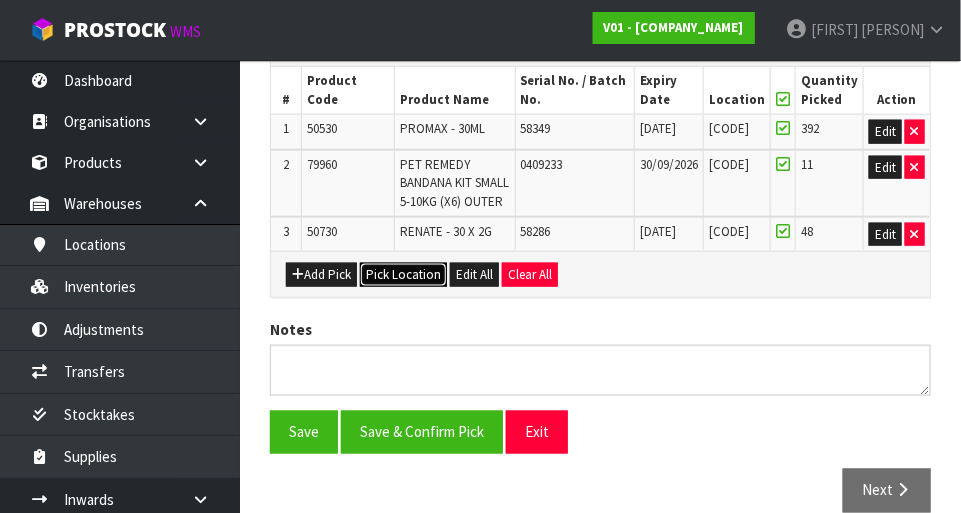 scroll, scrollTop: 526, scrollLeft: 0, axis: vertical 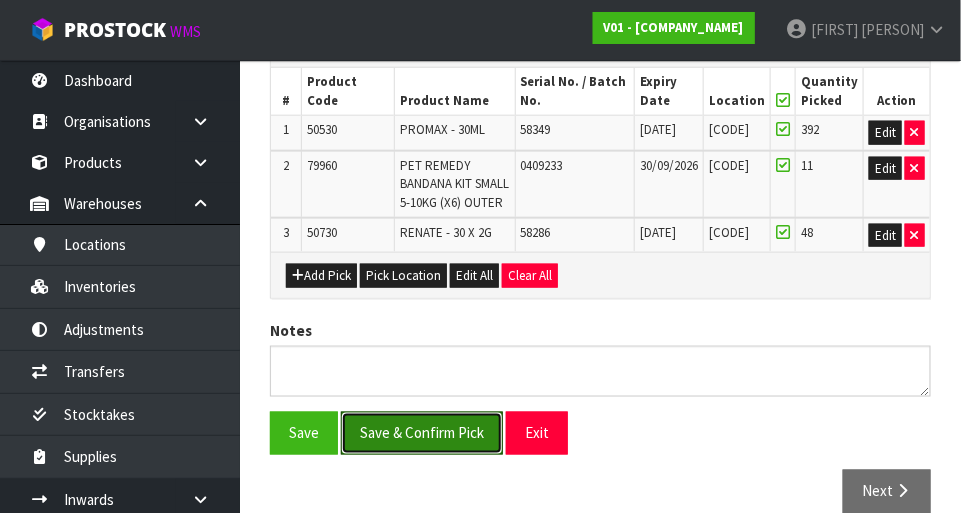 click on "Save & Confirm Pick" at bounding box center [422, 433] 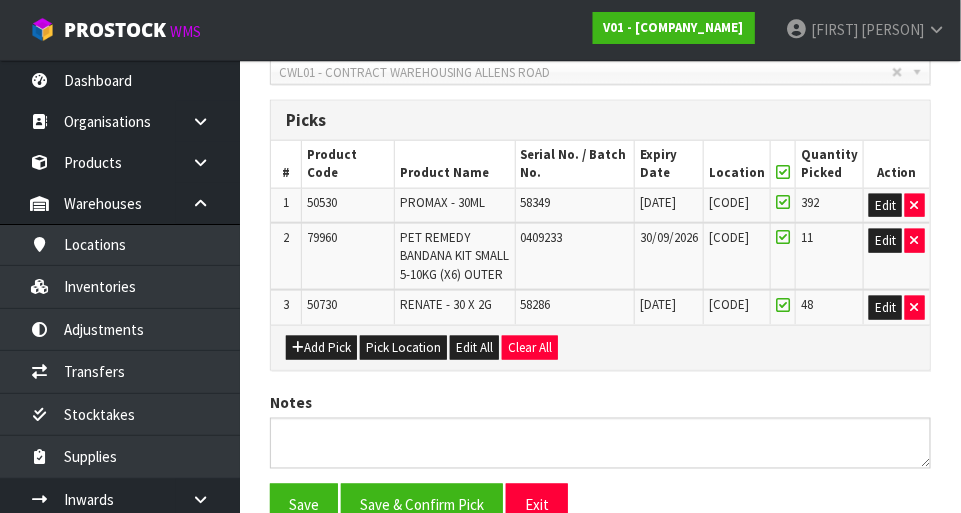 scroll, scrollTop: 0, scrollLeft: 0, axis: both 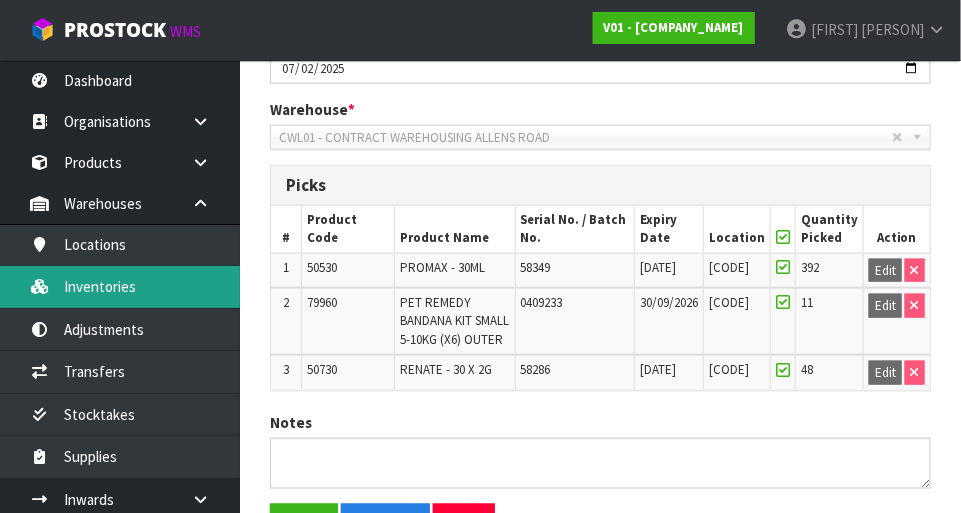 click on "Inventories" at bounding box center [120, 286] 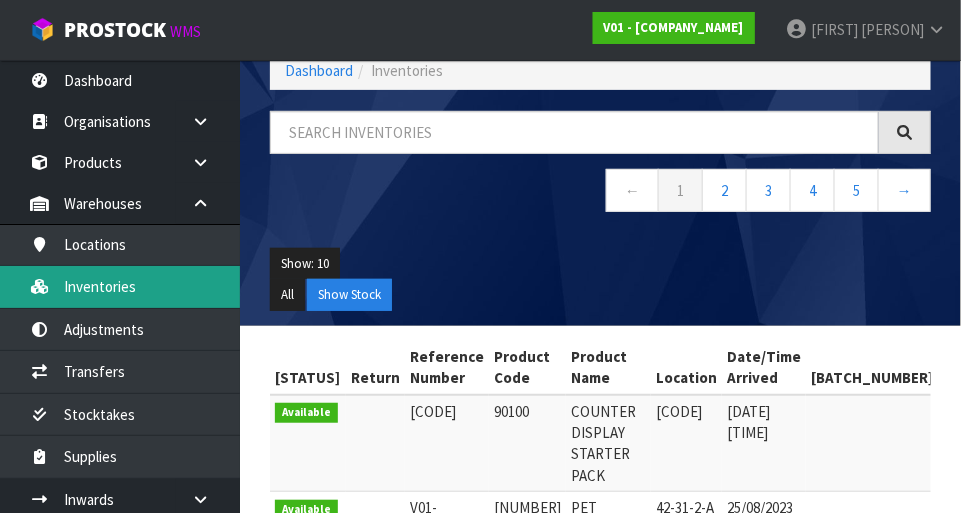 scroll, scrollTop: 74, scrollLeft: 0, axis: vertical 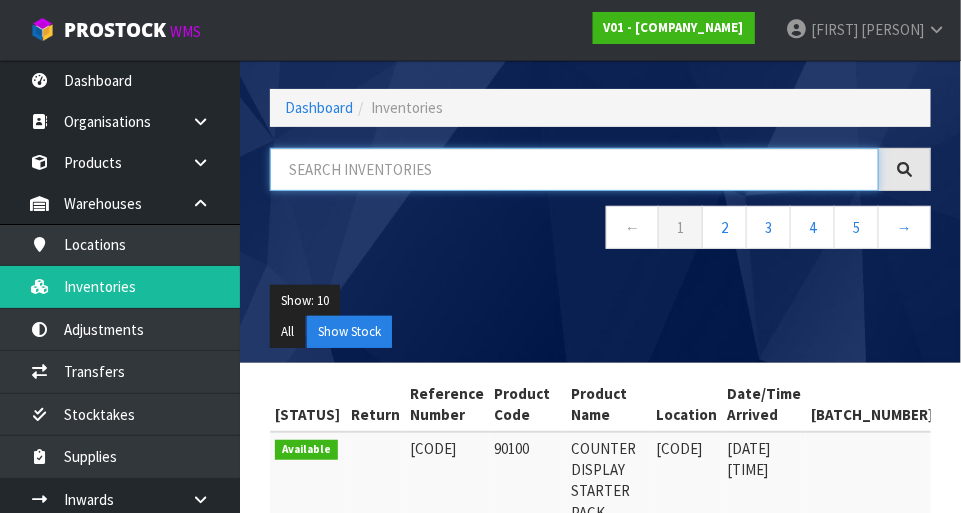 click at bounding box center (574, 169) 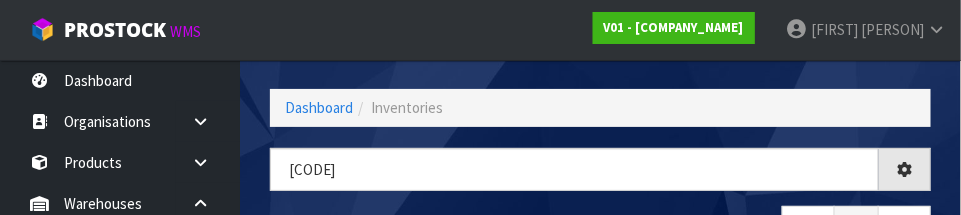 click at bounding box center [208, 121] 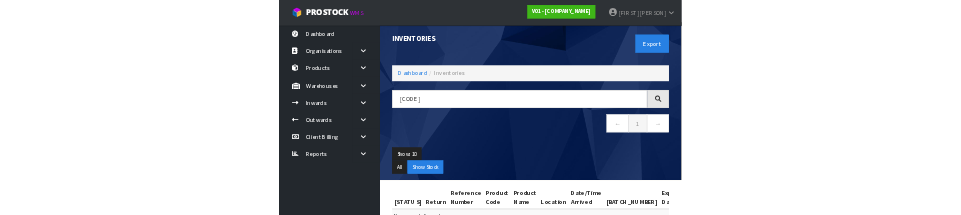scroll, scrollTop: 0, scrollLeft: 0, axis: both 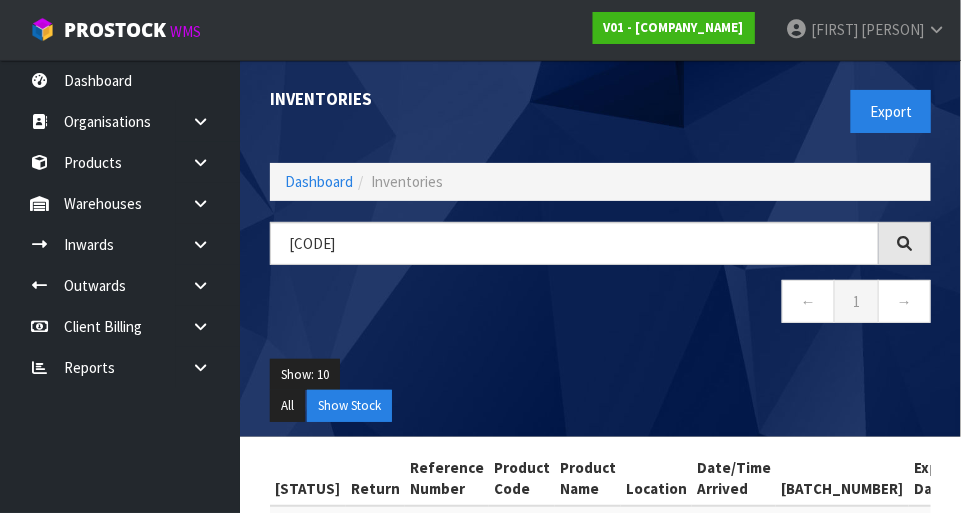 click at bounding box center (200, 121) 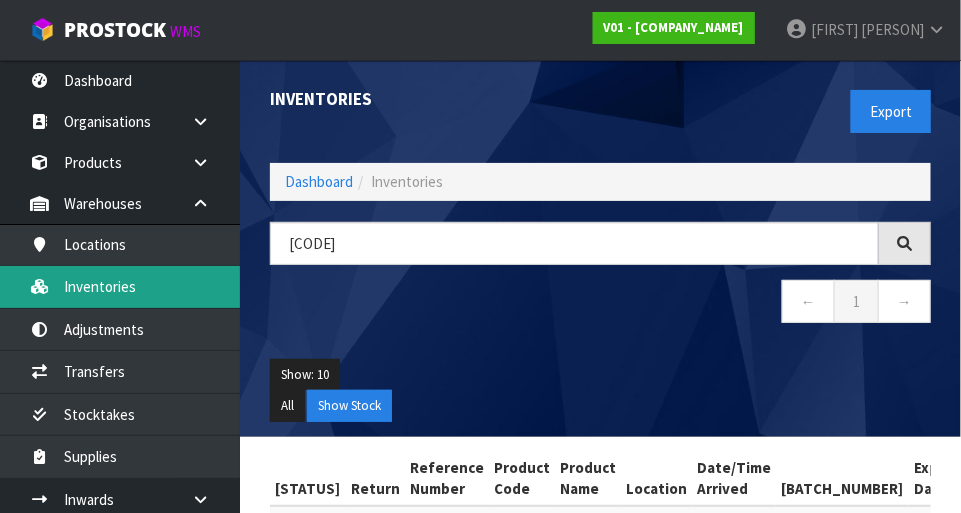 click on "Inventories" at bounding box center (120, 286) 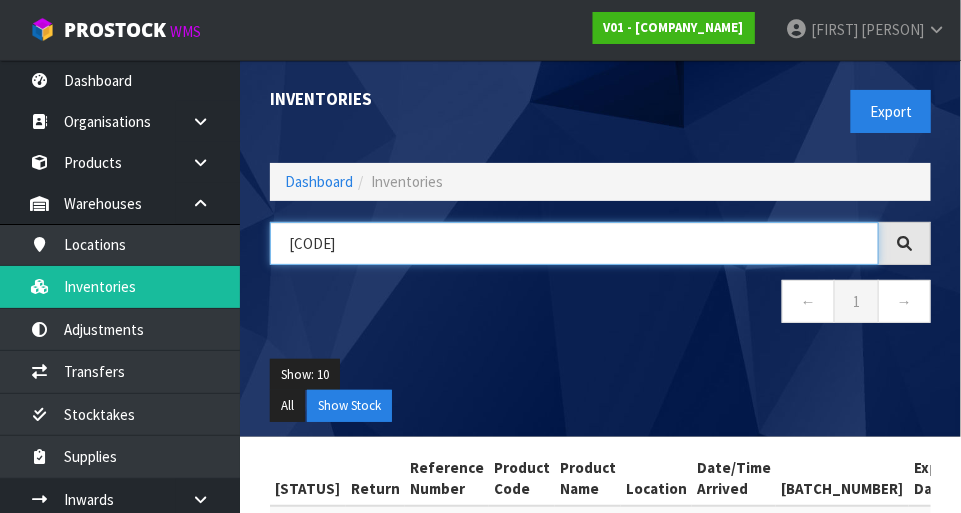 click on "[CODE]" at bounding box center (574, 243) 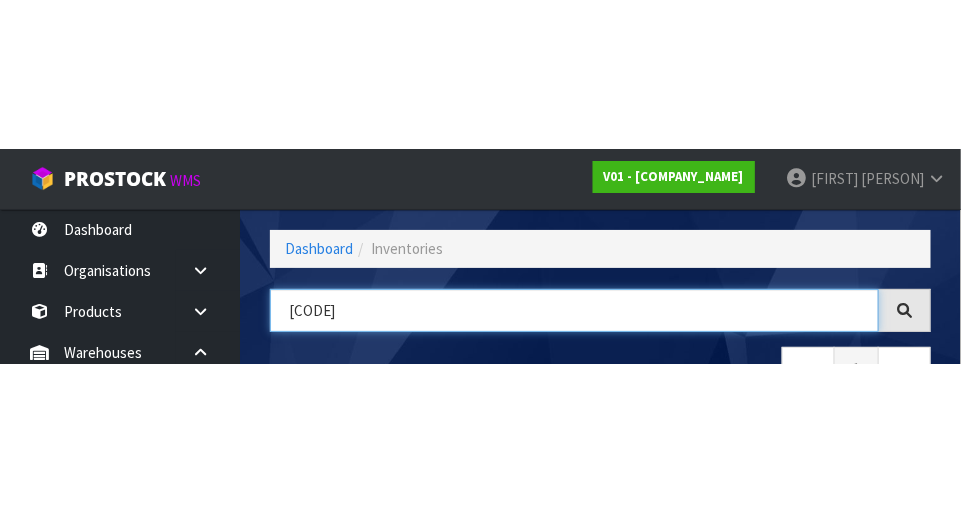 scroll, scrollTop: 135, scrollLeft: 0, axis: vertical 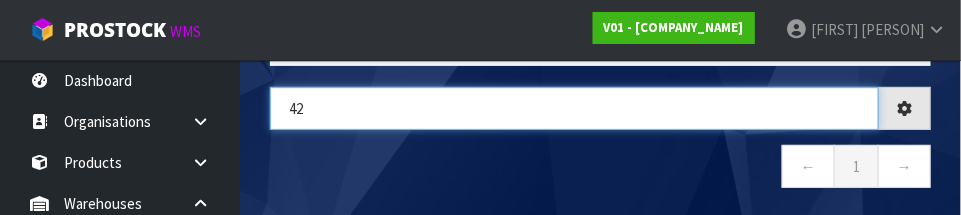 type on "4" 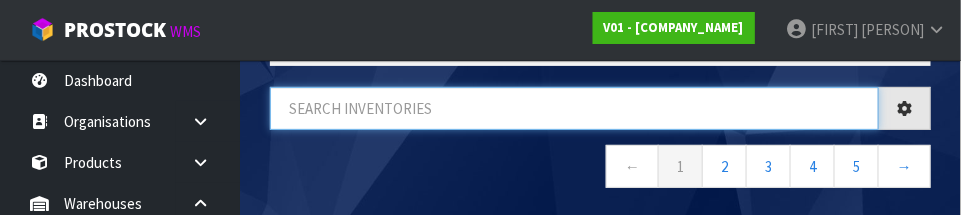 type 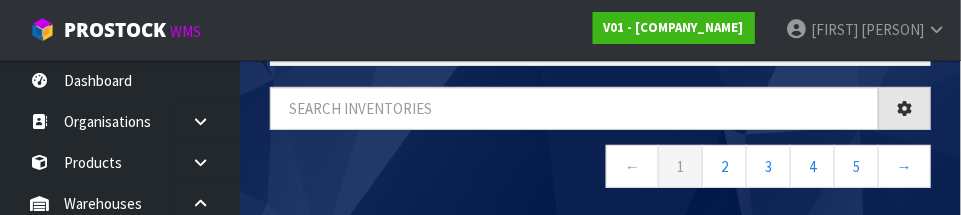 click on "←
1 2 3 4 5
→" at bounding box center [600, 148] 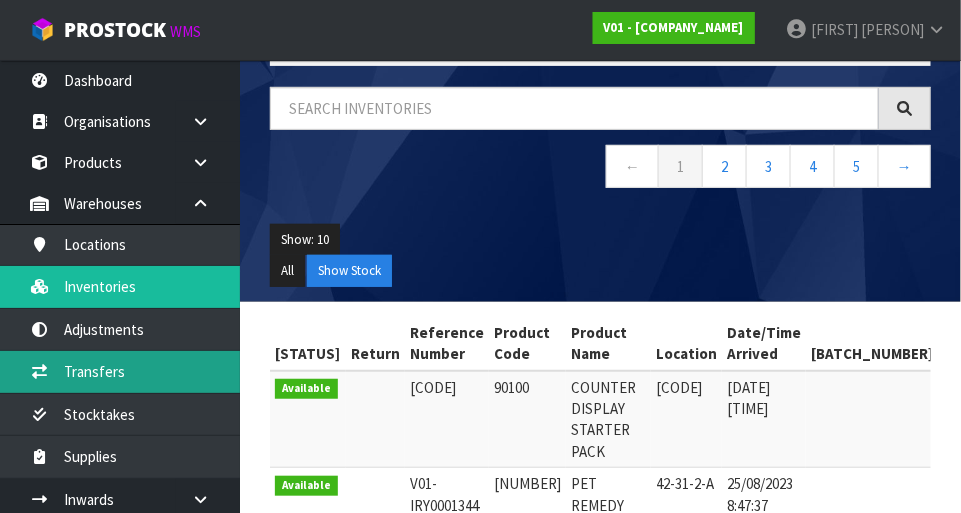 click on "Transfers" at bounding box center (120, 371) 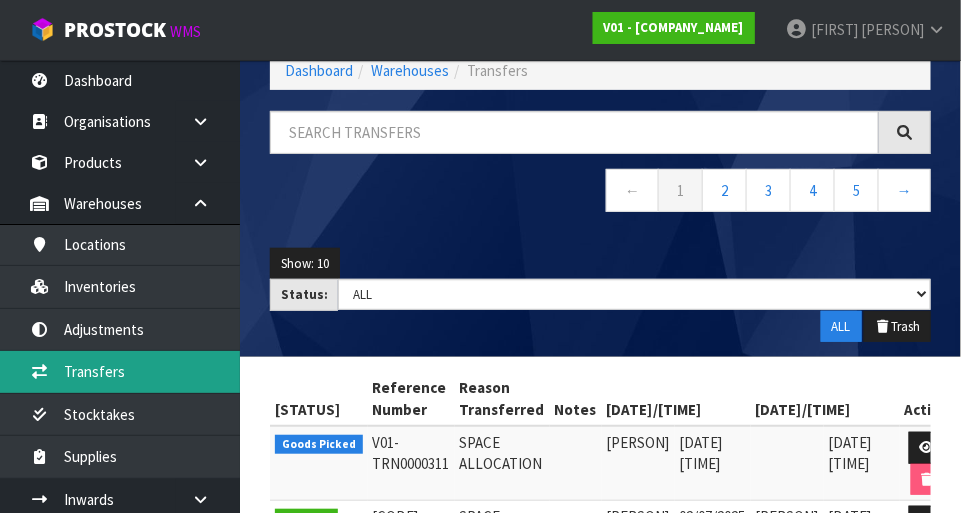 scroll, scrollTop: 135, scrollLeft: 0, axis: vertical 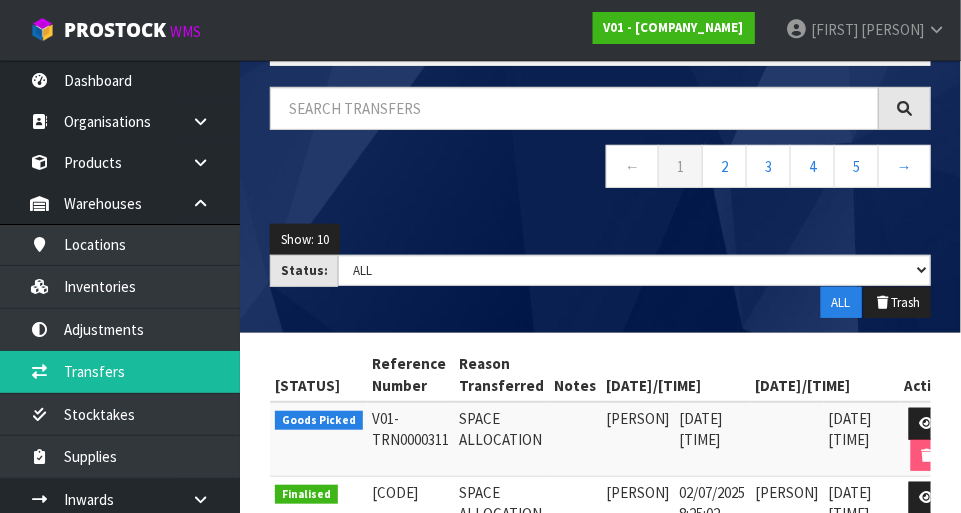 click at bounding box center [208, 121] 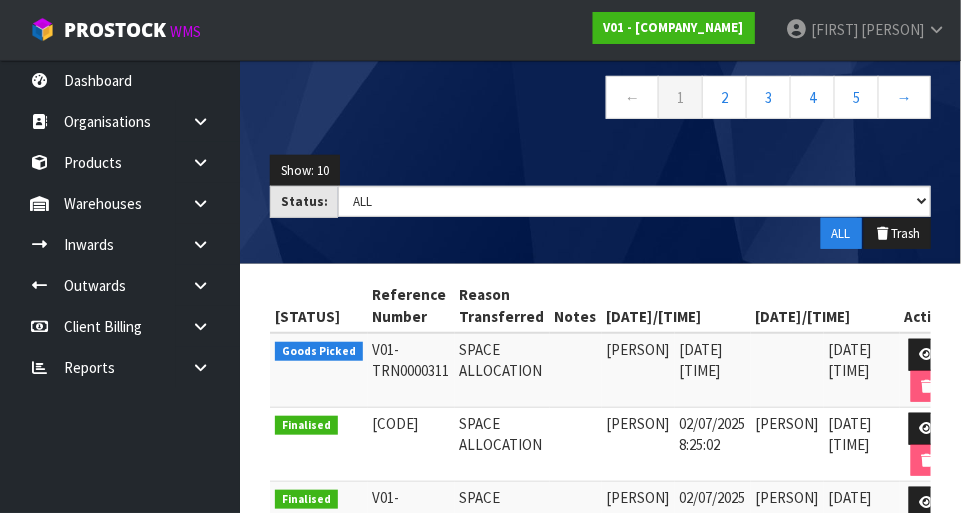 scroll, scrollTop: 202, scrollLeft: 0, axis: vertical 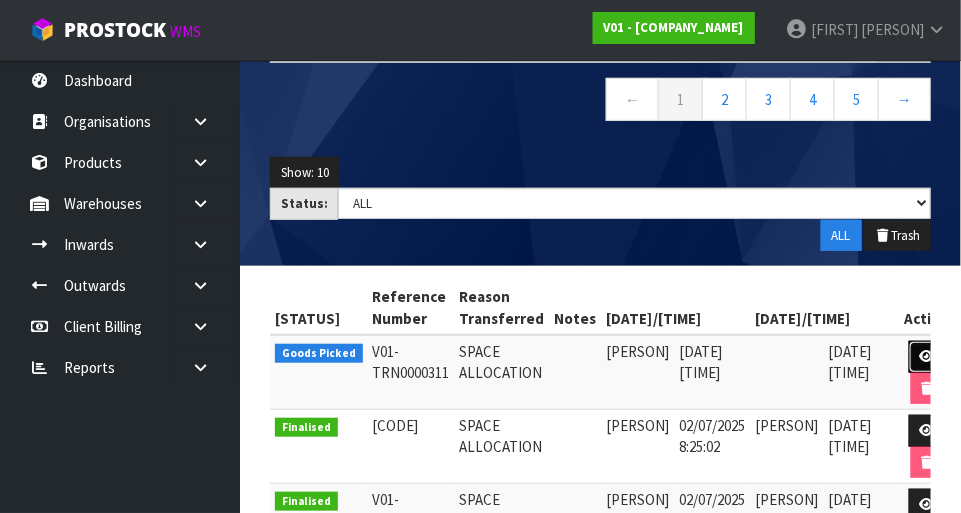 click at bounding box center [927, 357] 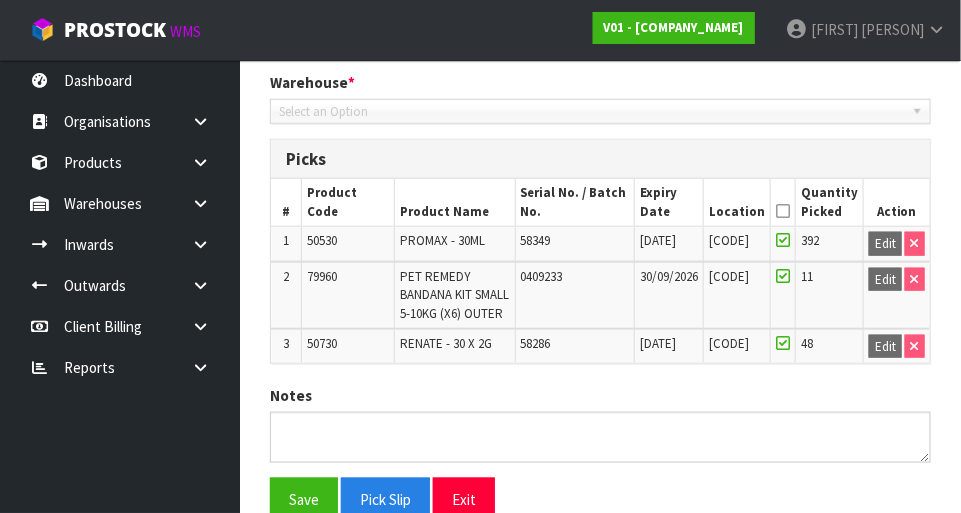 scroll, scrollTop: 506, scrollLeft: 0, axis: vertical 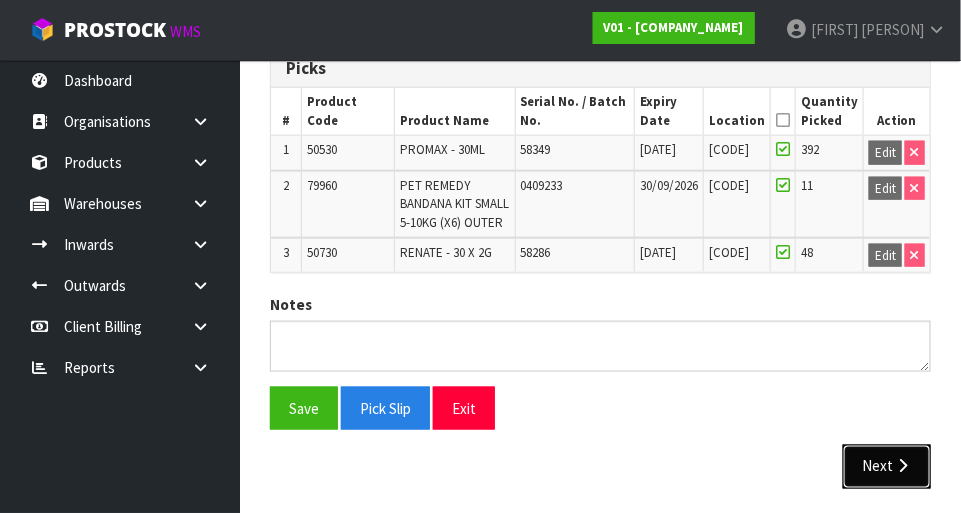 click on "Next" at bounding box center [887, 466] 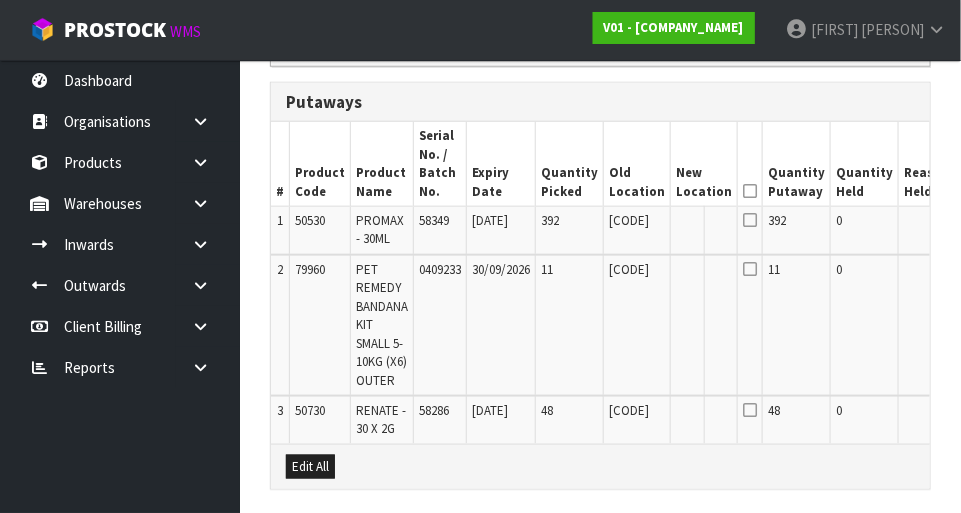 scroll, scrollTop: 471, scrollLeft: 0, axis: vertical 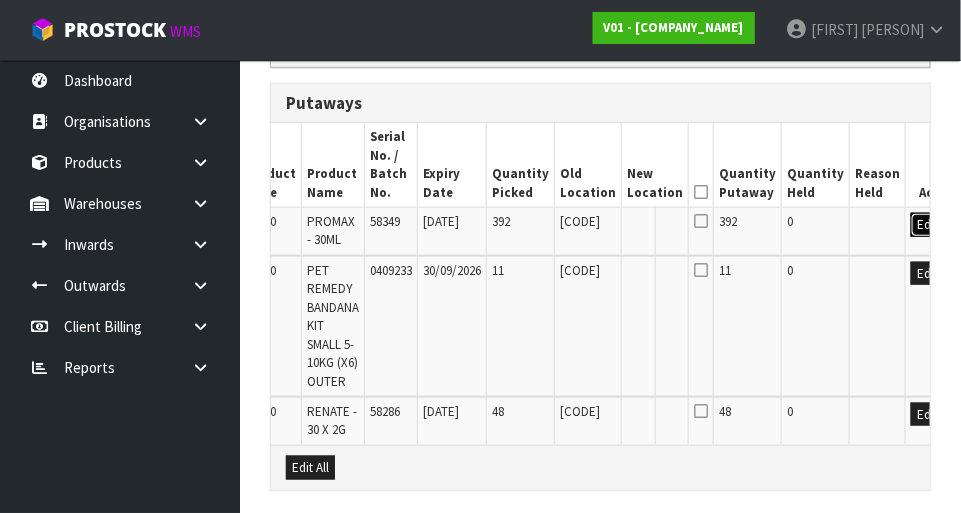 click on "Edit" at bounding box center (927, 225) 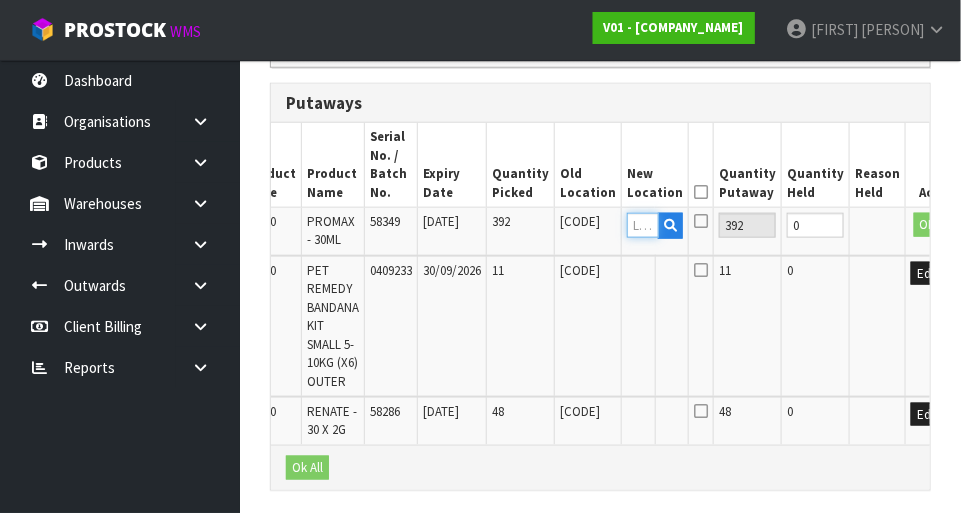 click at bounding box center (643, 225) 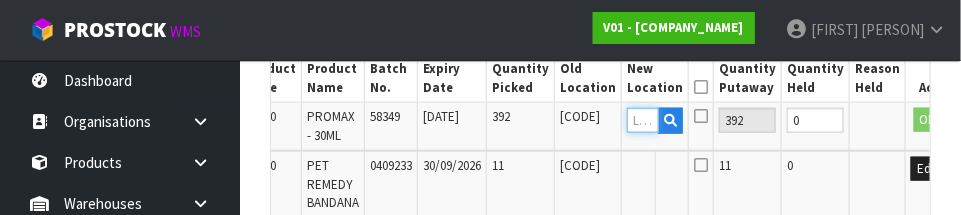 scroll, scrollTop: 577, scrollLeft: 0, axis: vertical 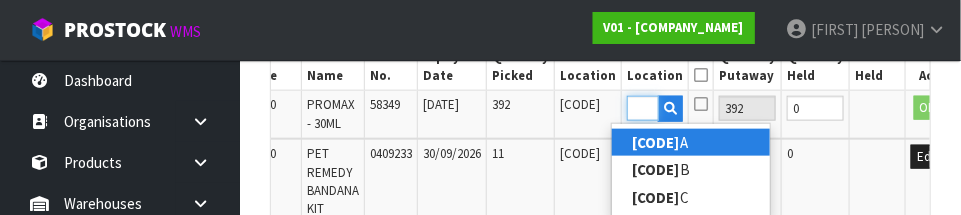 type on "[CODE]" 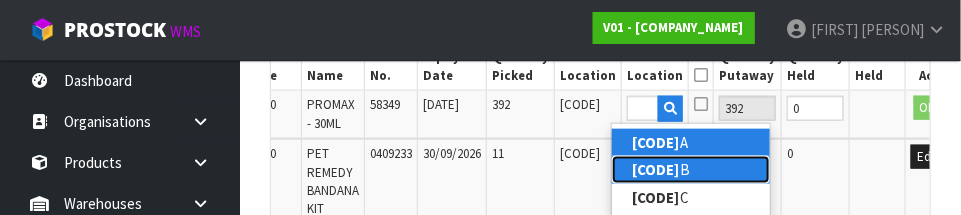 click on "37-40-4- B" at bounding box center (691, 169) 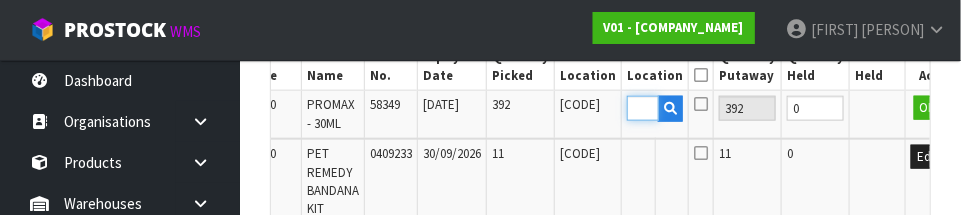 scroll, scrollTop: 0, scrollLeft: 0, axis: both 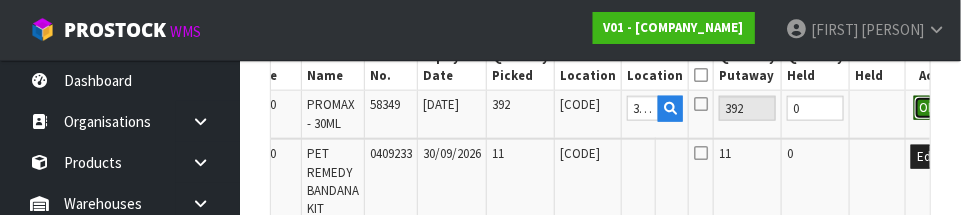 click on "OK" at bounding box center [928, 108] 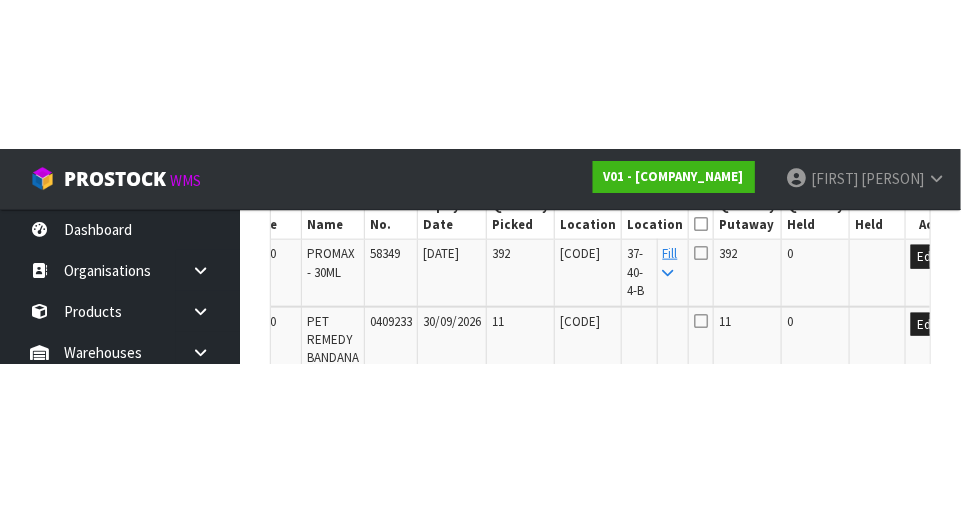 scroll, scrollTop: 587, scrollLeft: 0, axis: vertical 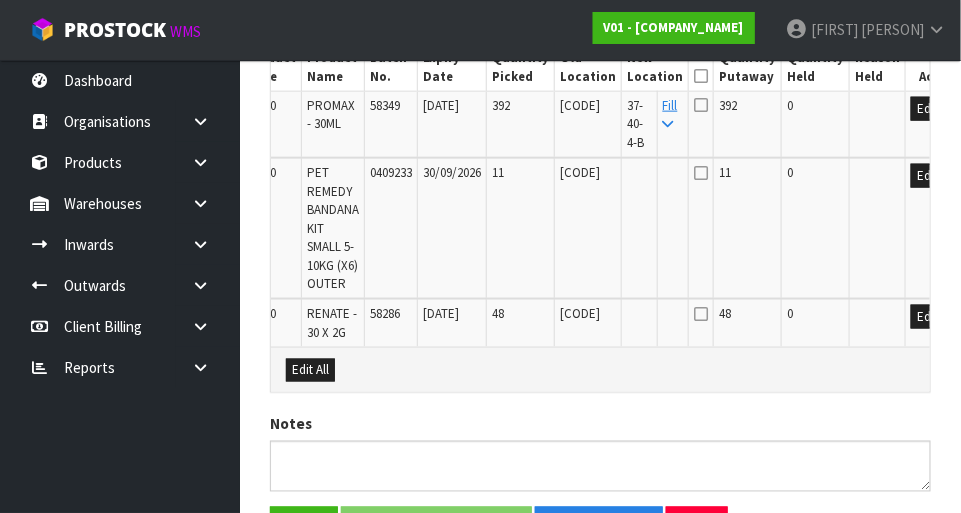 click at bounding box center [701, 76] 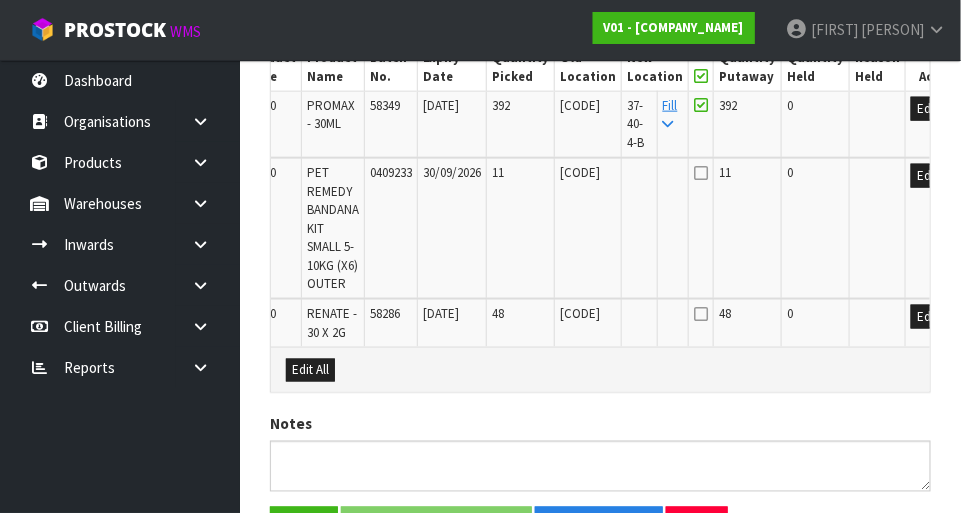 click at bounding box center [668, 124] 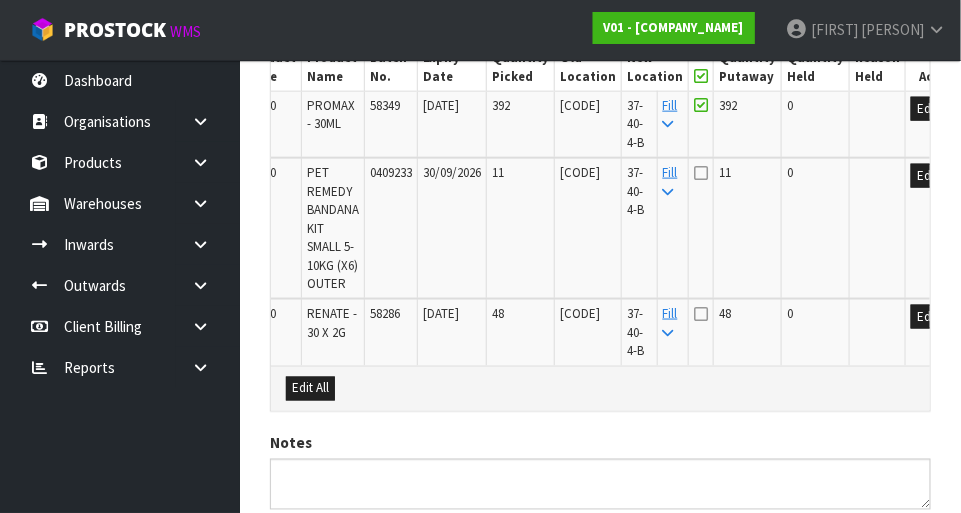 click at bounding box center (701, 76) 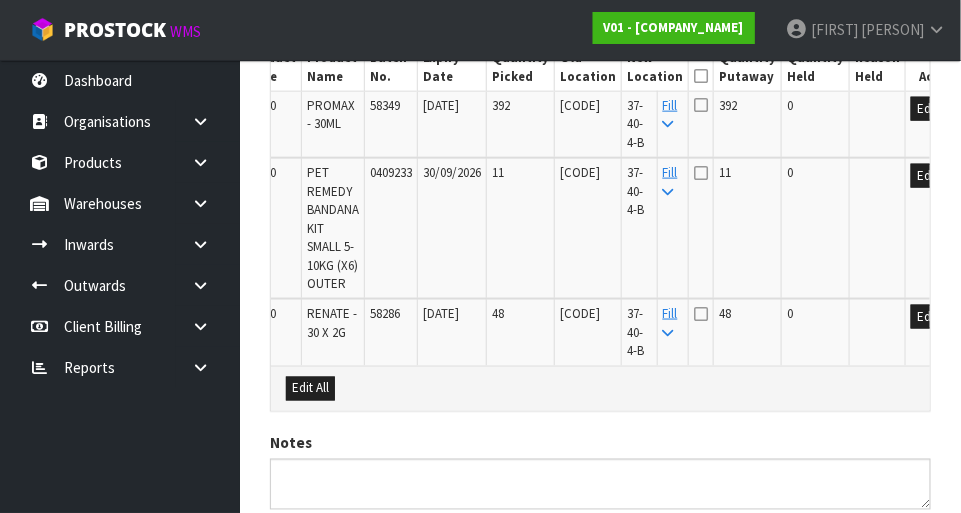 click at bounding box center (701, 76) 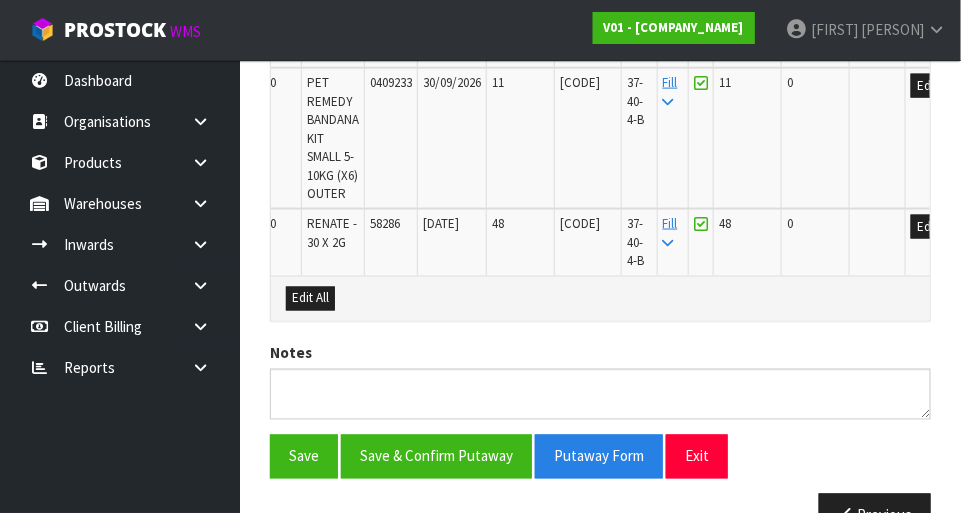 scroll, scrollTop: 725, scrollLeft: 0, axis: vertical 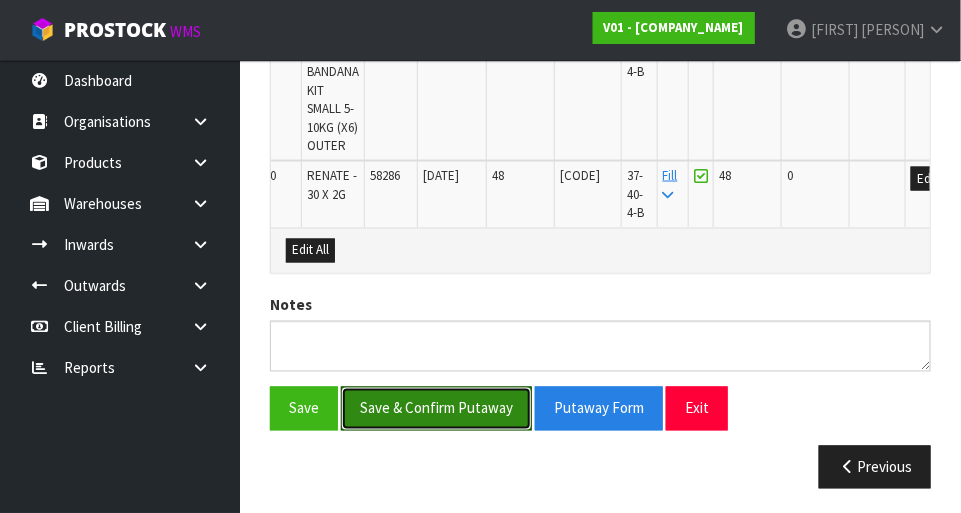 click on "Save & Confirm Putaway" at bounding box center [436, 408] 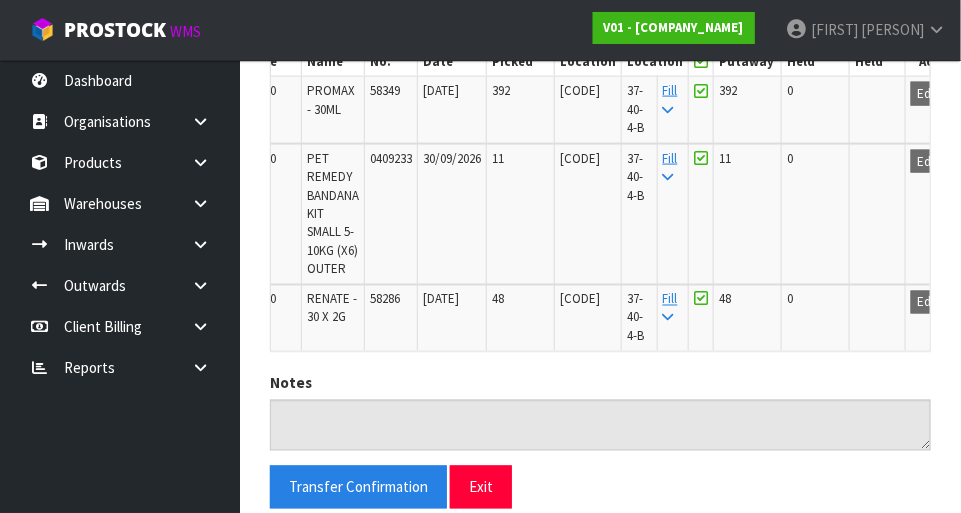 scroll, scrollTop: 754, scrollLeft: 0, axis: vertical 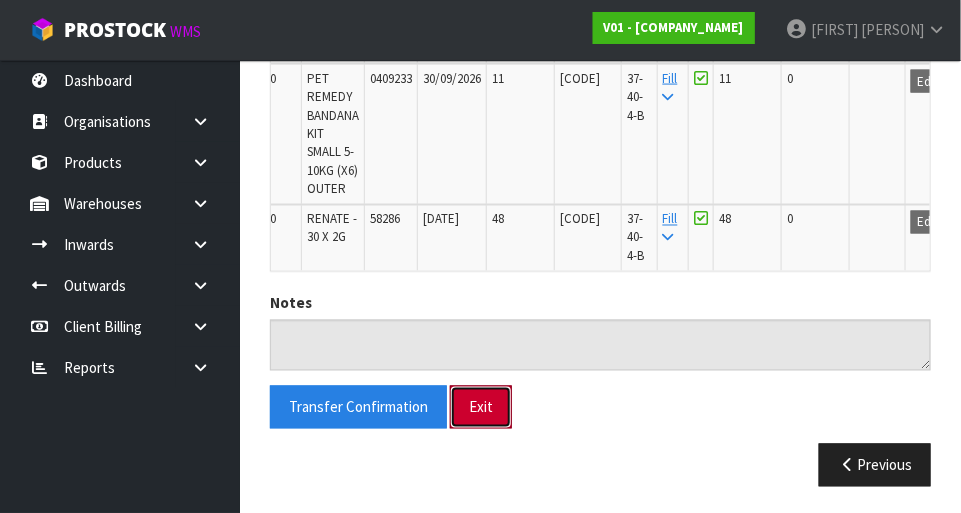 click on "Exit" at bounding box center [481, 407] 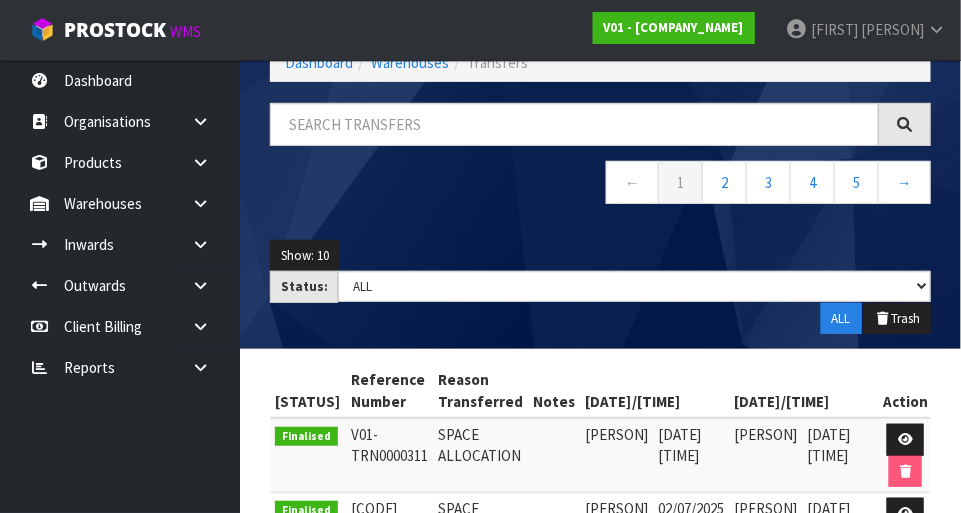 scroll, scrollTop: 120, scrollLeft: 0, axis: vertical 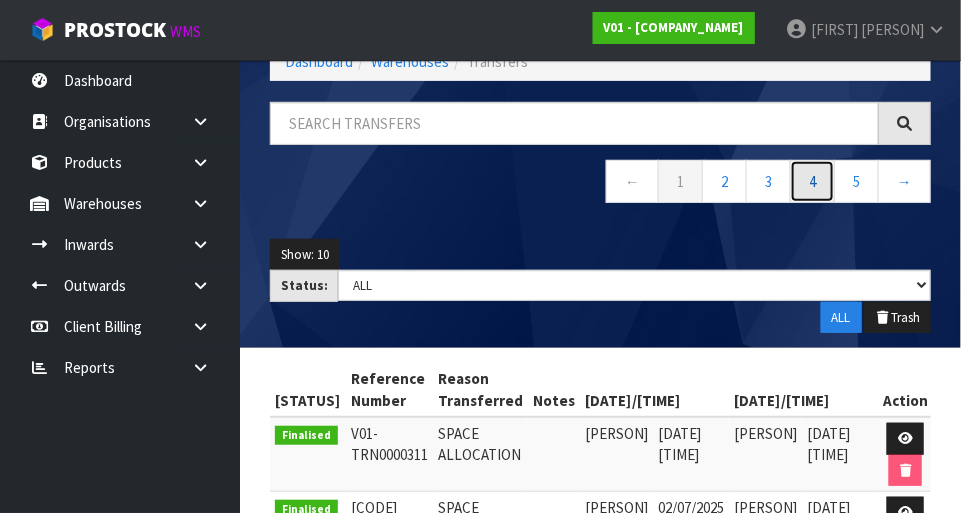 click on "4" at bounding box center (680, 181) 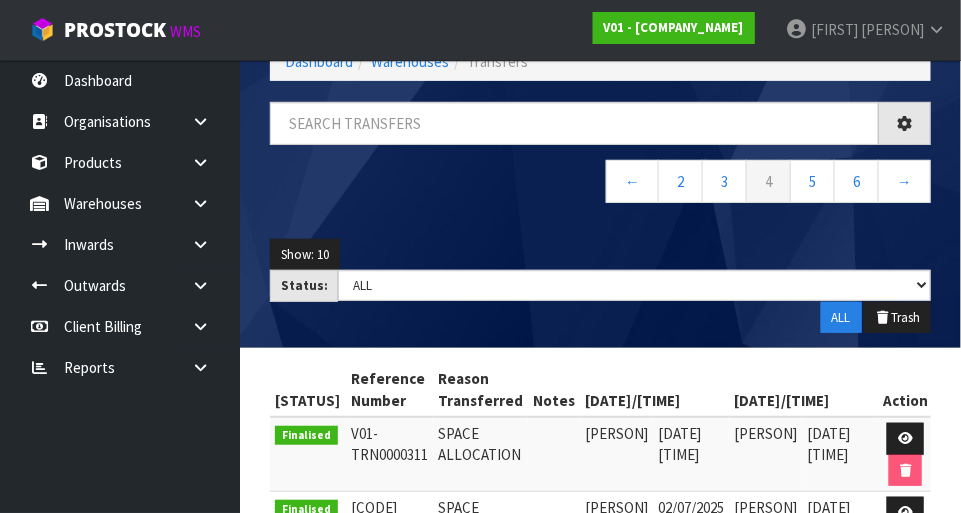 click at bounding box center [208, 121] 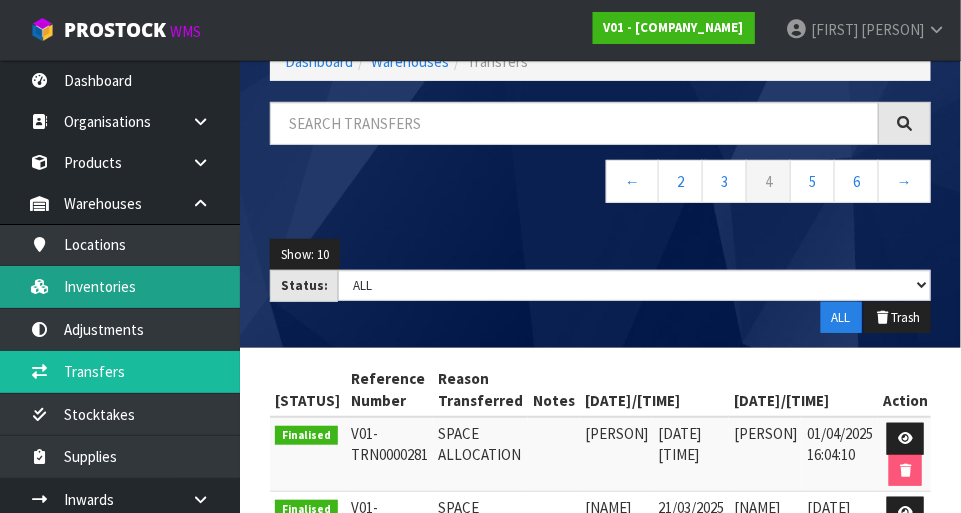 click on "Inventories" at bounding box center [120, 286] 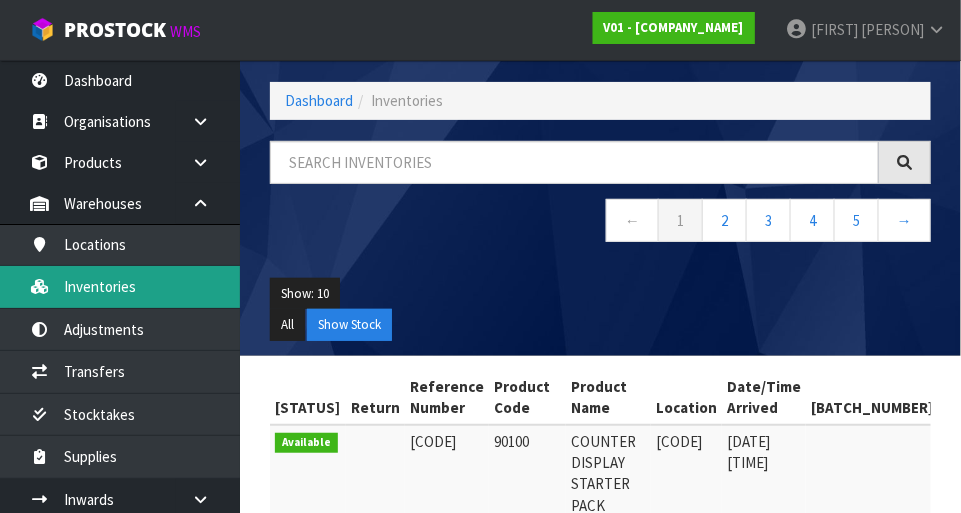 scroll, scrollTop: 120, scrollLeft: 0, axis: vertical 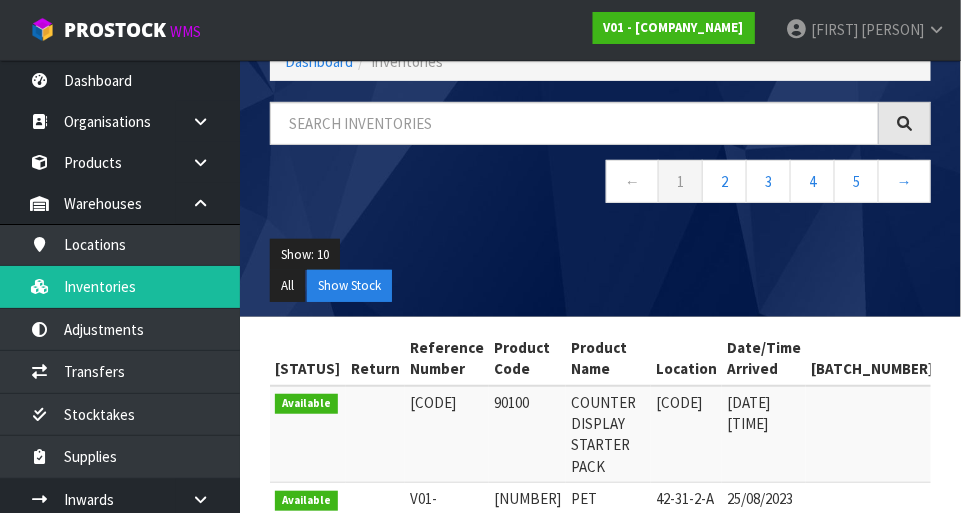 click at bounding box center [200, 203] 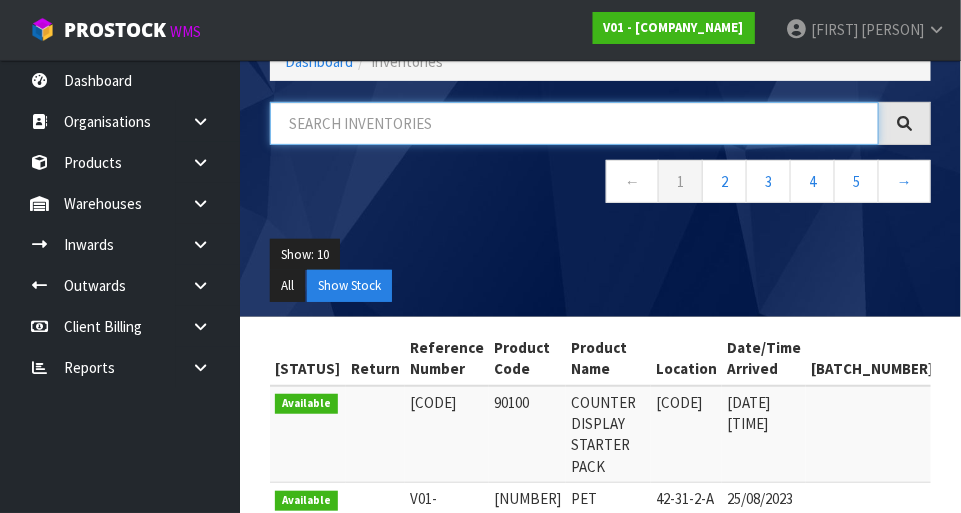 click at bounding box center [574, 123] 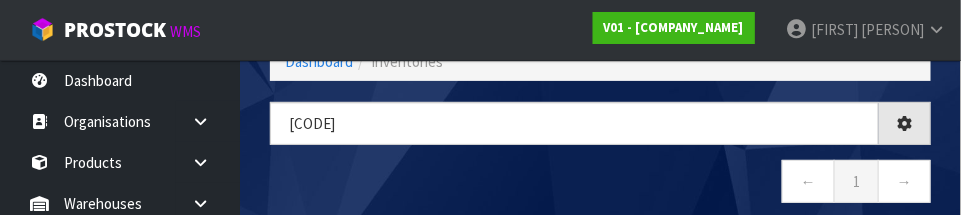 click on "←
1
→" at bounding box center (600, 184) 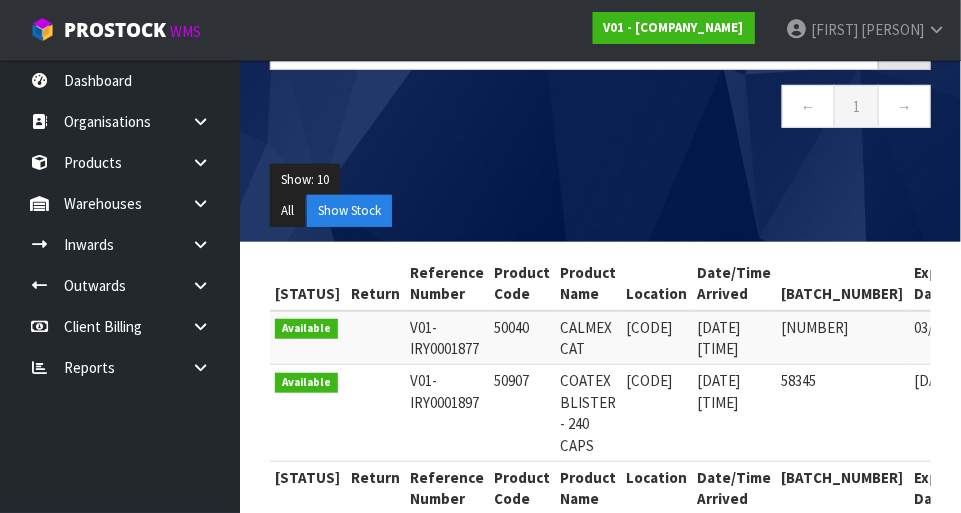 scroll, scrollTop: 207, scrollLeft: 0, axis: vertical 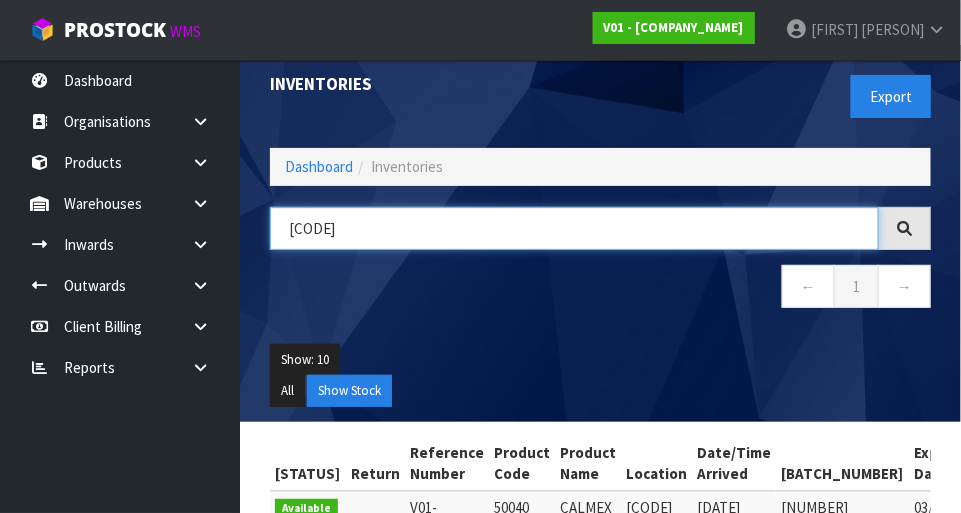 click on "[CODE]" at bounding box center [574, 228] 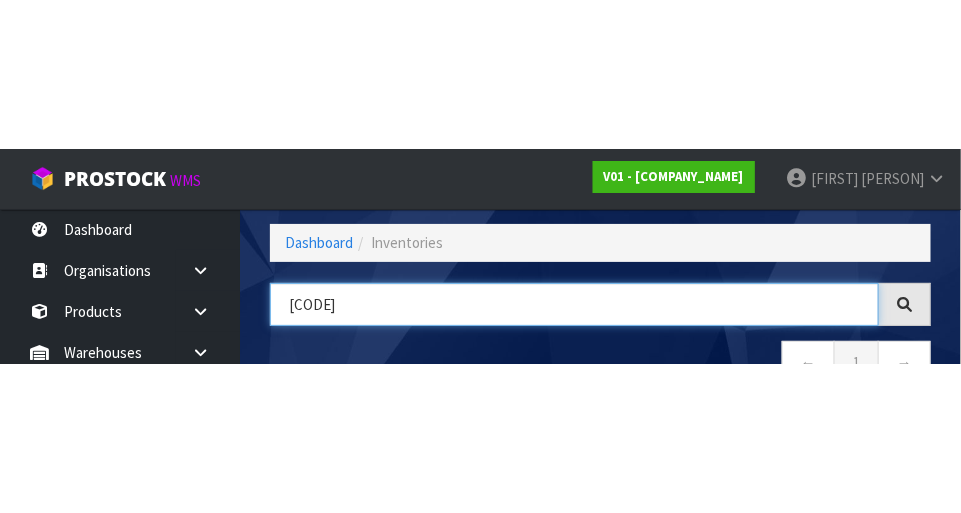 scroll, scrollTop: 135, scrollLeft: 0, axis: vertical 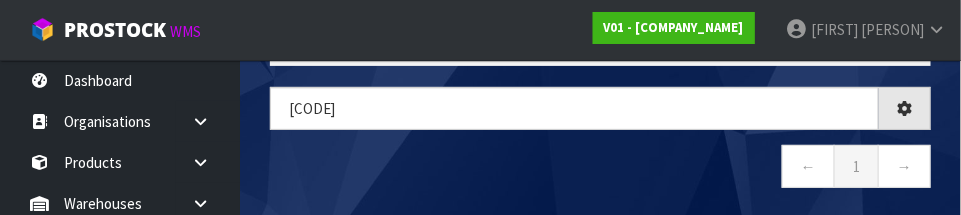 click on "Pick Location
←
1
→
Status
Warehouse
Code
Row
Column
Level
Tray
Pick Area
Action
Status
Warehouse
Code
Row
Column
Level
Tray
Pick Area
Action
Exit" at bounding box center (600, 148) 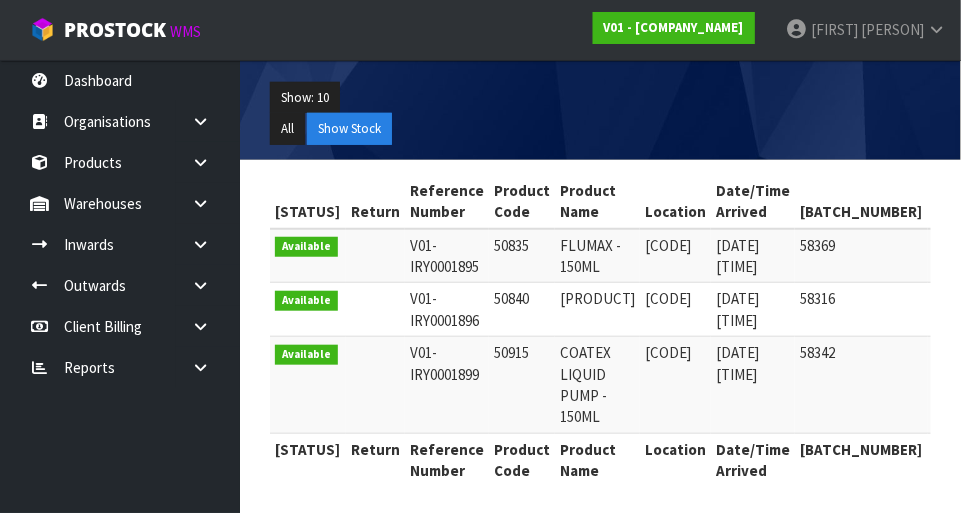 scroll, scrollTop: 276, scrollLeft: 0, axis: vertical 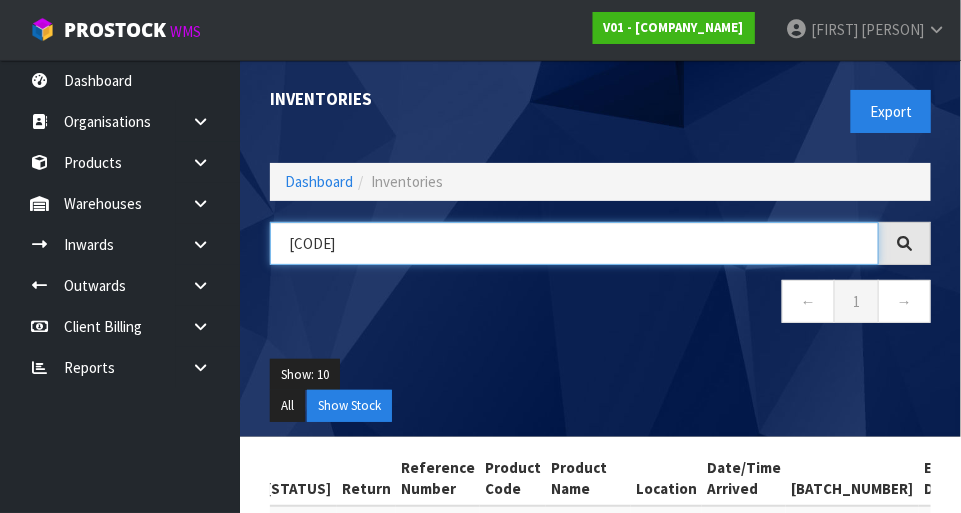 click on "[CODE]" at bounding box center (574, 243) 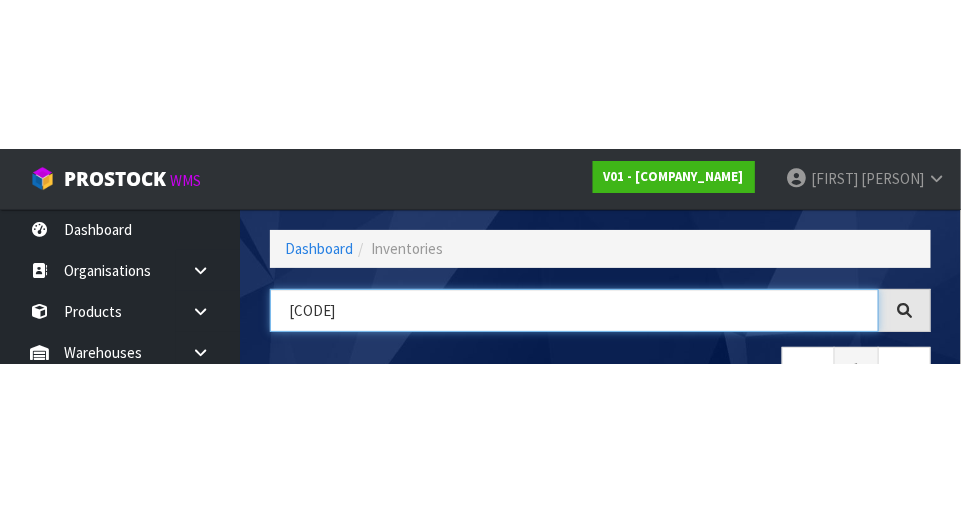scroll, scrollTop: 135, scrollLeft: 0, axis: vertical 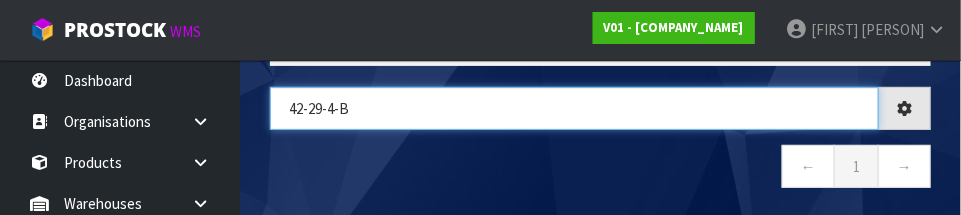 type on "42-29-4-B" 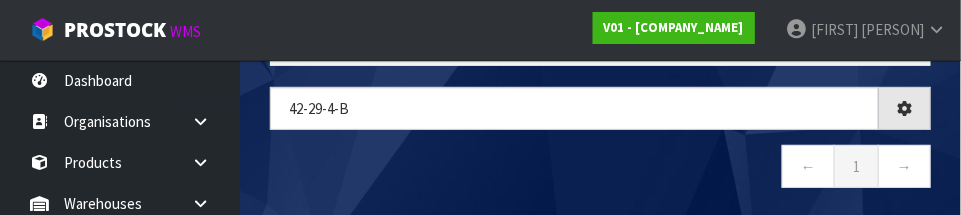 click on "←
1
→" at bounding box center (600, 169) 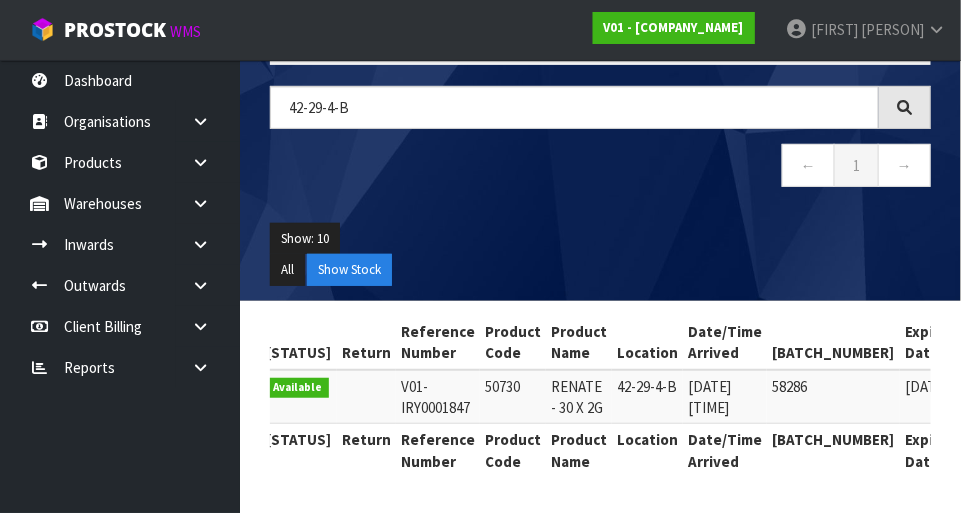 scroll, scrollTop: 154, scrollLeft: 0, axis: vertical 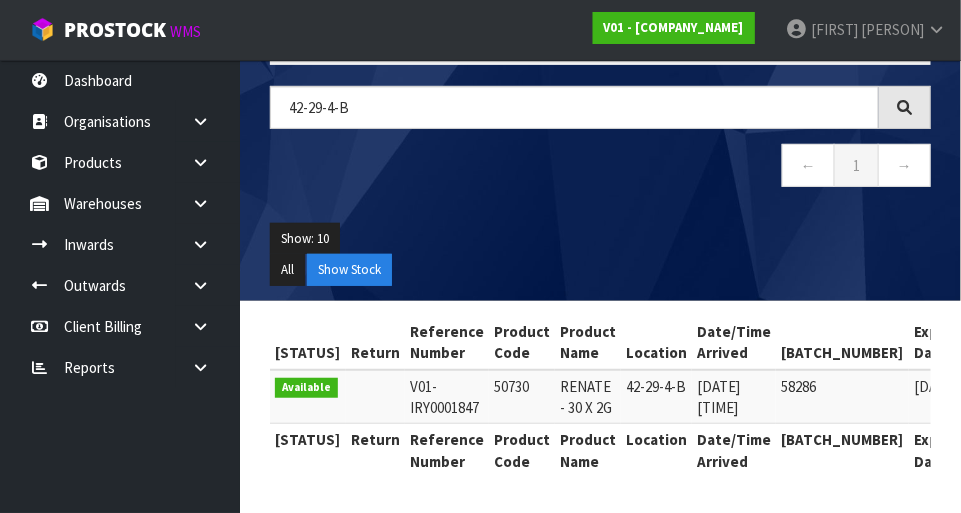 click at bounding box center [200, 121] 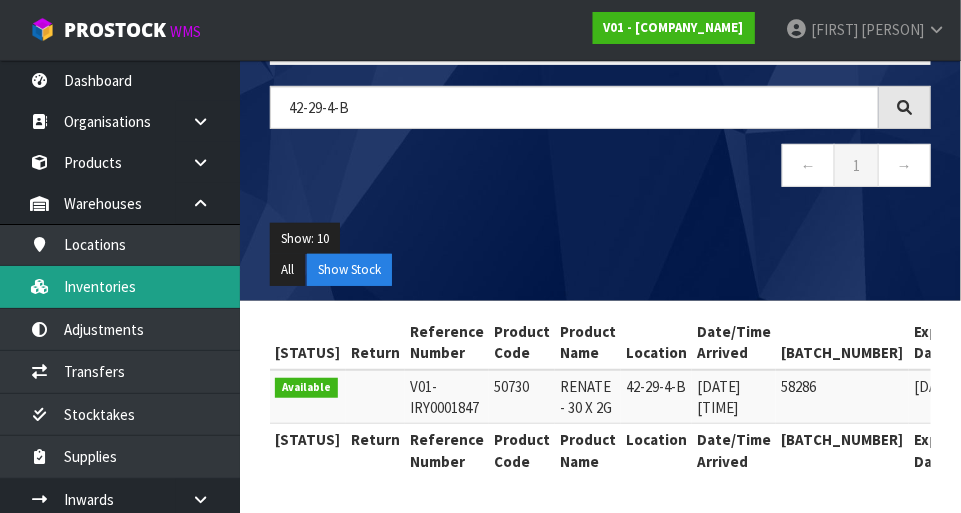 click on "Inventories" at bounding box center (120, 286) 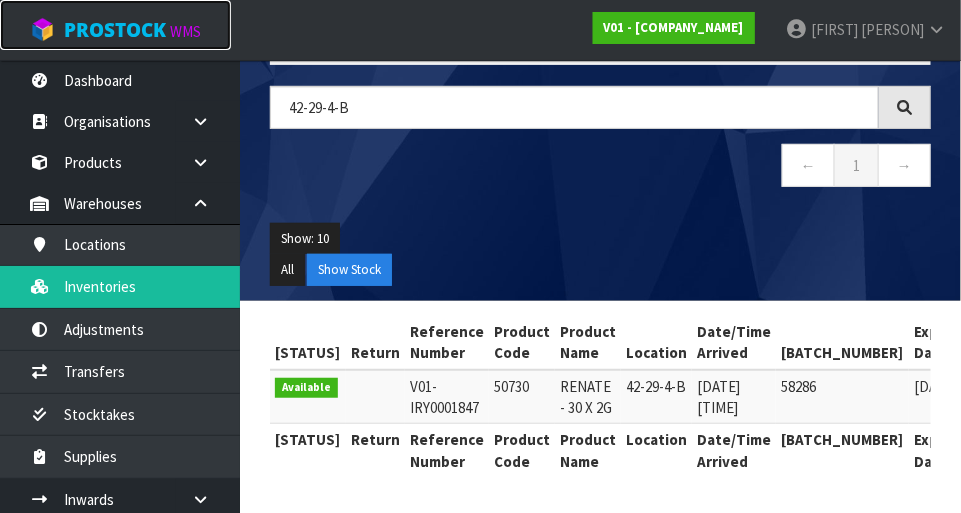 click on "ProStock   WMS" at bounding box center (115, 25) 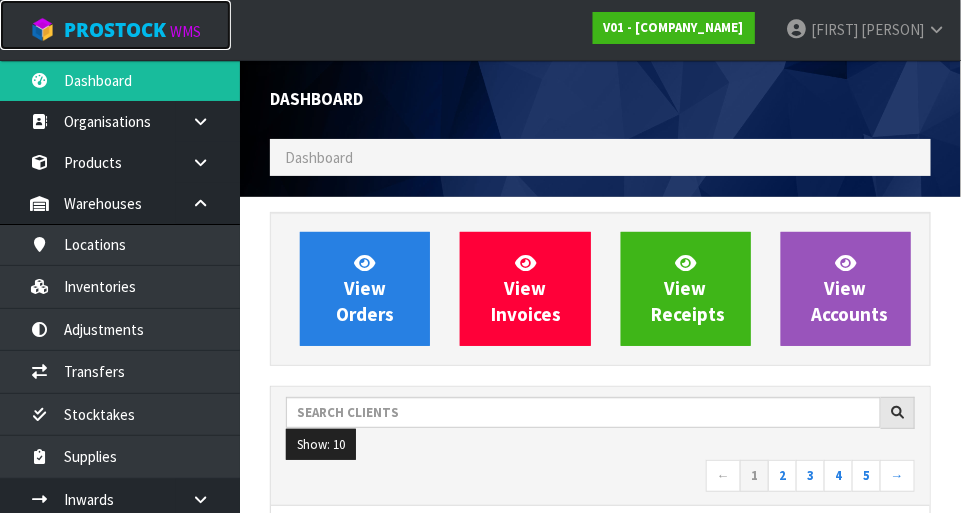 scroll, scrollTop: 998421, scrollLeft: 999308, axis: both 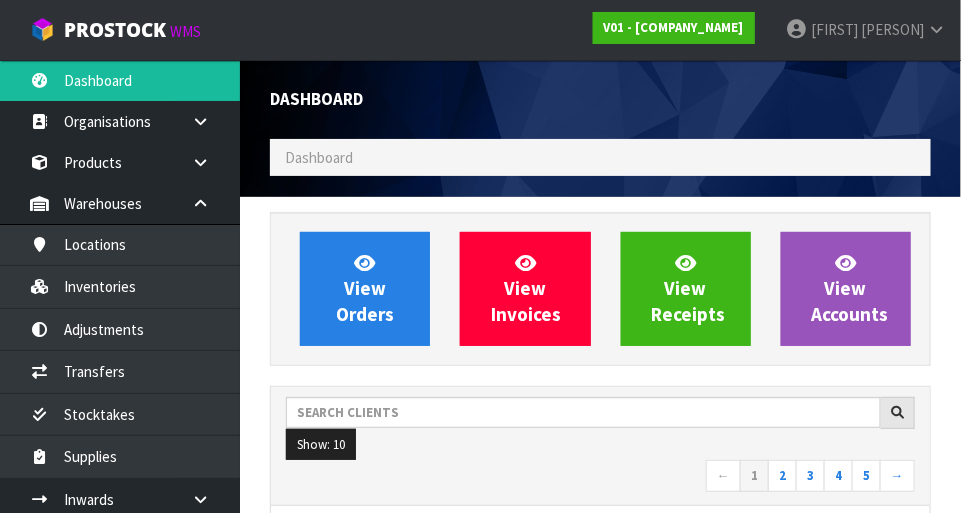 click on "[FIRST] [LAST]" at bounding box center (865, 30) 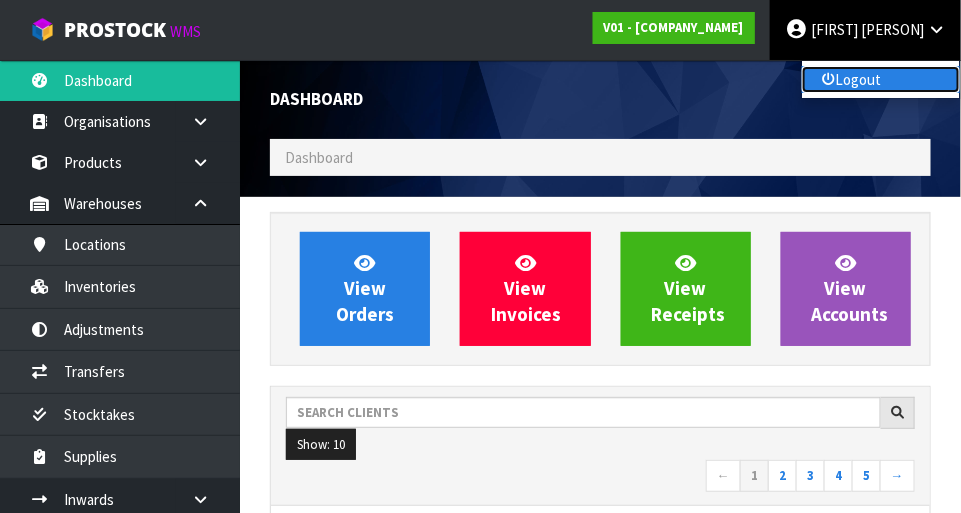 click on "Logout" at bounding box center [881, 79] 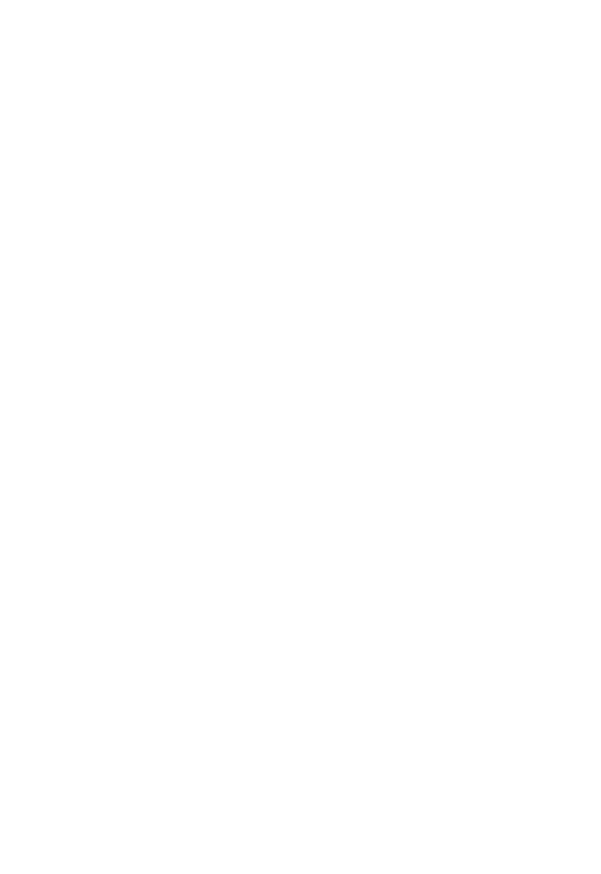 scroll, scrollTop: 0, scrollLeft: 0, axis: both 